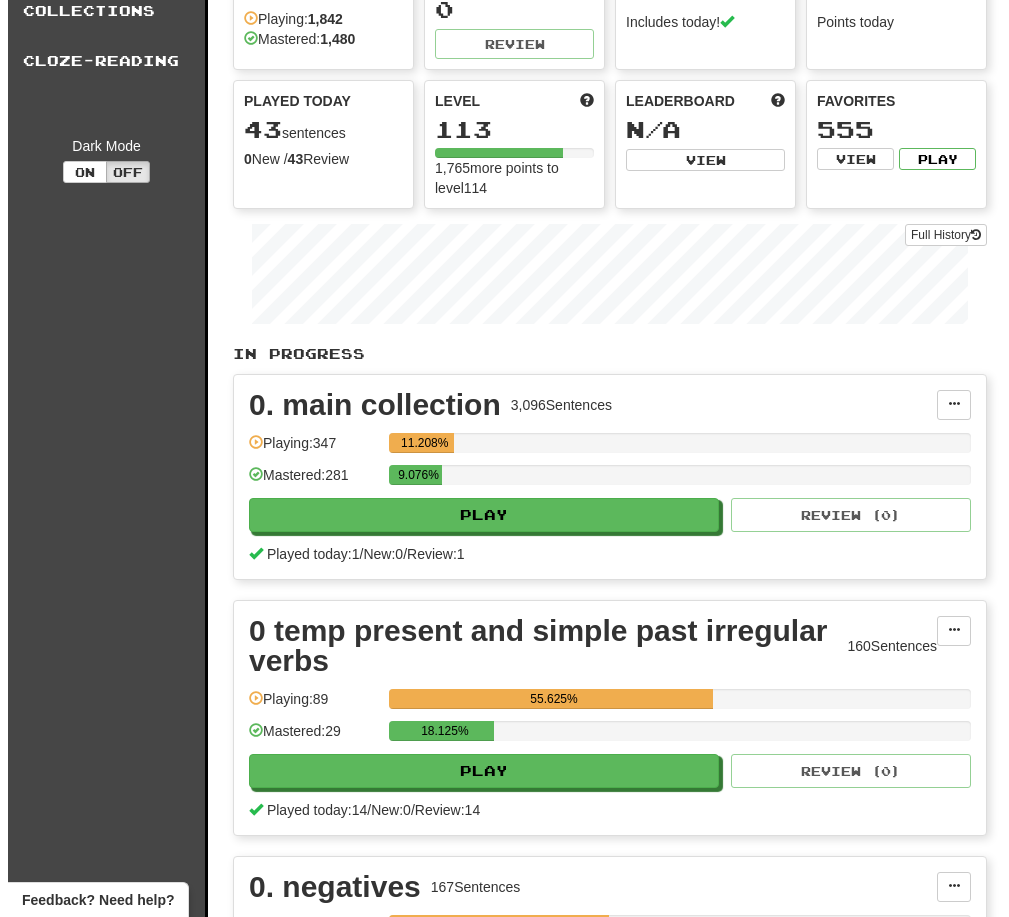 scroll, scrollTop: 0, scrollLeft: 0, axis: both 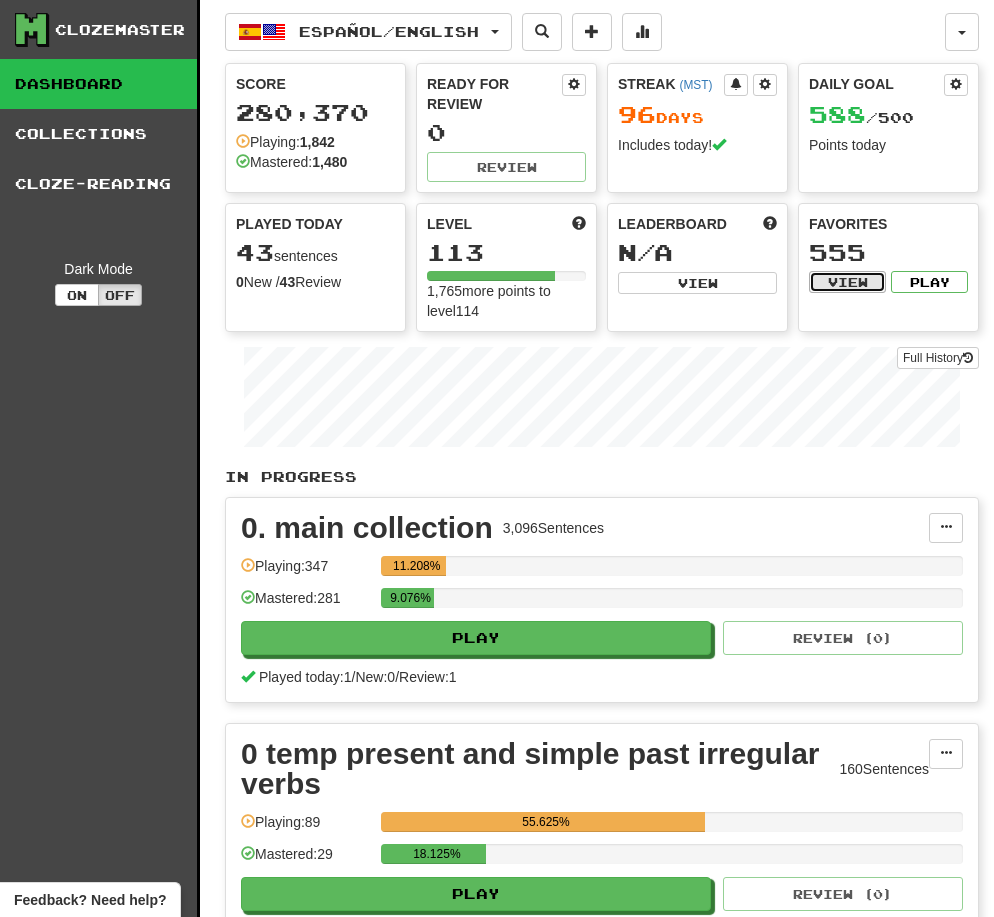 click on "View" at bounding box center (847, 282) 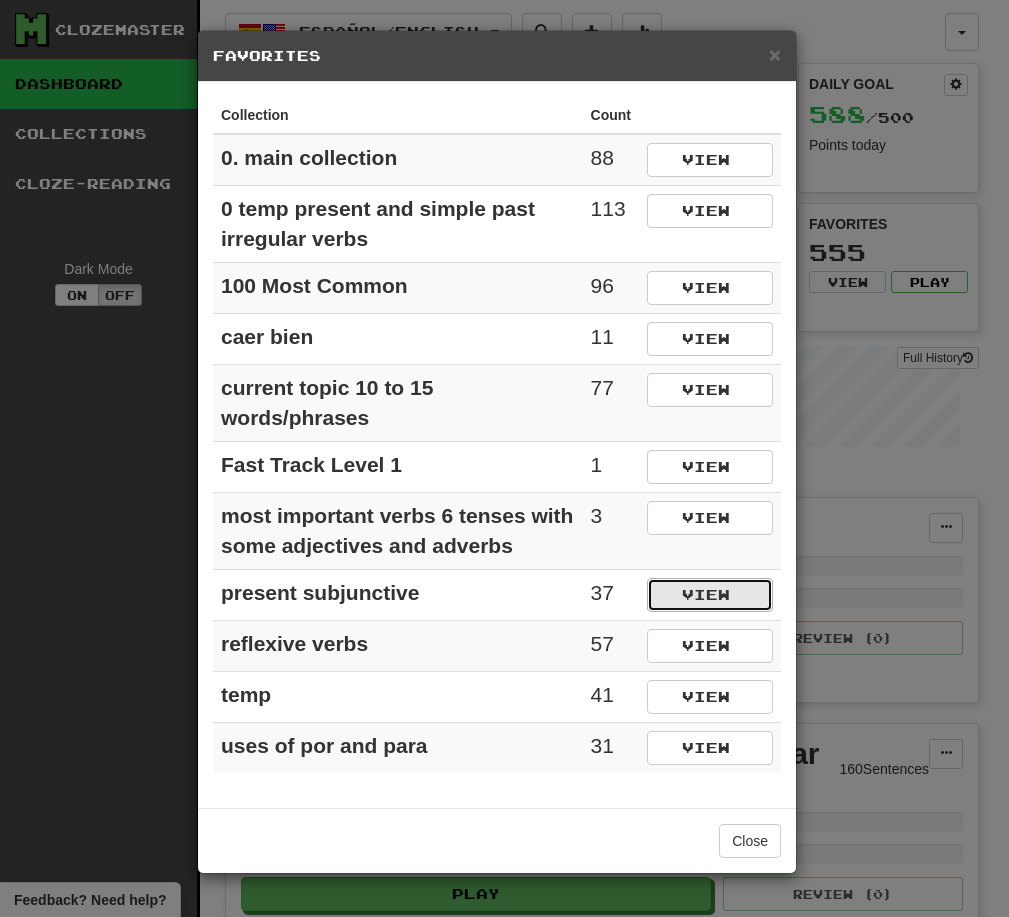click on "View" at bounding box center [710, 595] 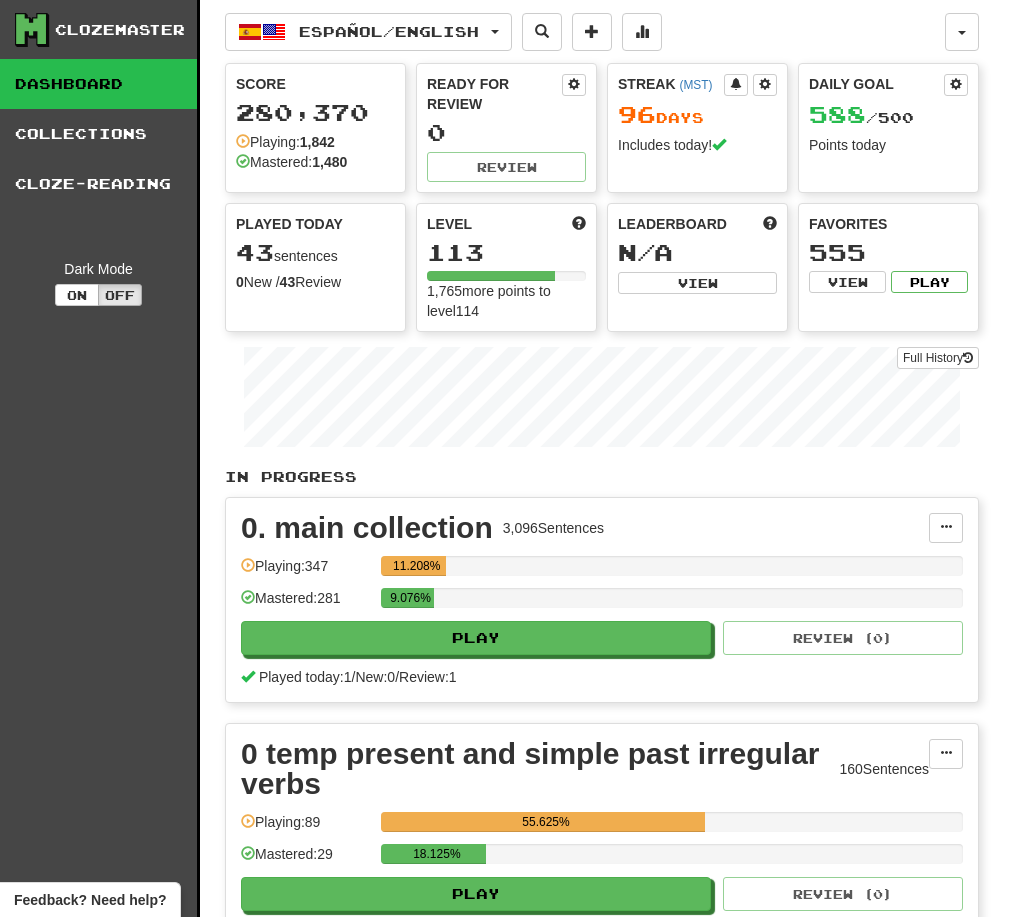 select on "*********" 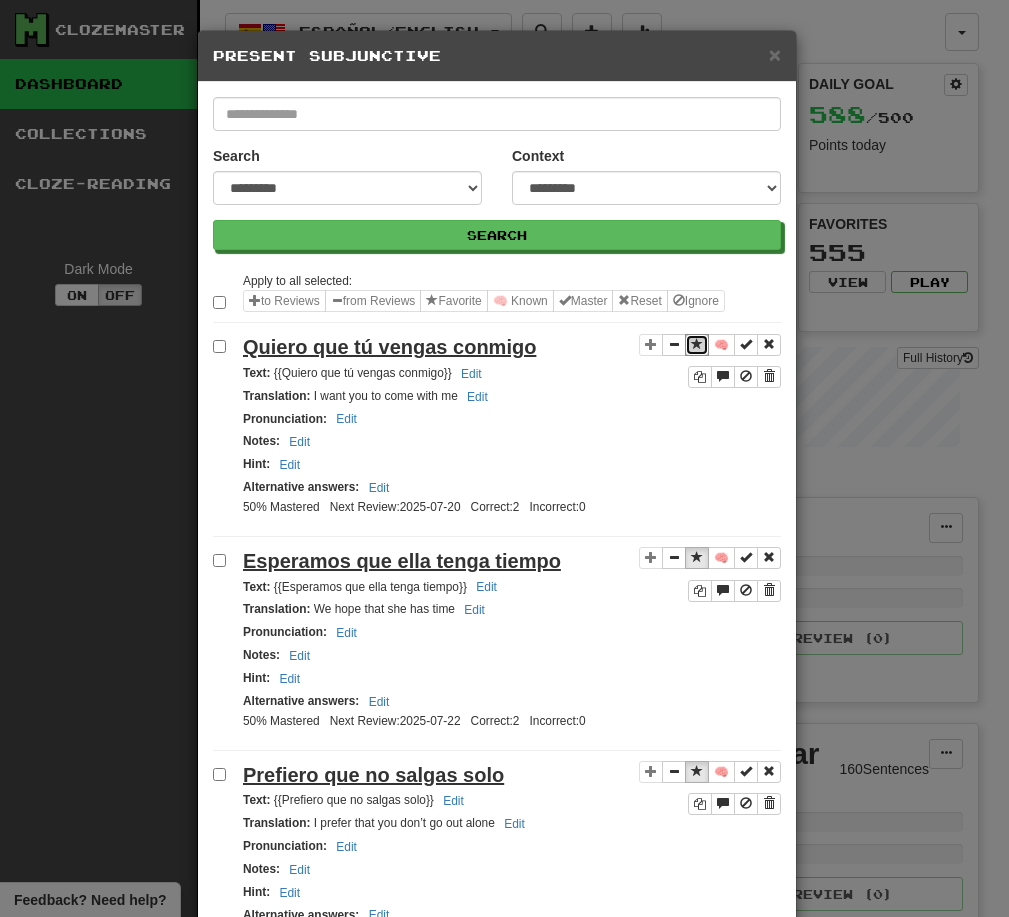 click at bounding box center [697, 345] 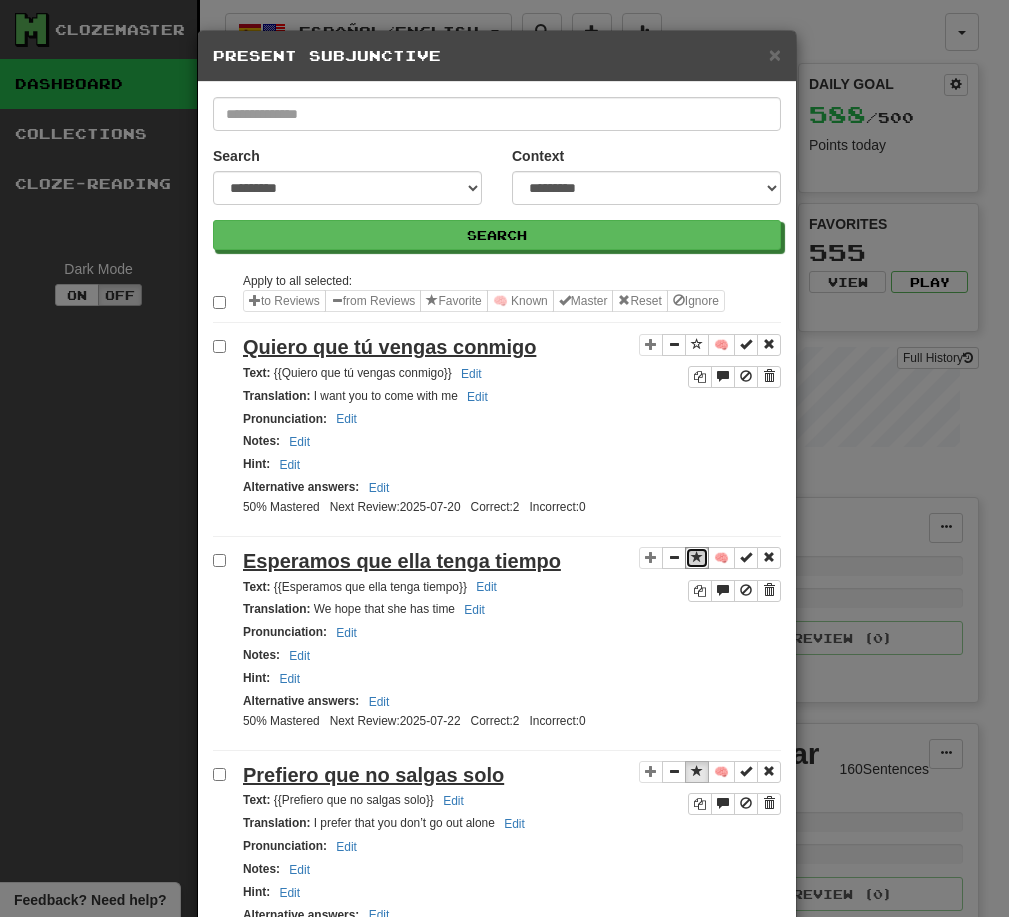 drag, startPoint x: 696, startPoint y: 554, endPoint x: 686, endPoint y: 551, distance: 10.440307 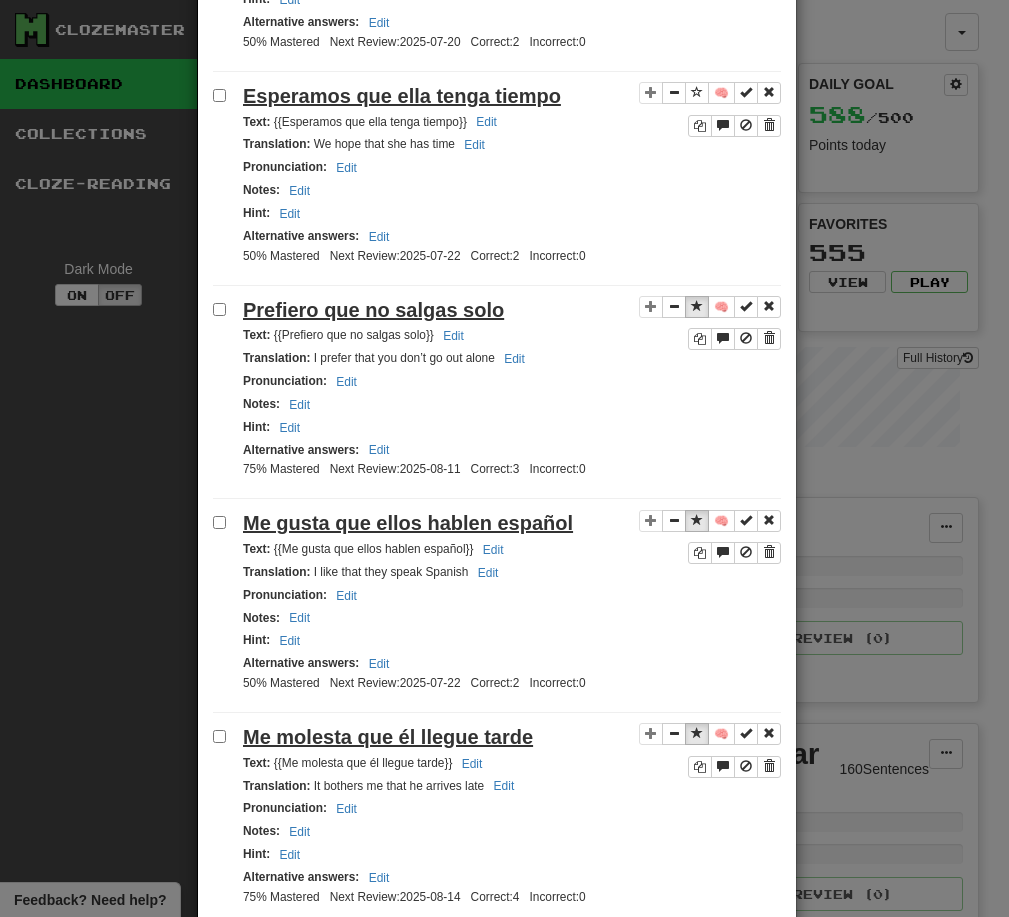 scroll, scrollTop: 466, scrollLeft: 0, axis: vertical 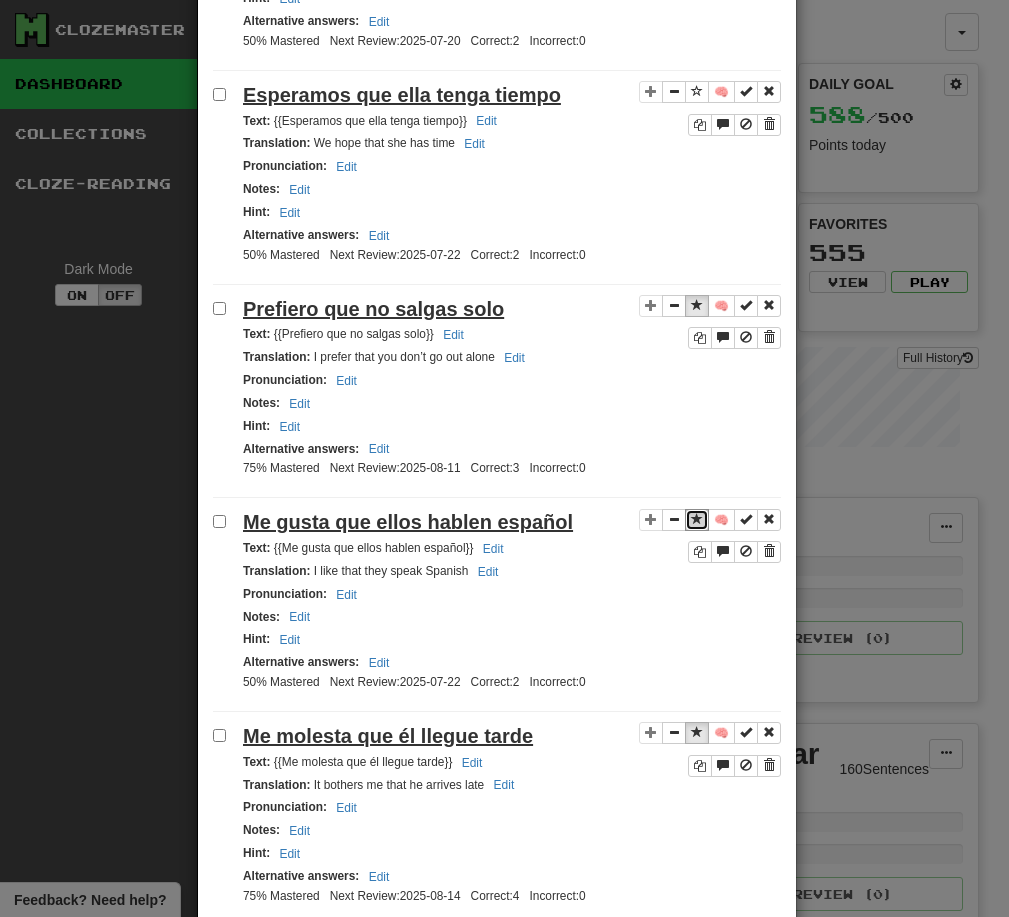 click at bounding box center [697, 519] 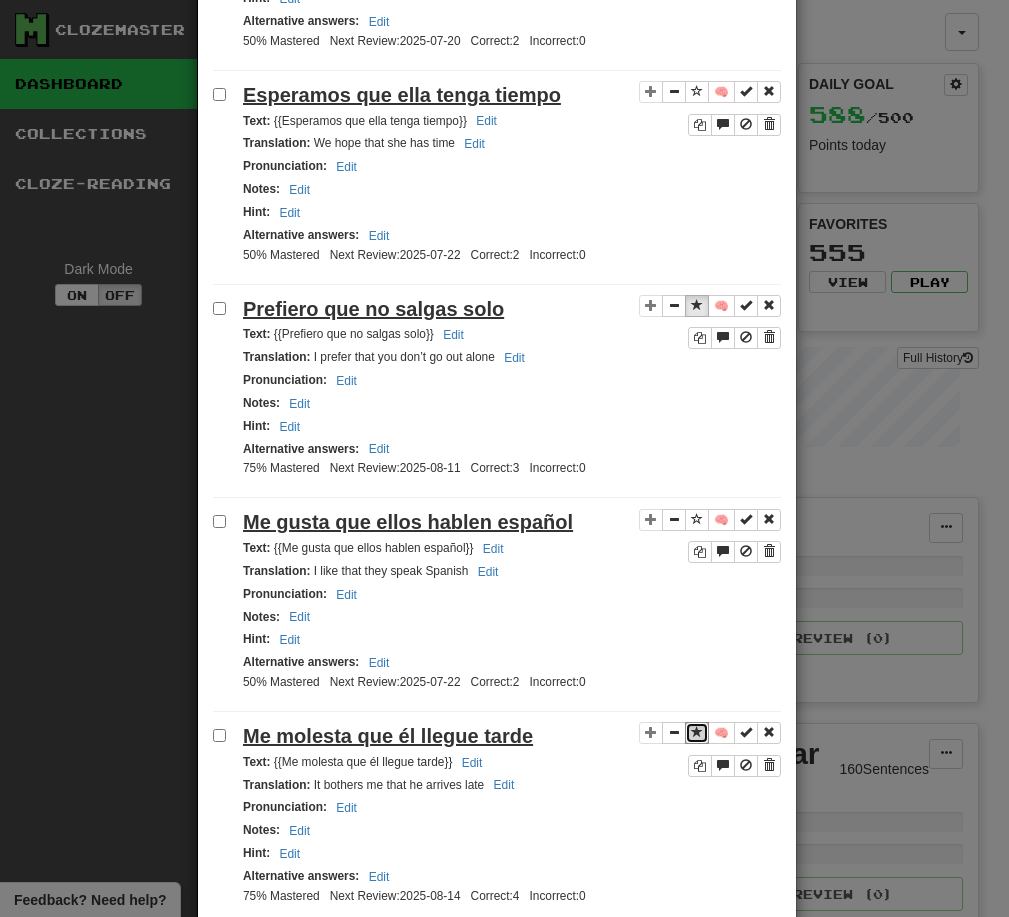 click at bounding box center [697, 732] 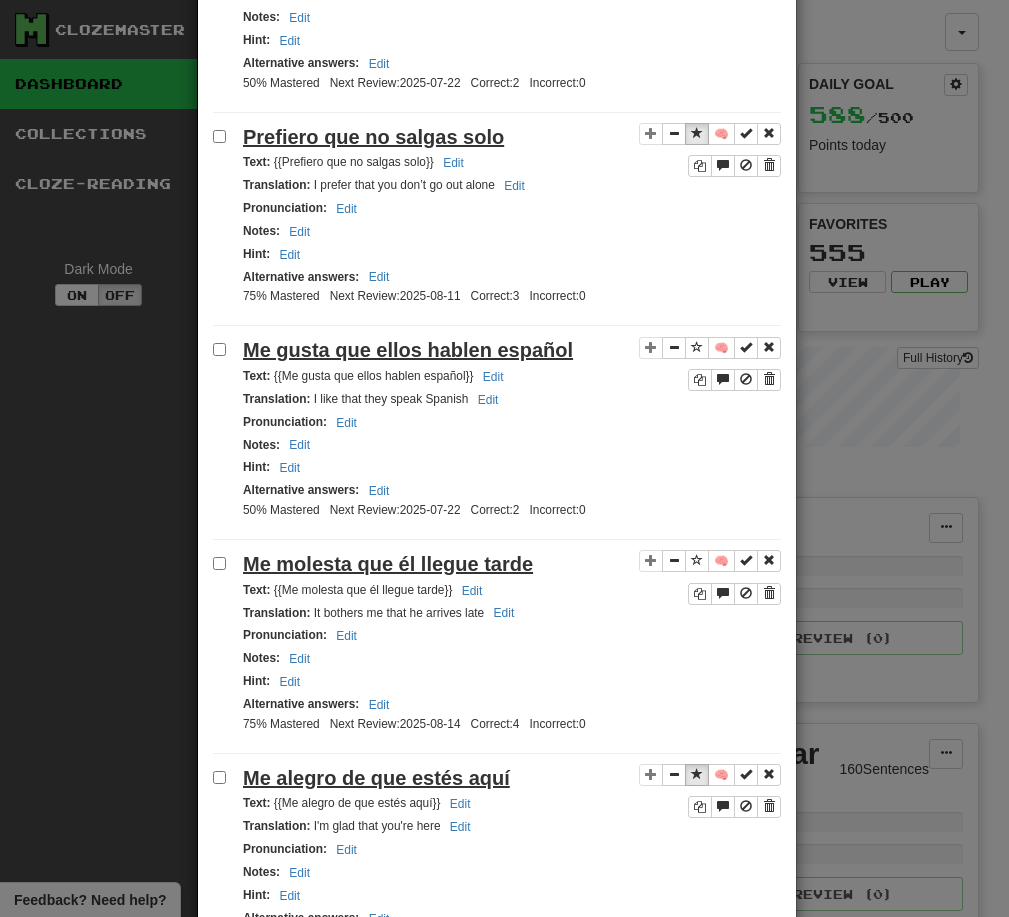 scroll, scrollTop: 642, scrollLeft: 0, axis: vertical 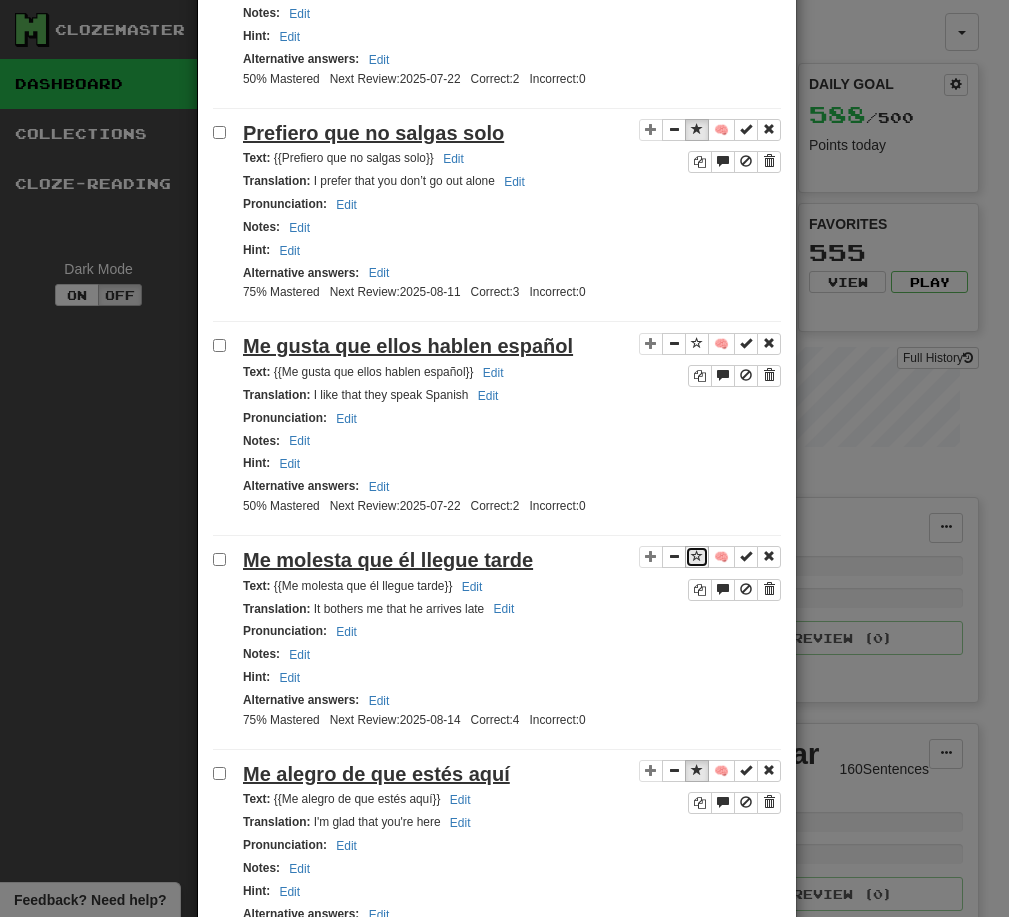 click at bounding box center [697, 556] 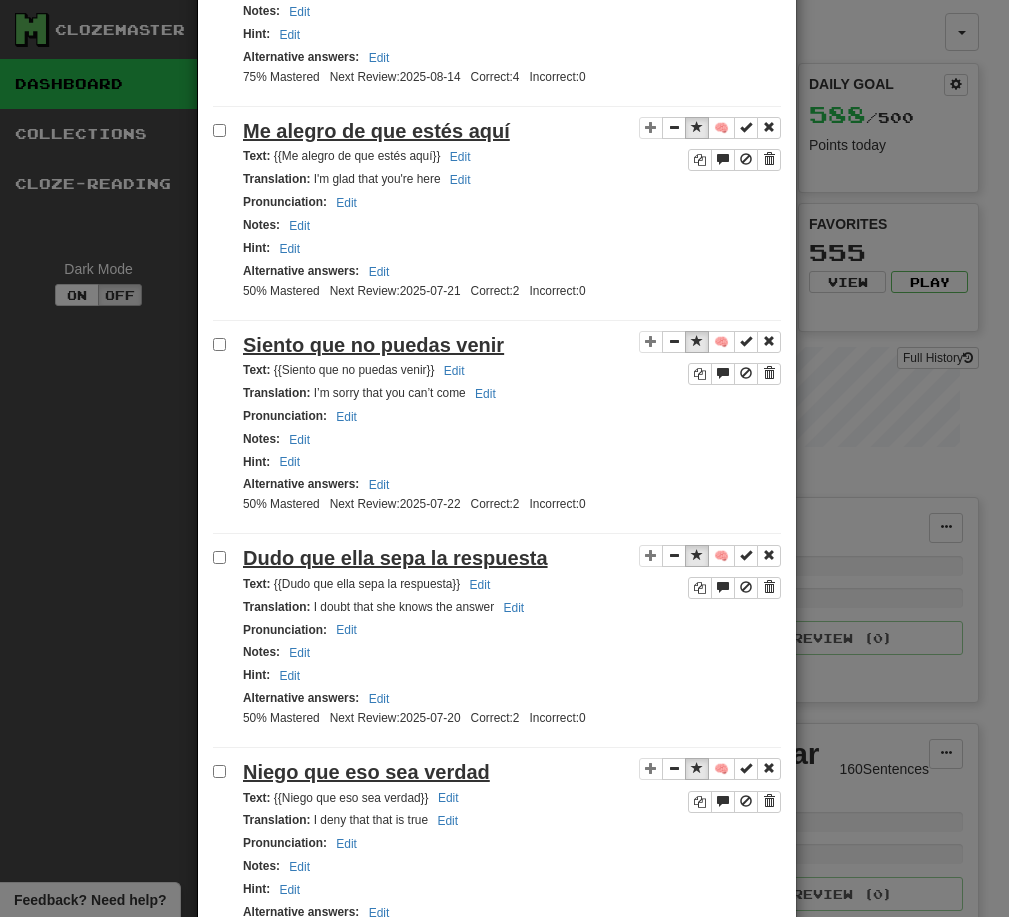 scroll, scrollTop: 1298, scrollLeft: 0, axis: vertical 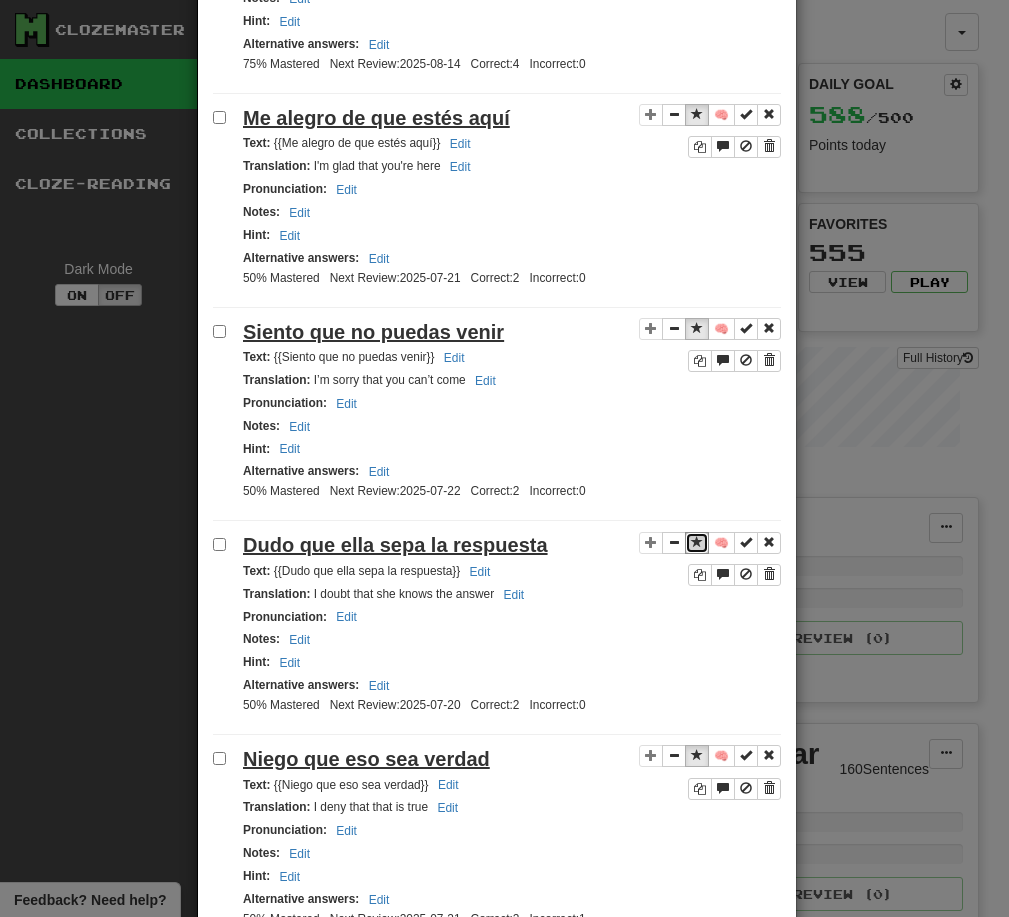 click at bounding box center [697, 542] 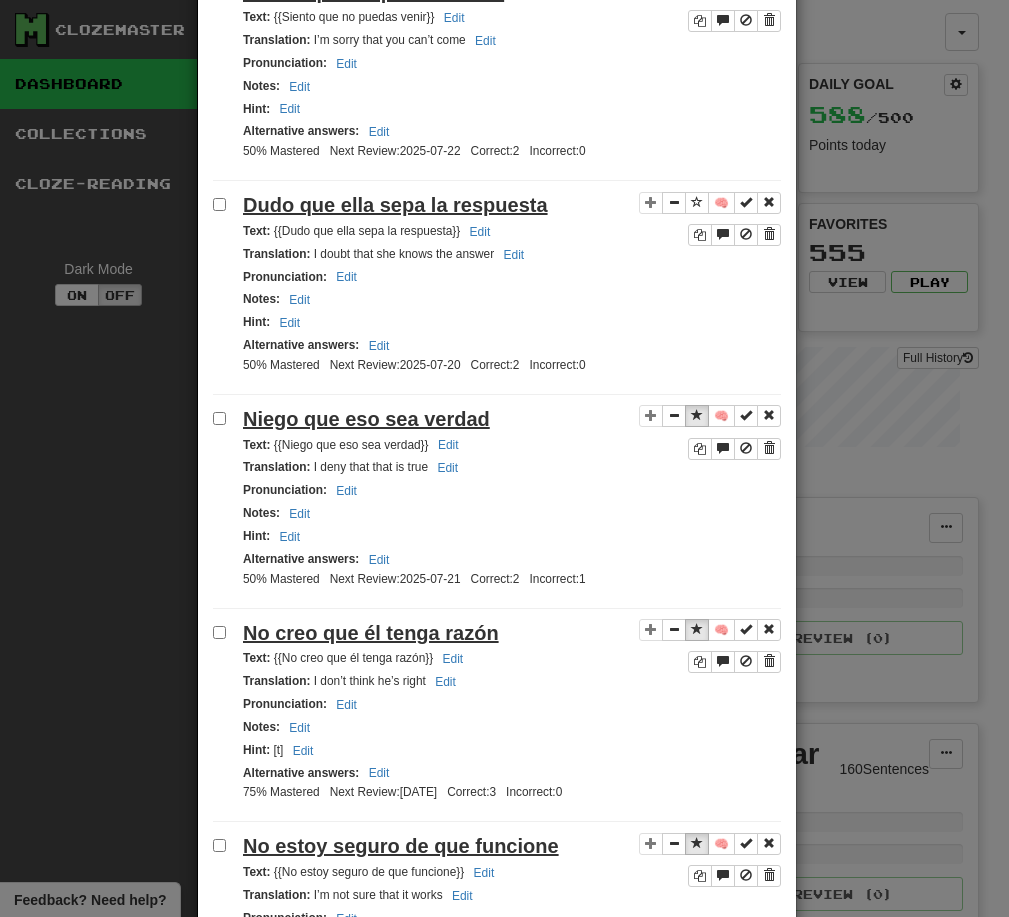 scroll, scrollTop: 1647, scrollLeft: 0, axis: vertical 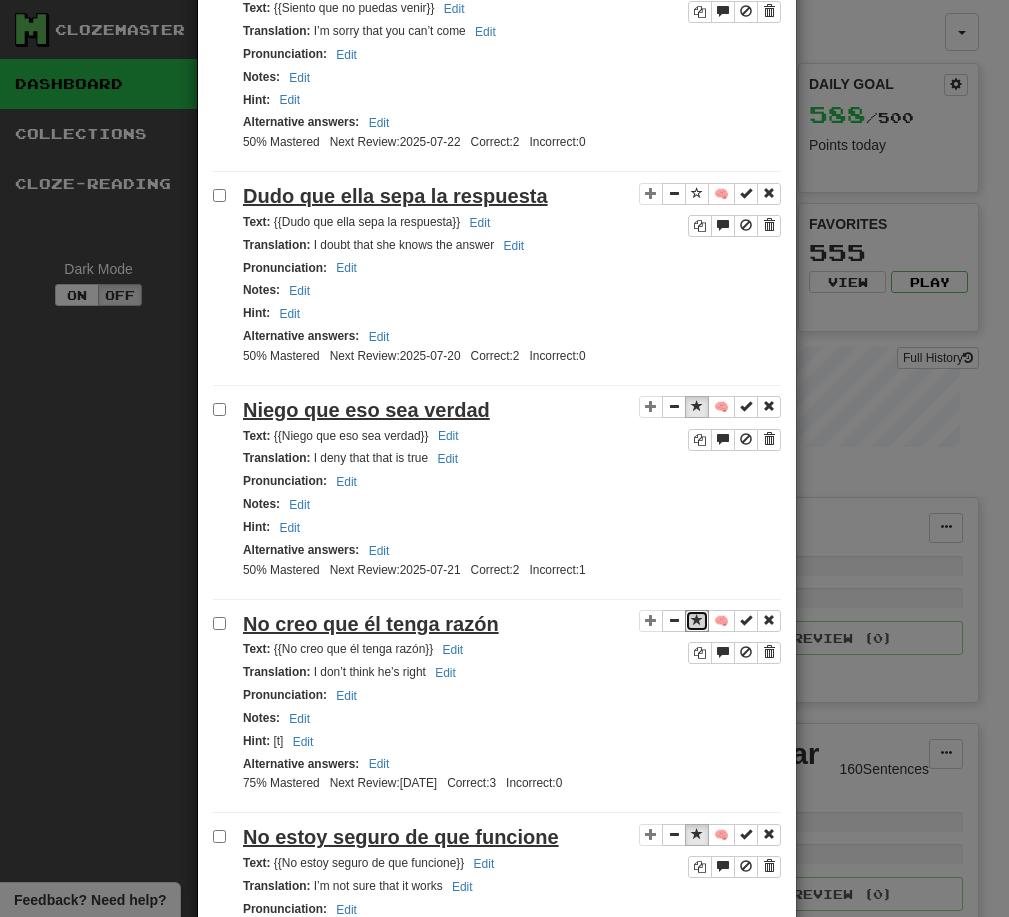 click at bounding box center [697, 620] 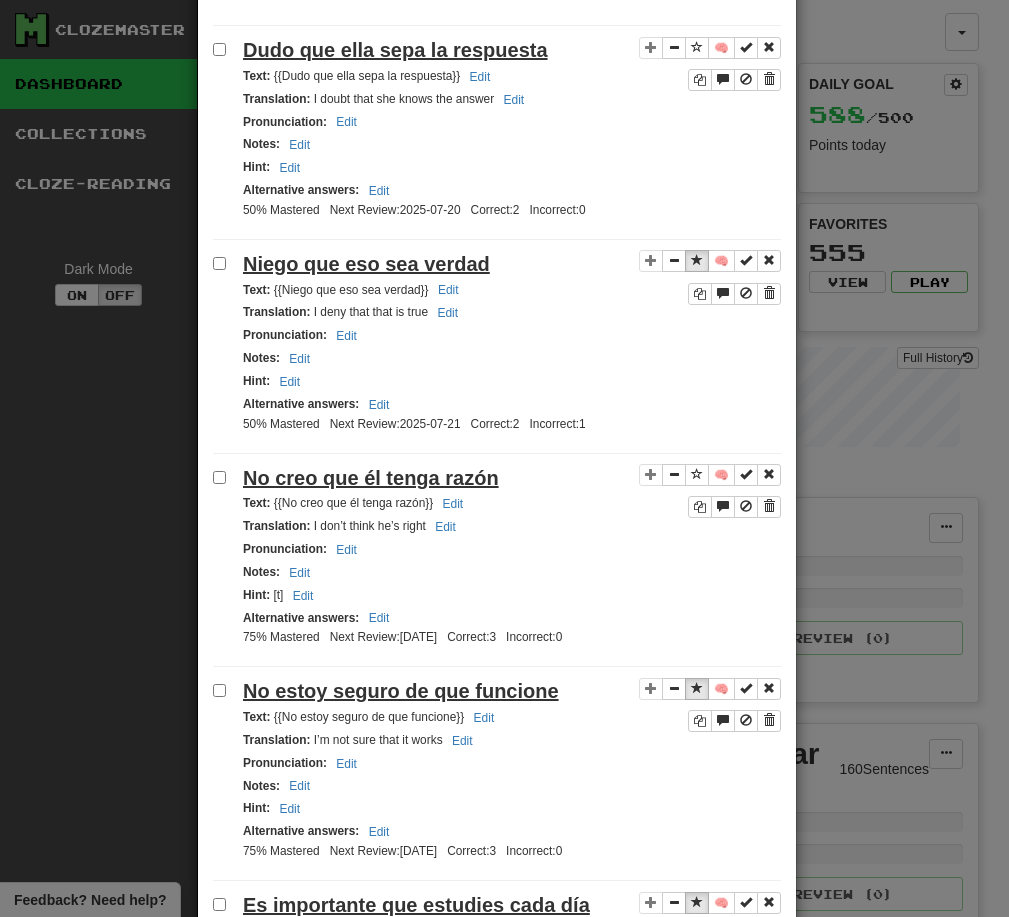 scroll, scrollTop: 1795, scrollLeft: 0, axis: vertical 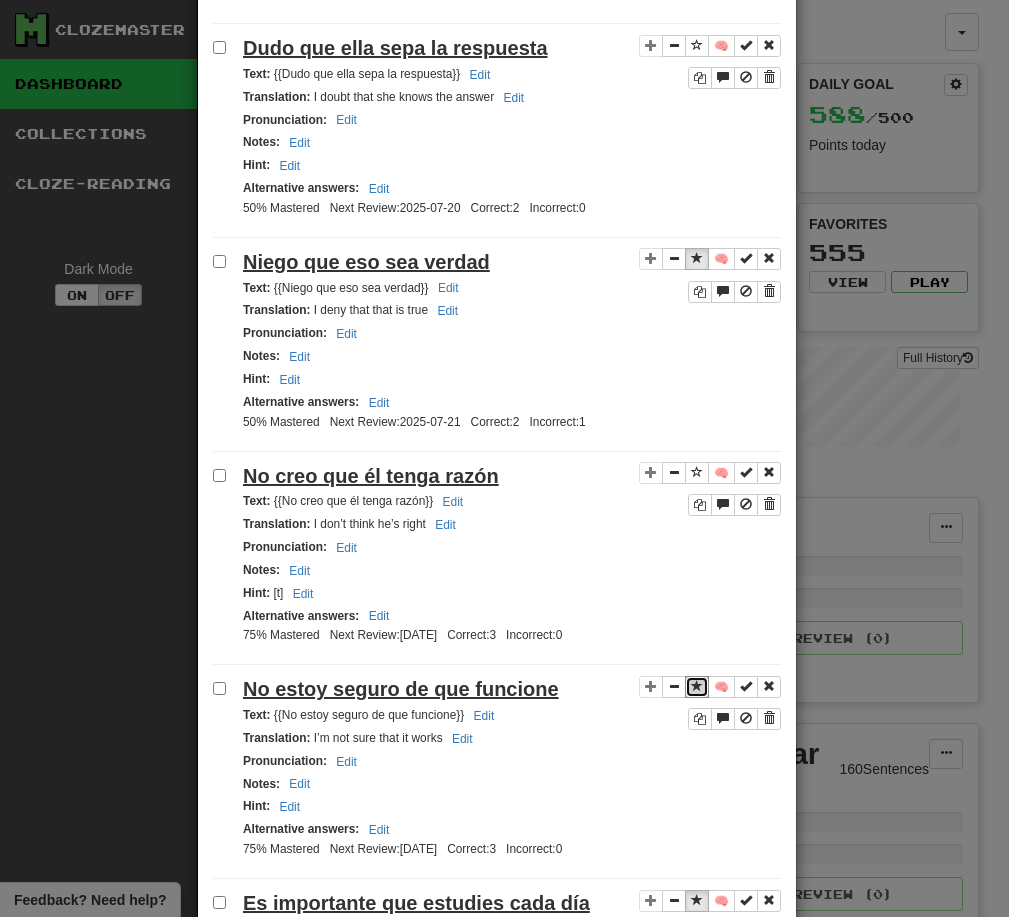 click at bounding box center [697, 686] 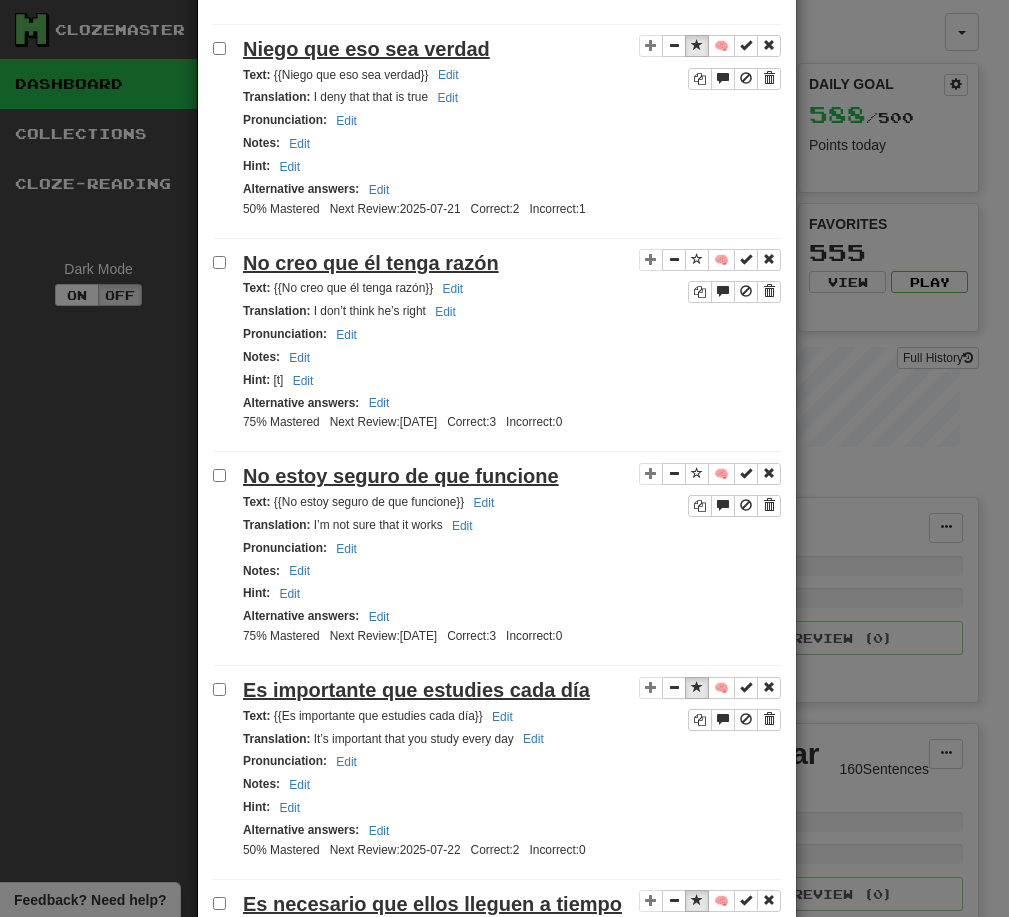 scroll, scrollTop: 2066, scrollLeft: 0, axis: vertical 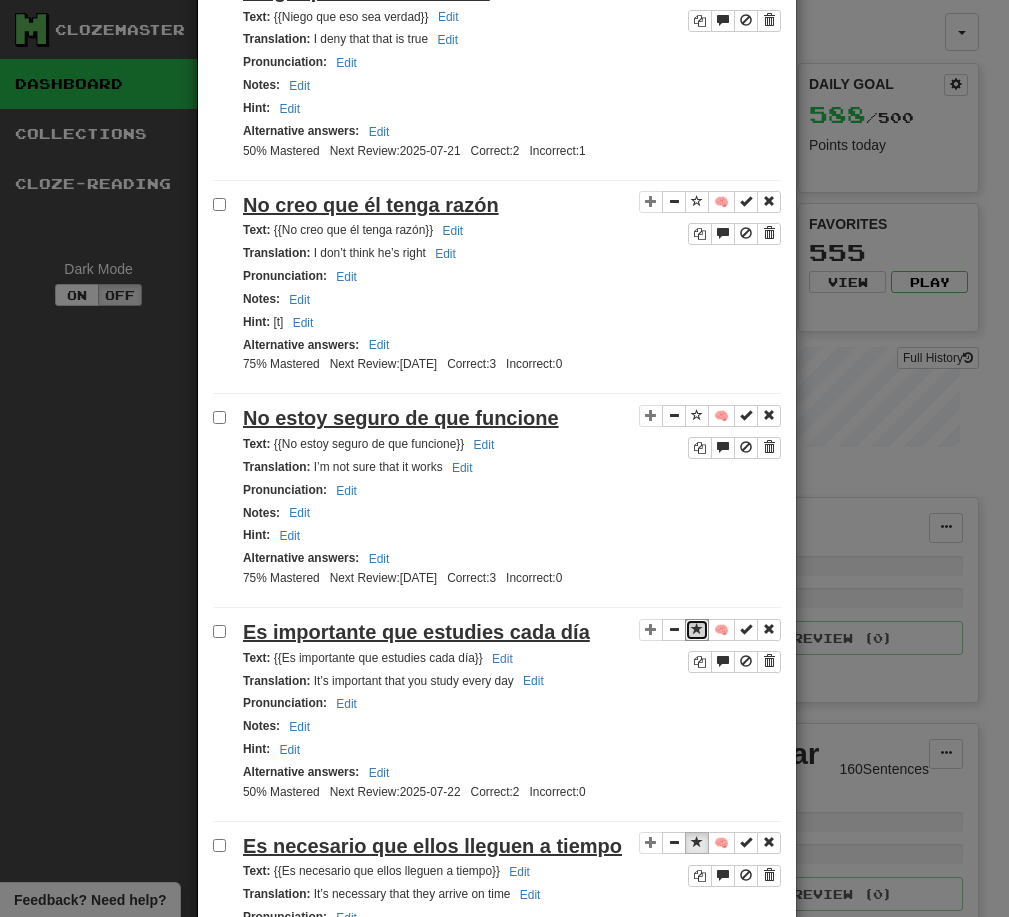 click at bounding box center [697, 629] 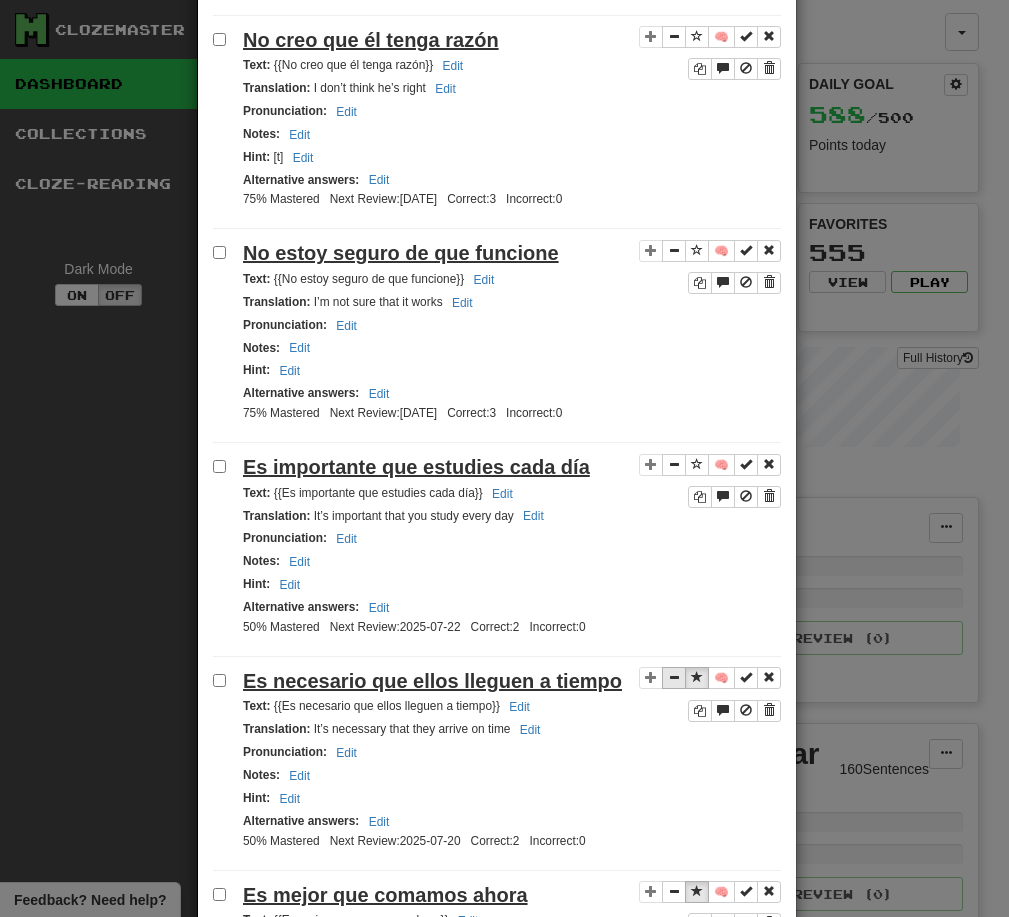scroll, scrollTop: 2258, scrollLeft: 0, axis: vertical 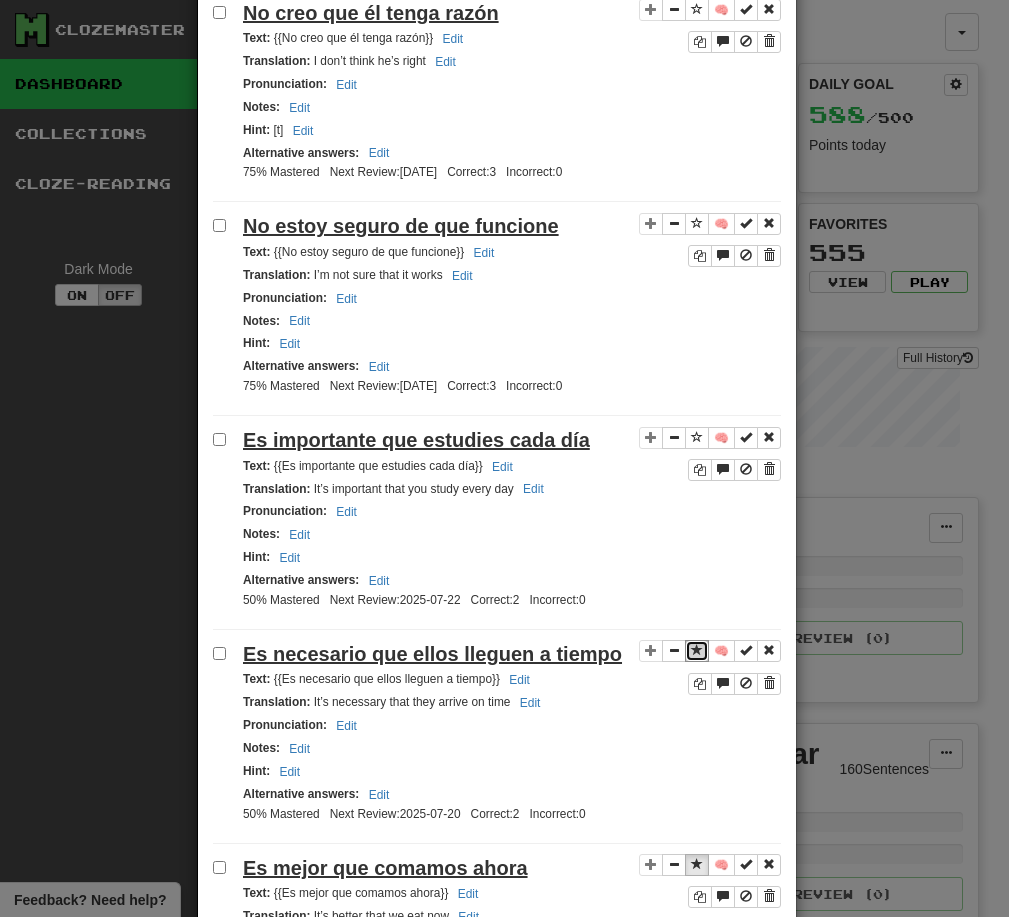 click at bounding box center [697, 650] 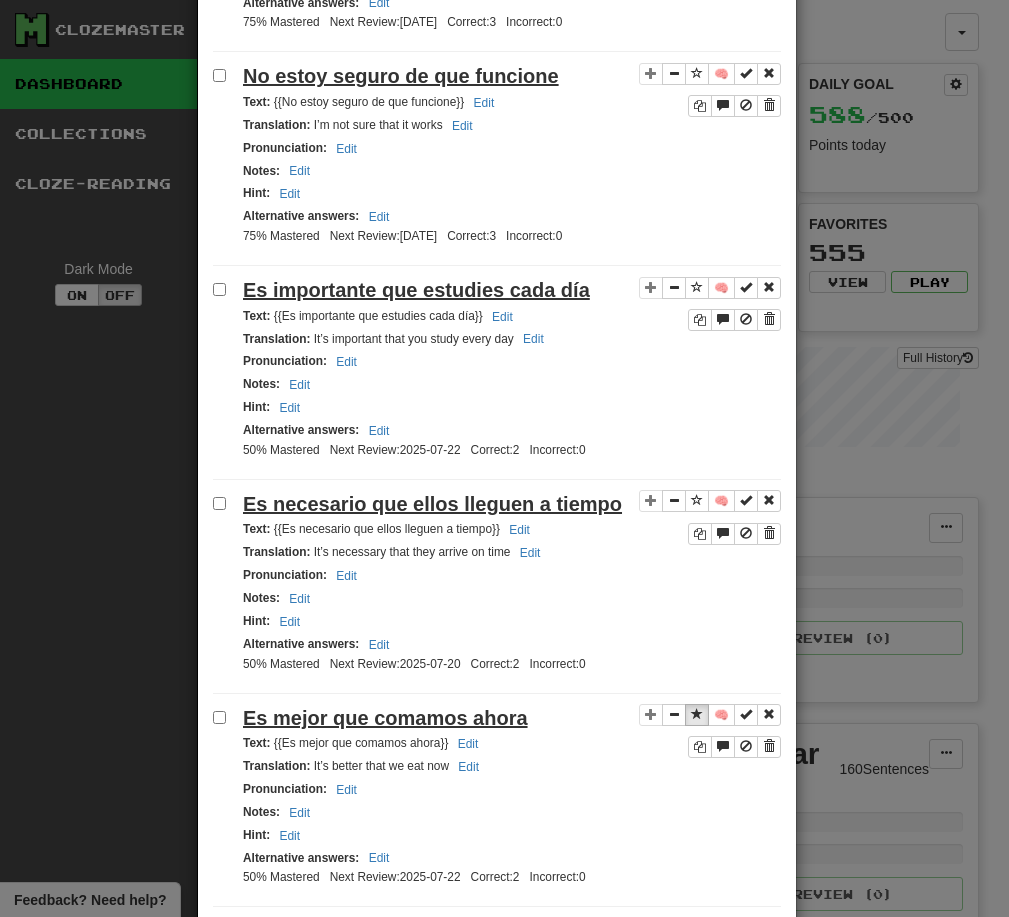 scroll, scrollTop: 2425, scrollLeft: 0, axis: vertical 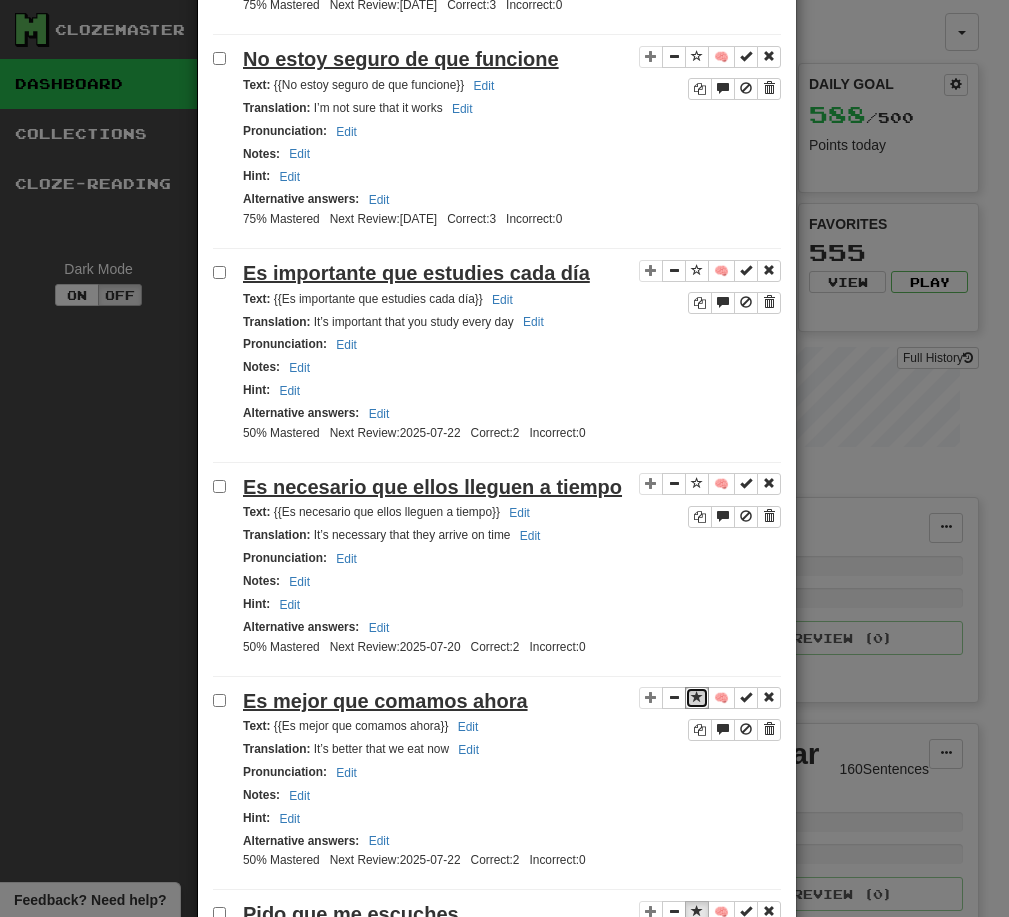 click at bounding box center (697, 697) 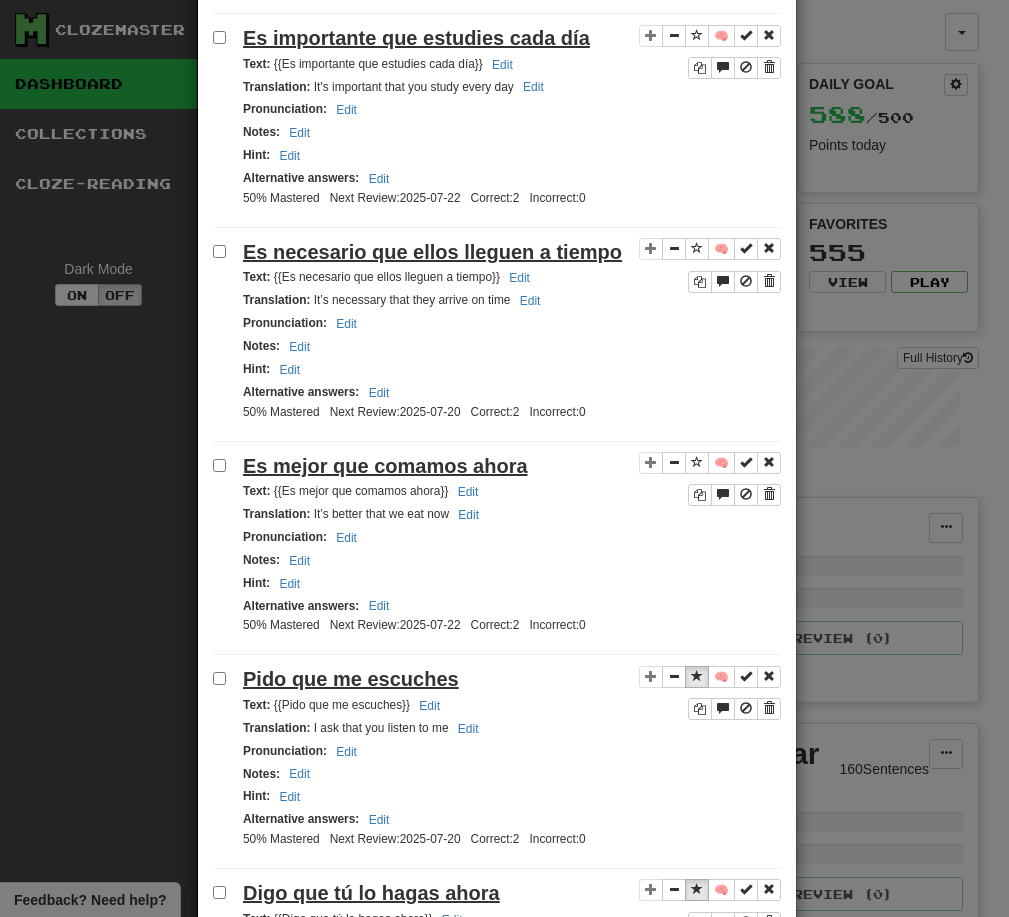 scroll, scrollTop: 2682, scrollLeft: 0, axis: vertical 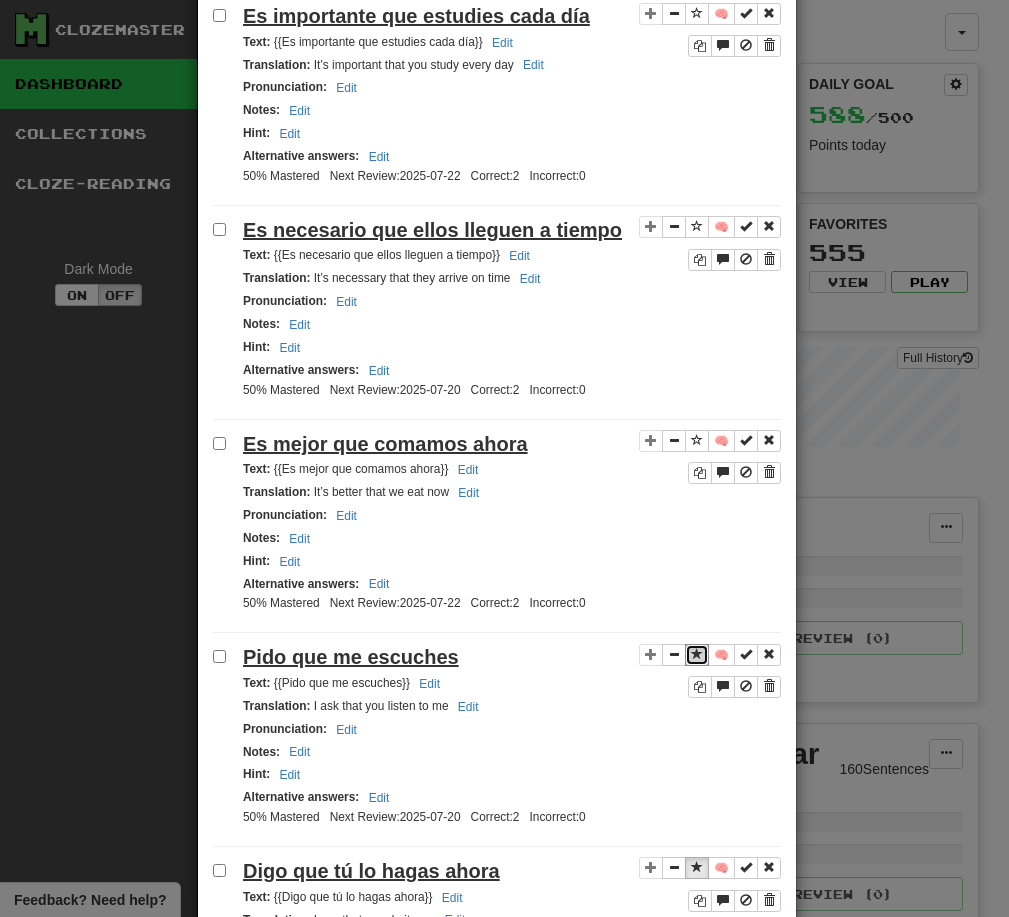 click at bounding box center [697, 654] 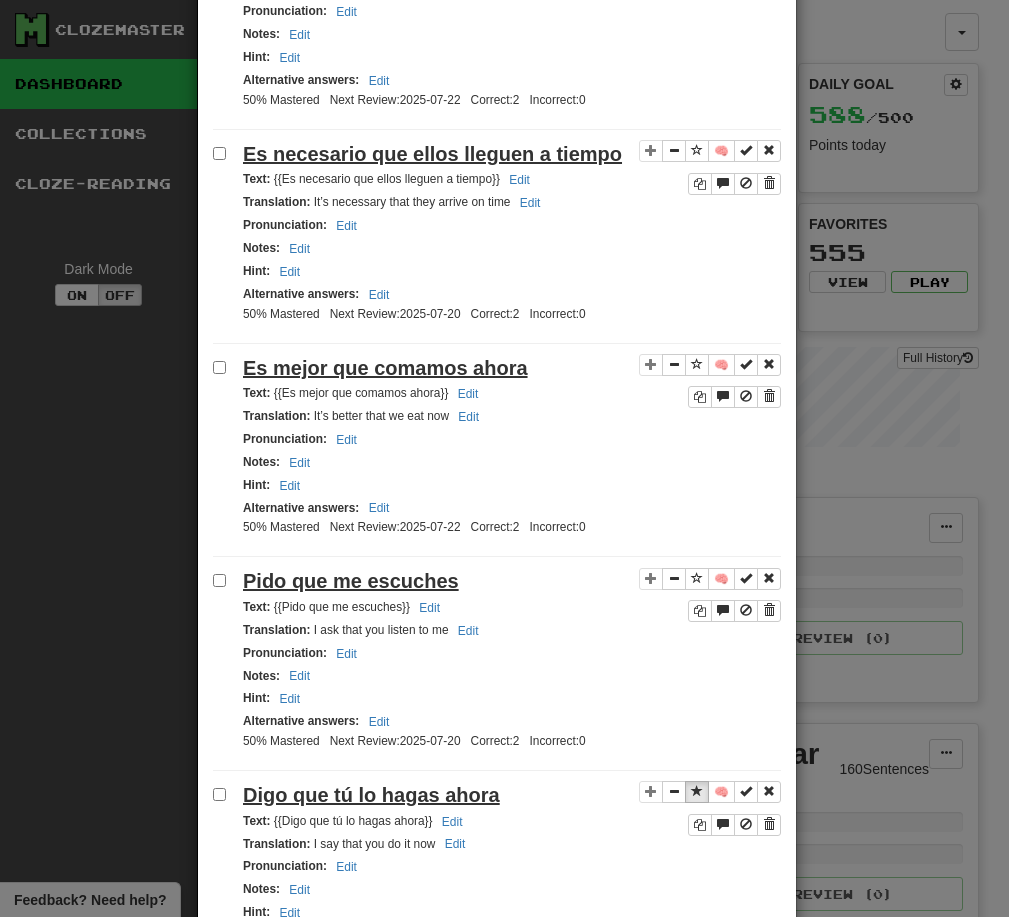 scroll, scrollTop: 2795, scrollLeft: 0, axis: vertical 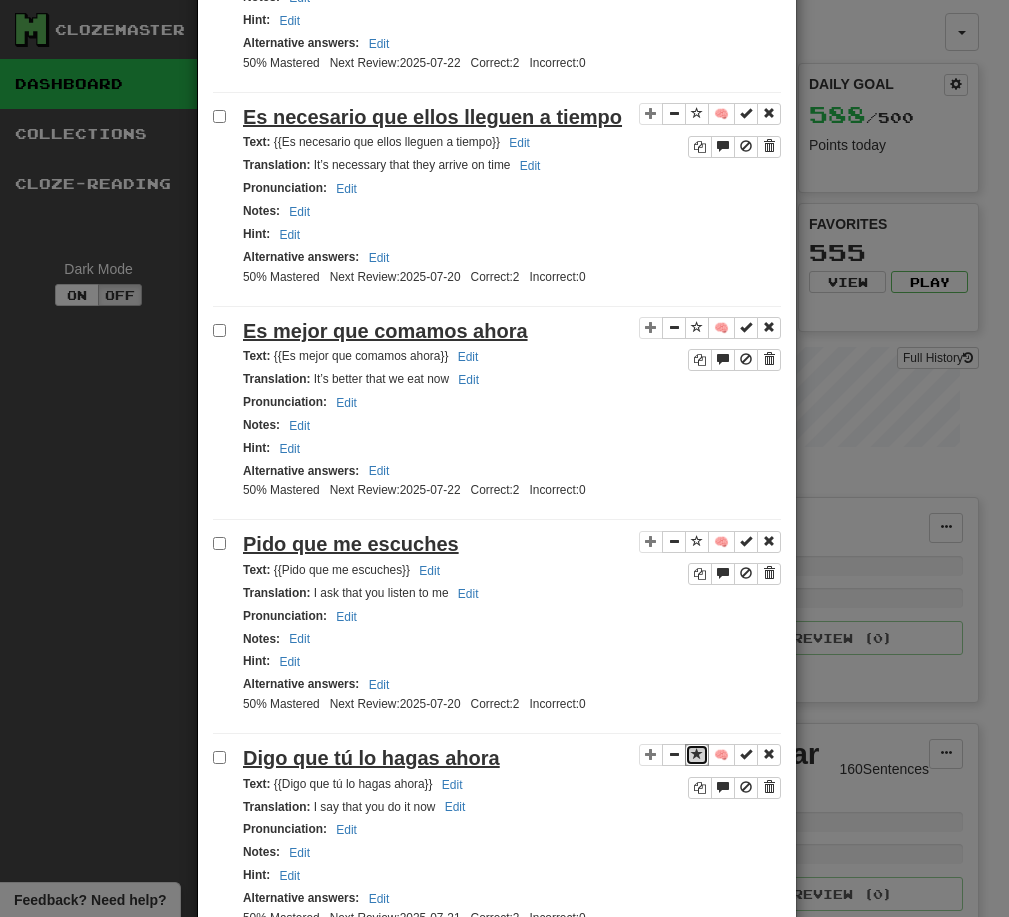 click at bounding box center (697, 754) 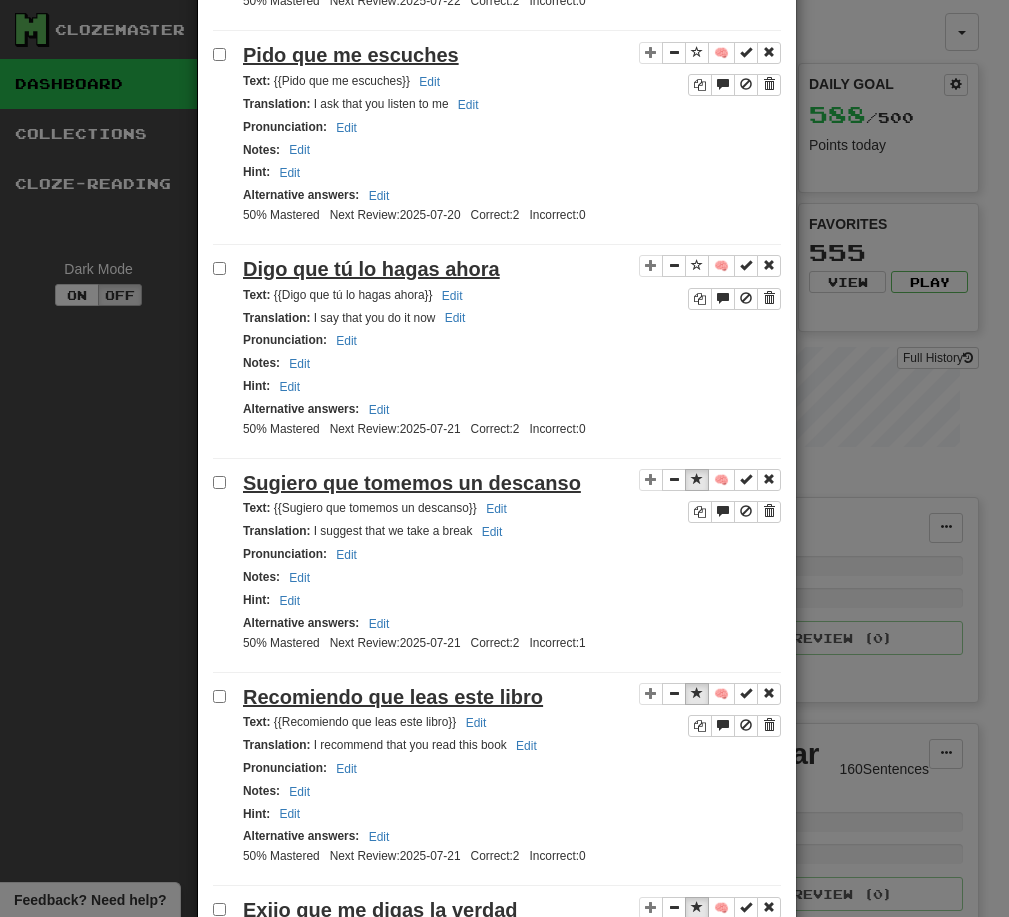 scroll, scrollTop: 3298, scrollLeft: 0, axis: vertical 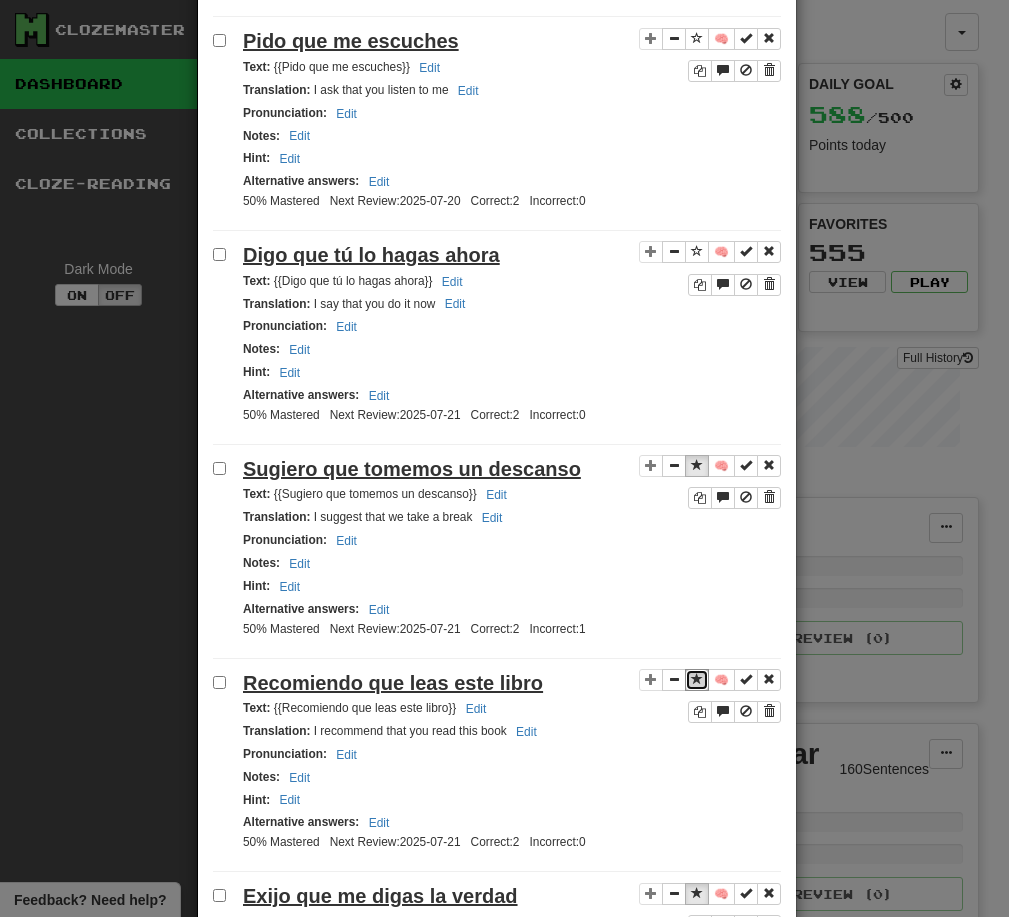 click at bounding box center (697, 679) 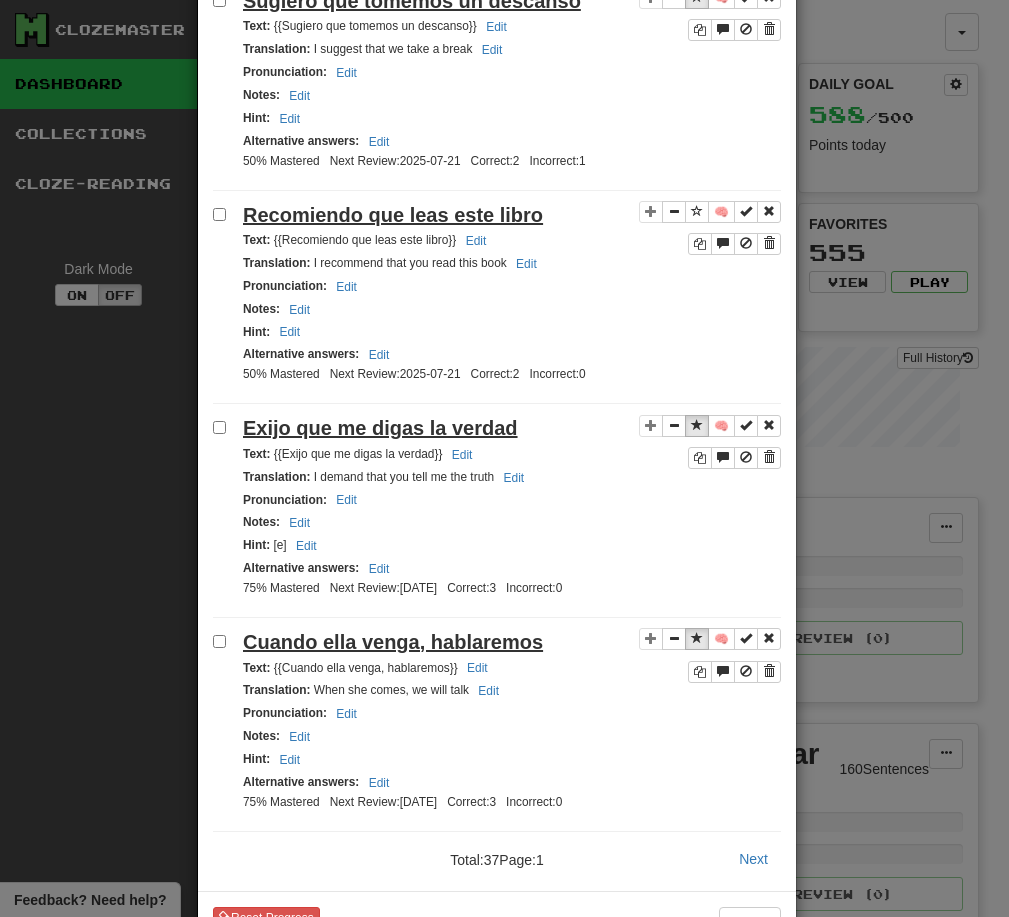 scroll, scrollTop: 3772, scrollLeft: 0, axis: vertical 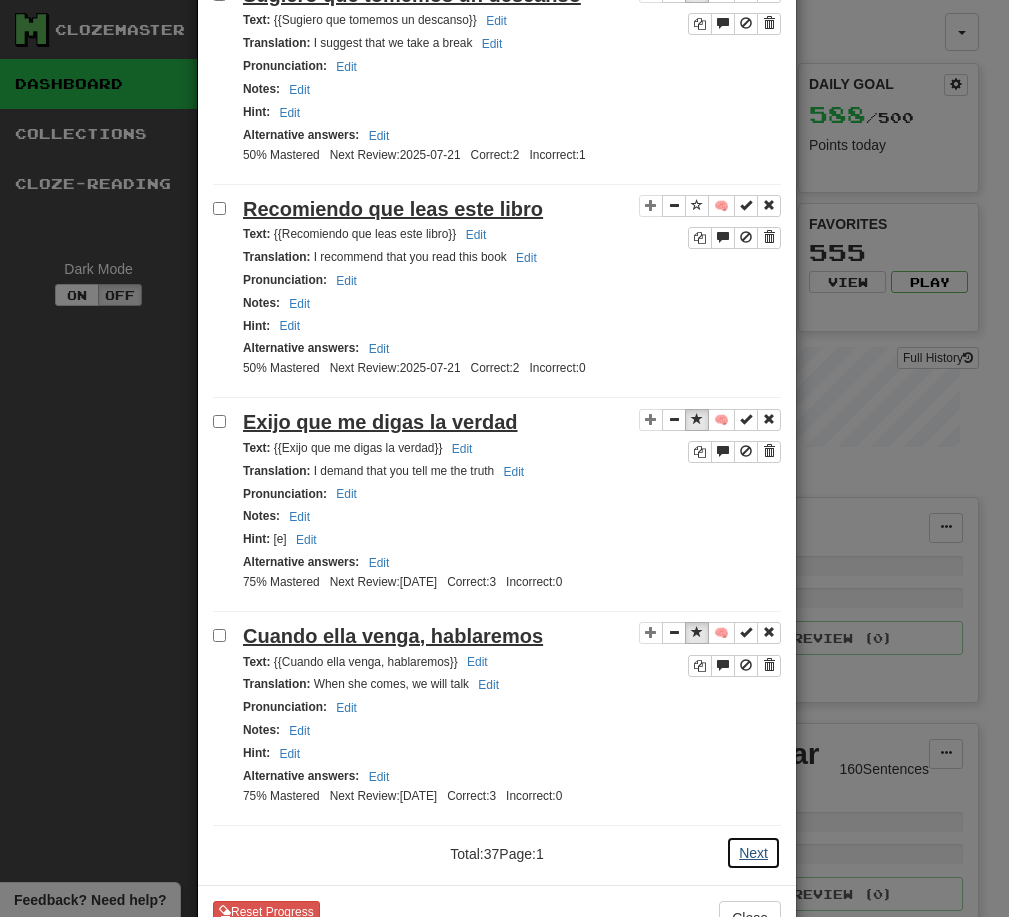 click on "Next" at bounding box center [753, 853] 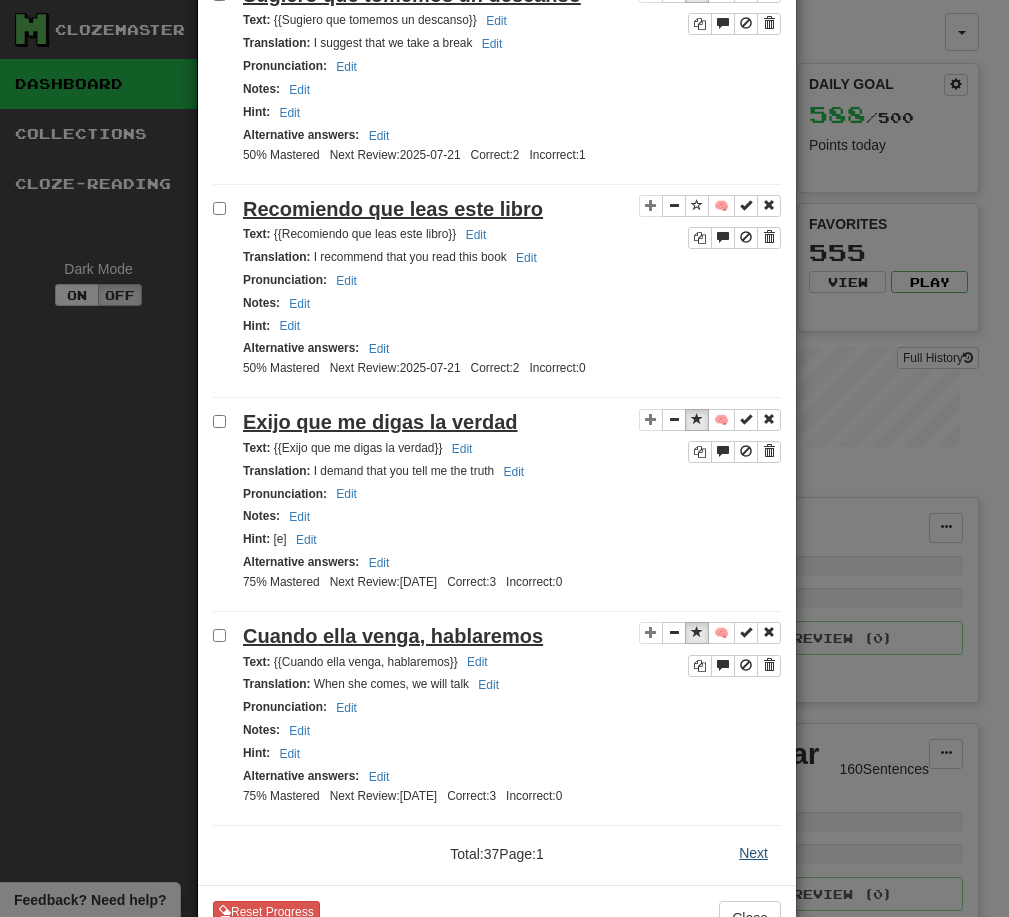 scroll, scrollTop: 0, scrollLeft: 0, axis: both 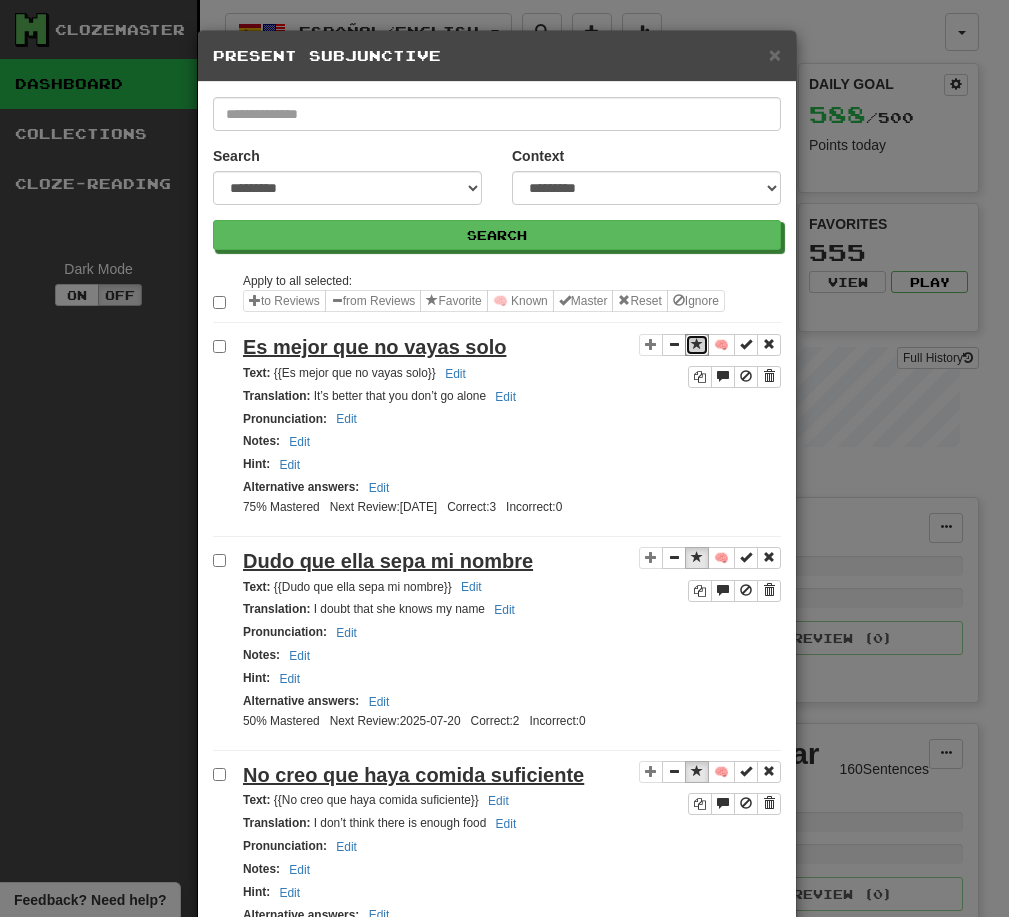 click at bounding box center (697, 344) 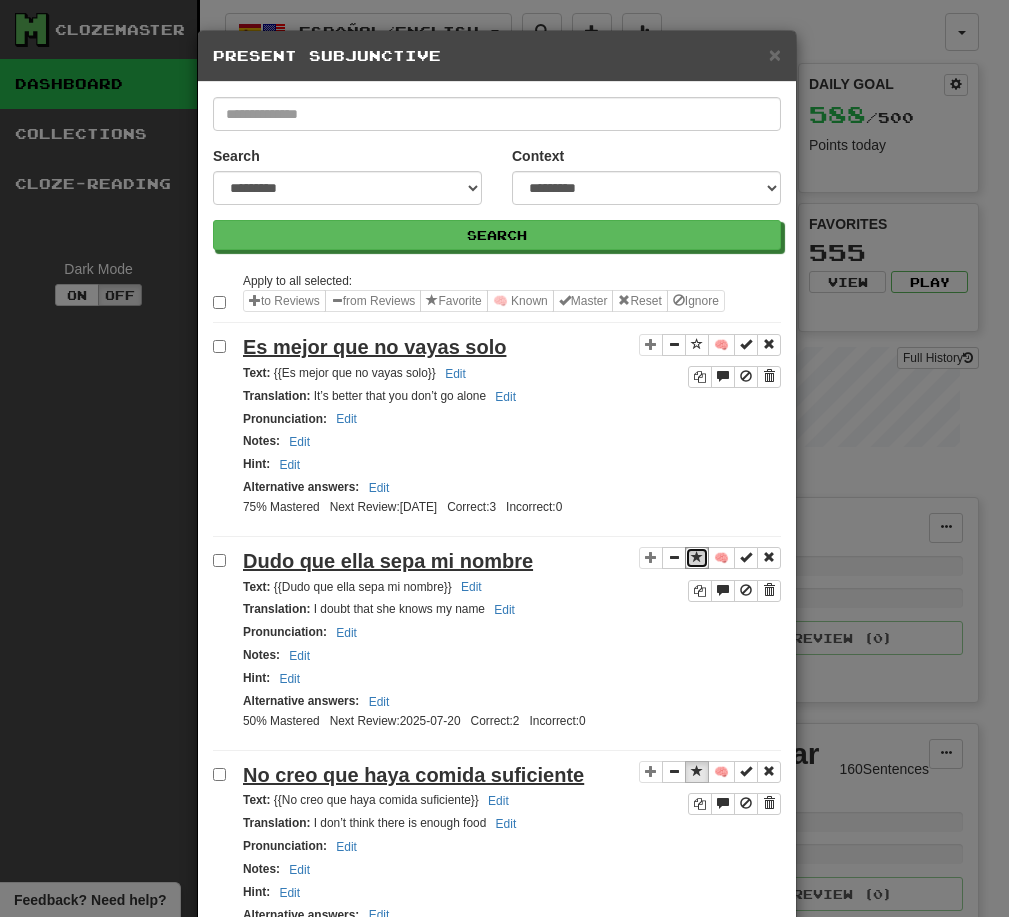 click at bounding box center [697, 557] 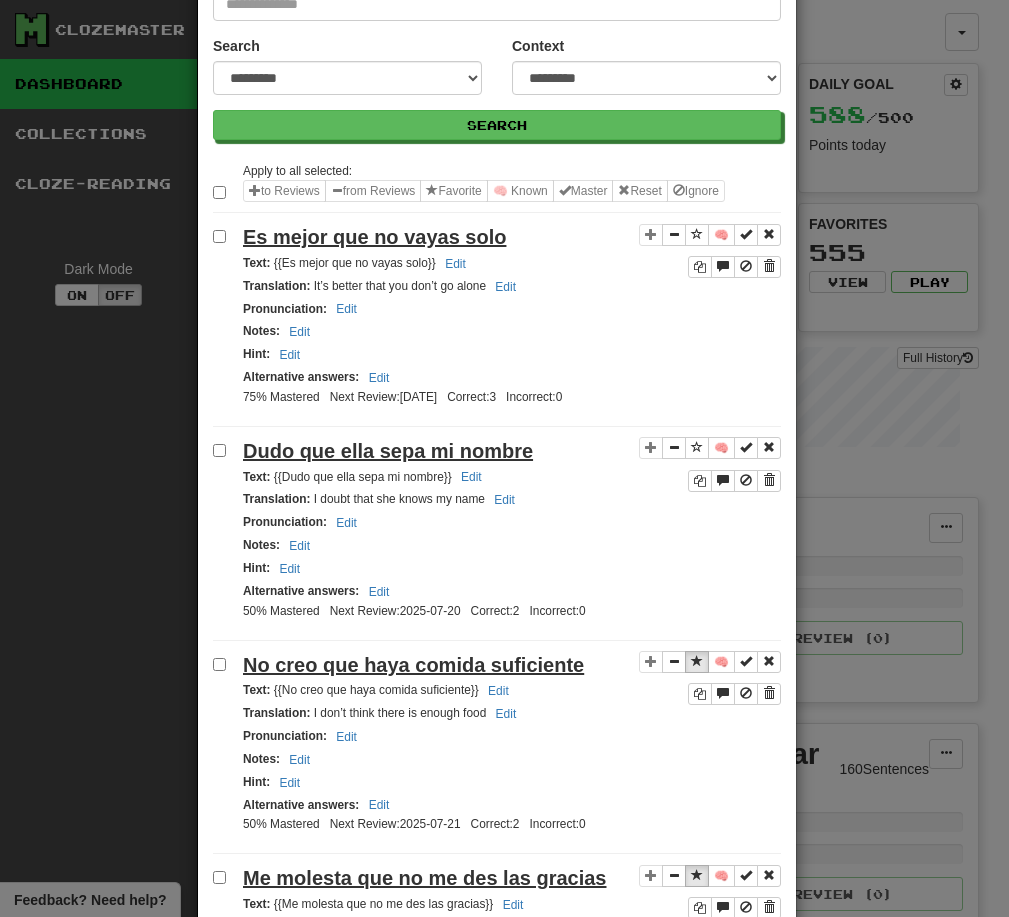 scroll, scrollTop: 140, scrollLeft: 0, axis: vertical 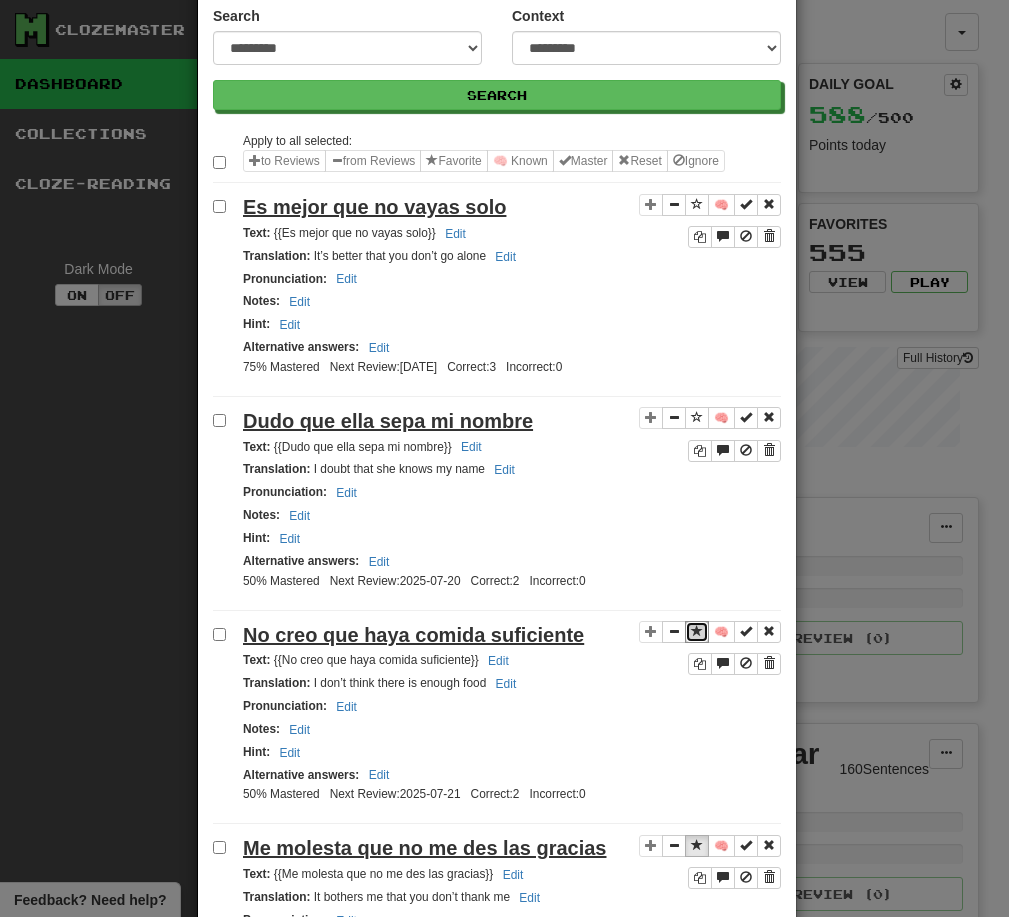 click at bounding box center [697, 631] 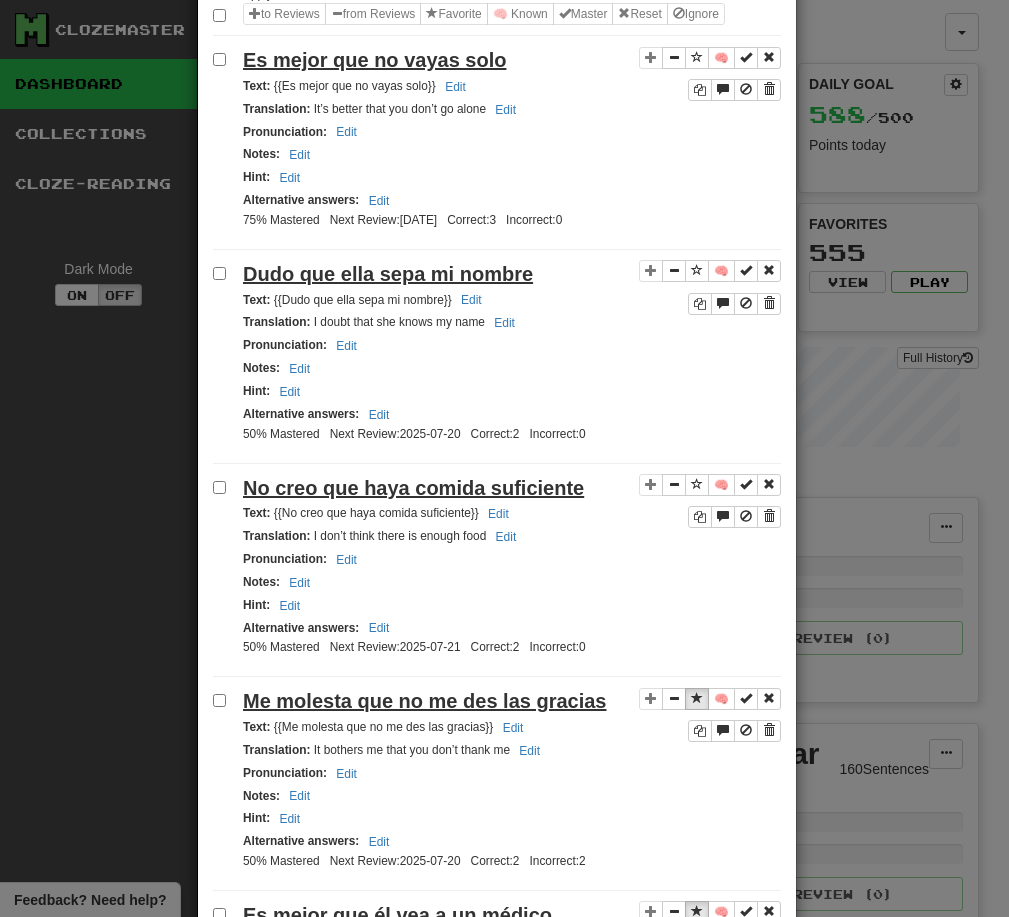 scroll, scrollTop: 304, scrollLeft: 0, axis: vertical 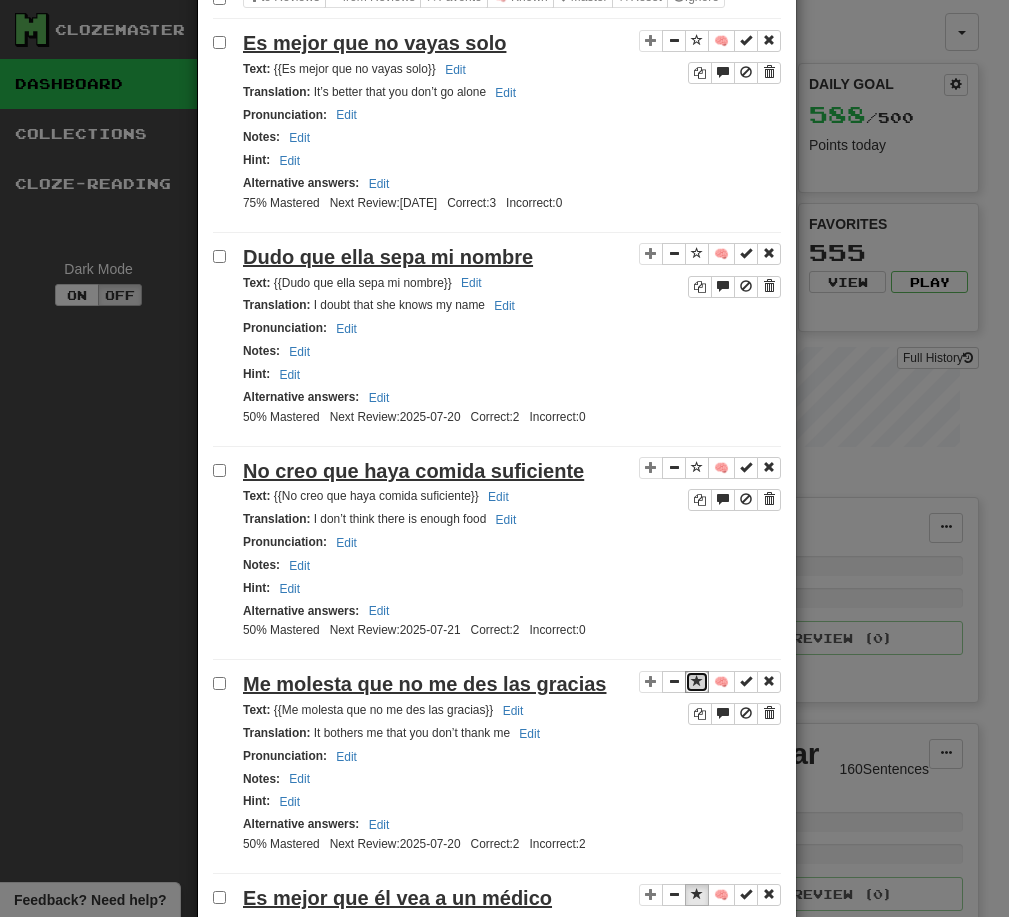 drag, startPoint x: 693, startPoint y: 679, endPoint x: 684, endPoint y: 672, distance: 11.401754 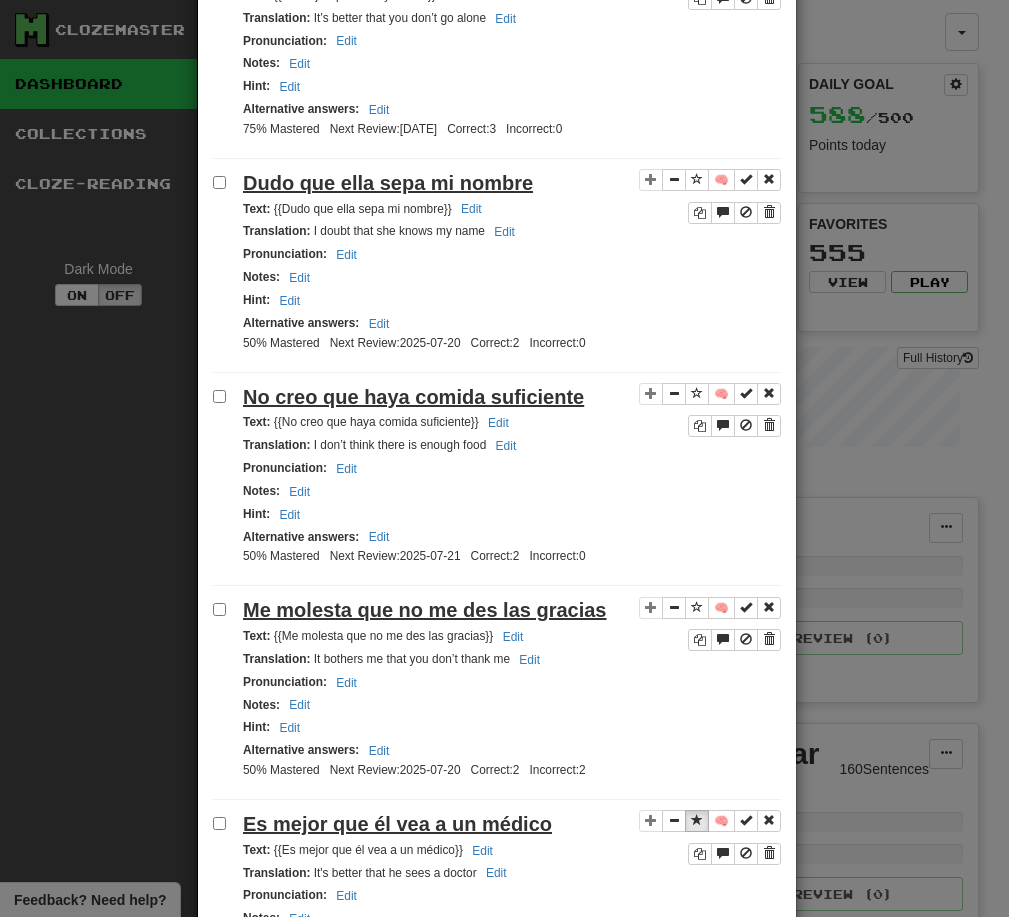 scroll, scrollTop: 434, scrollLeft: 0, axis: vertical 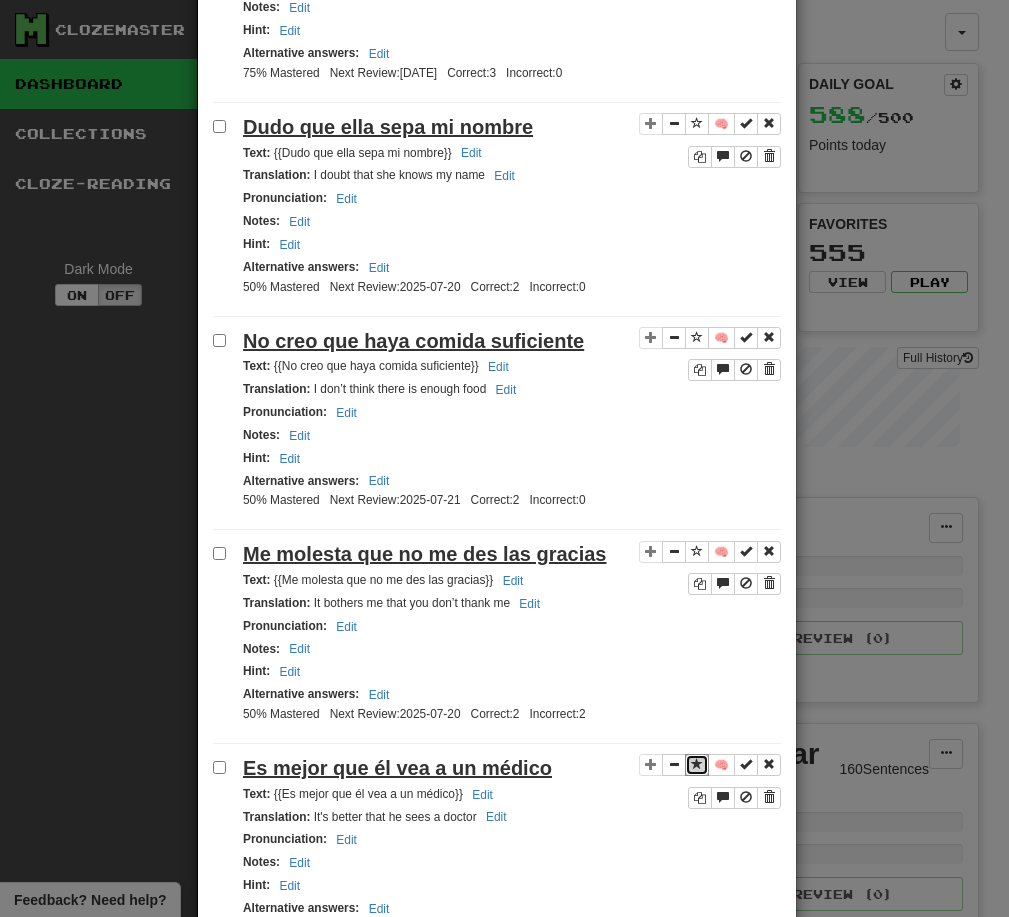 click at bounding box center (697, 764) 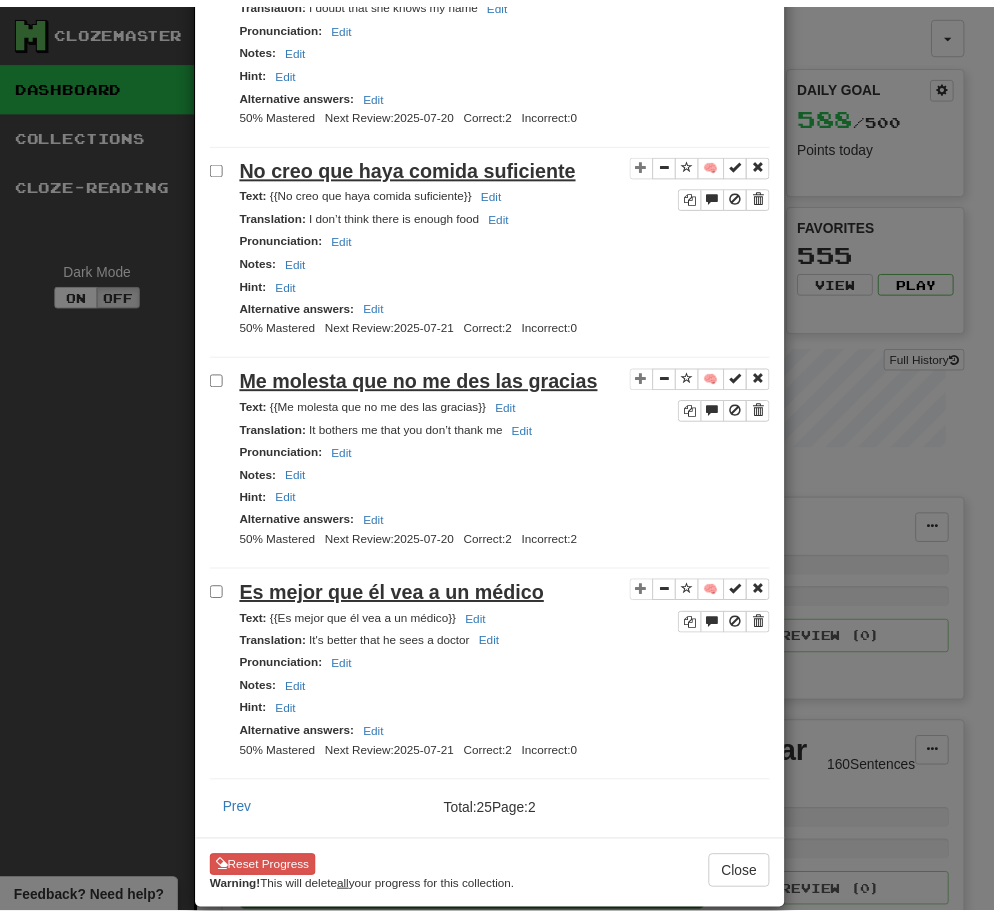scroll, scrollTop: 637, scrollLeft: 0, axis: vertical 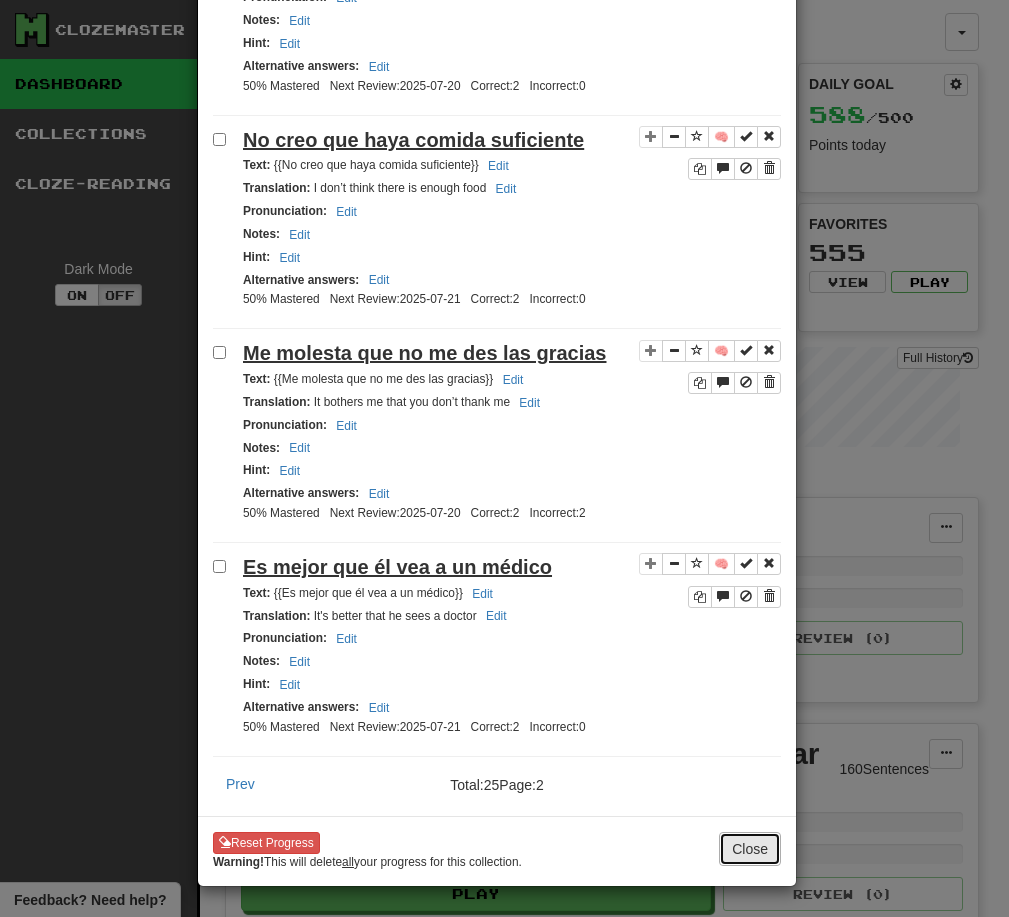 click on "Close" at bounding box center [750, 849] 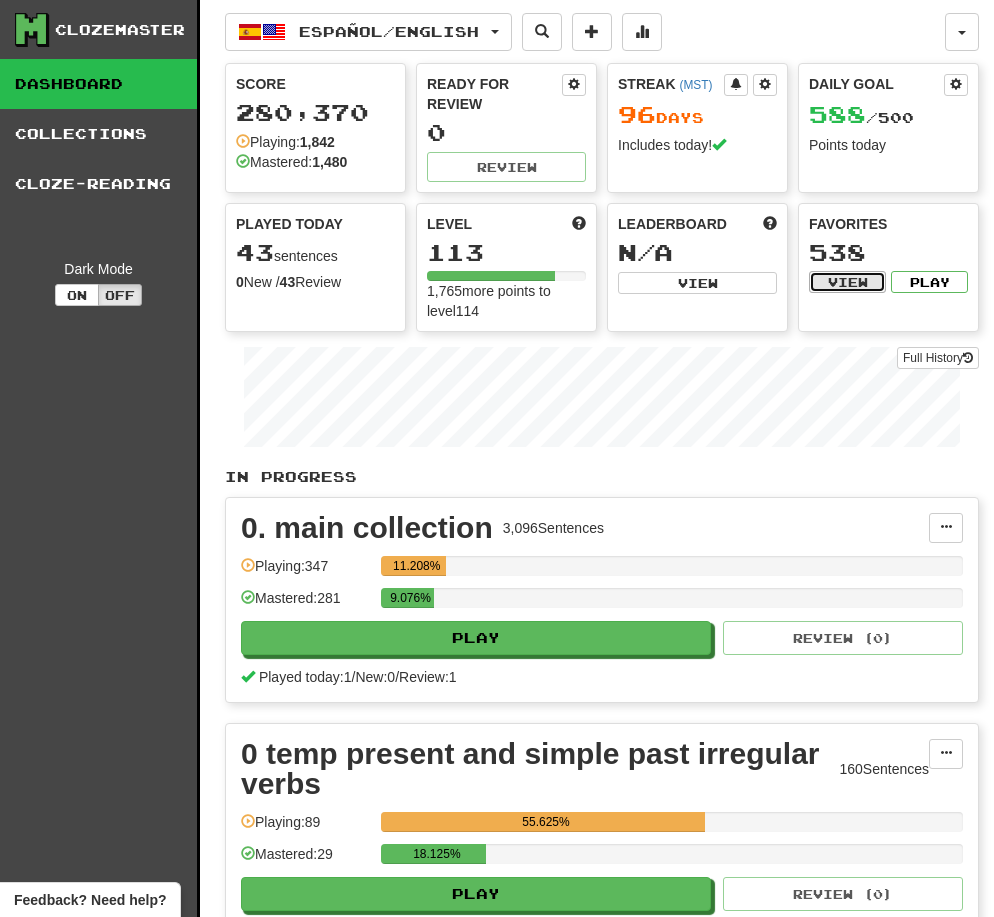 click on "View" at bounding box center (847, 282) 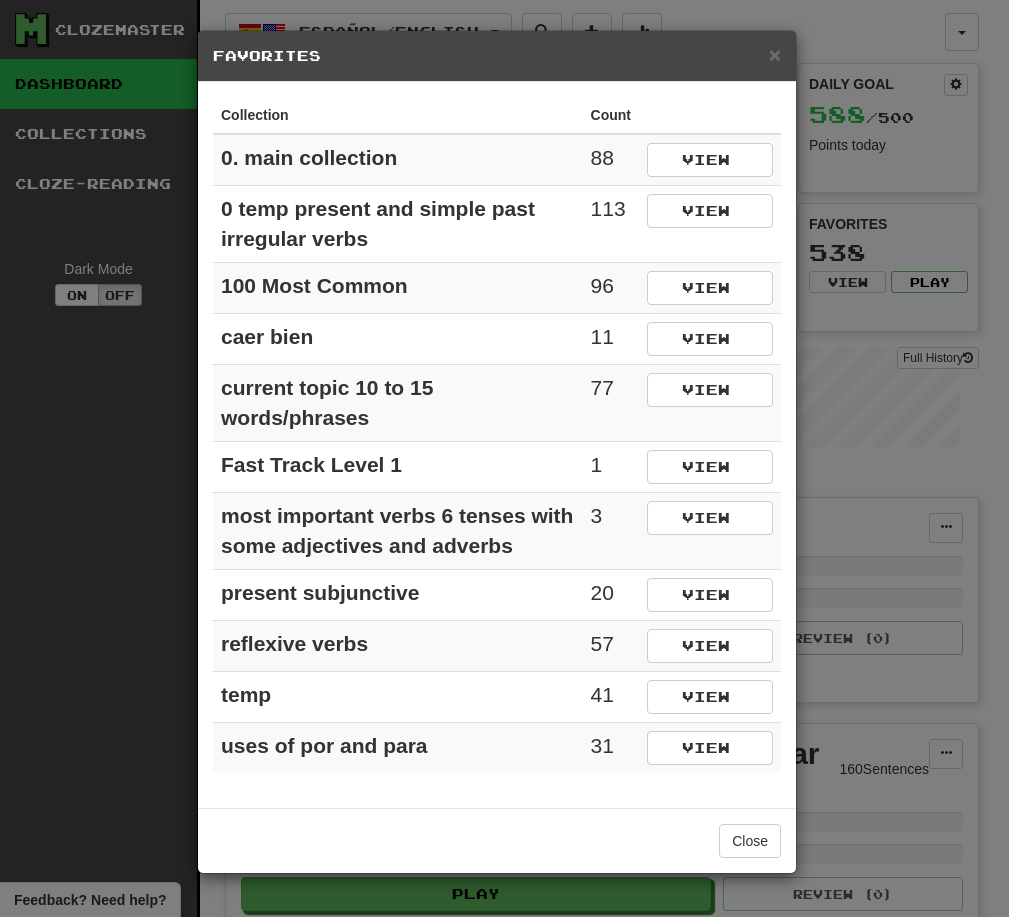 click on "Favorites" at bounding box center [497, 56] 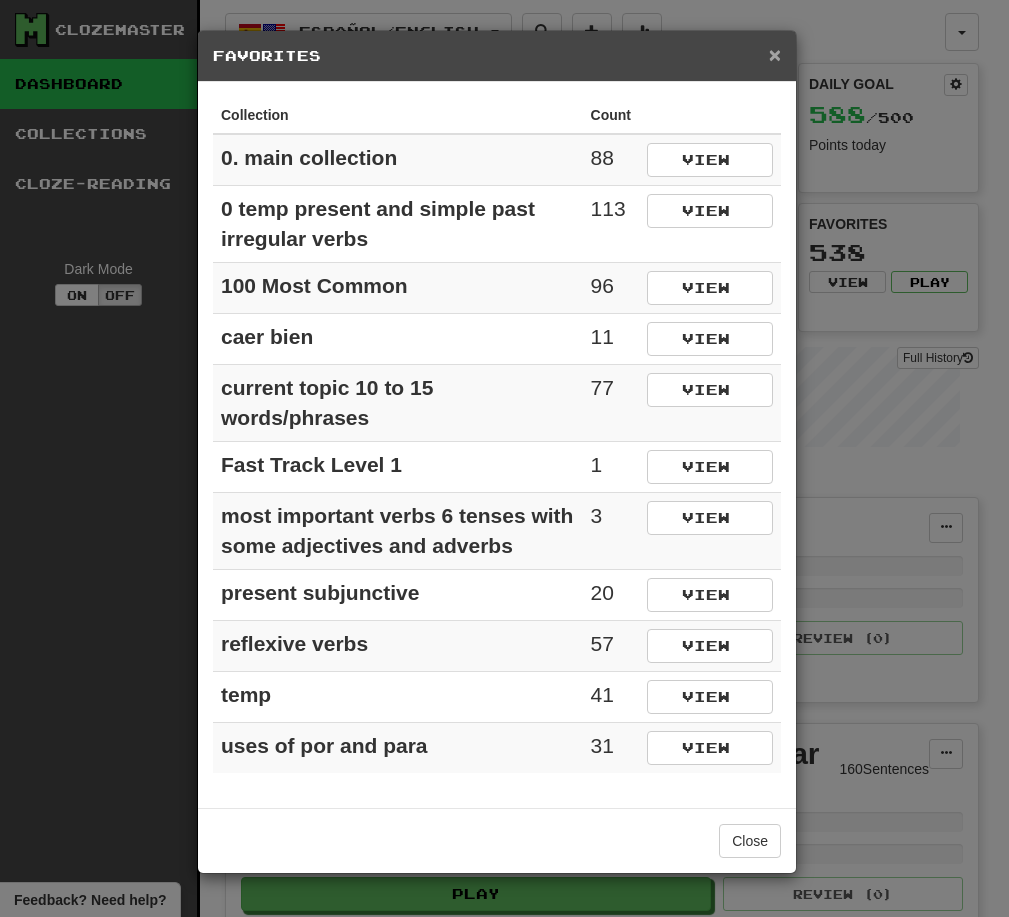 click on "×" at bounding box center [775, 54] 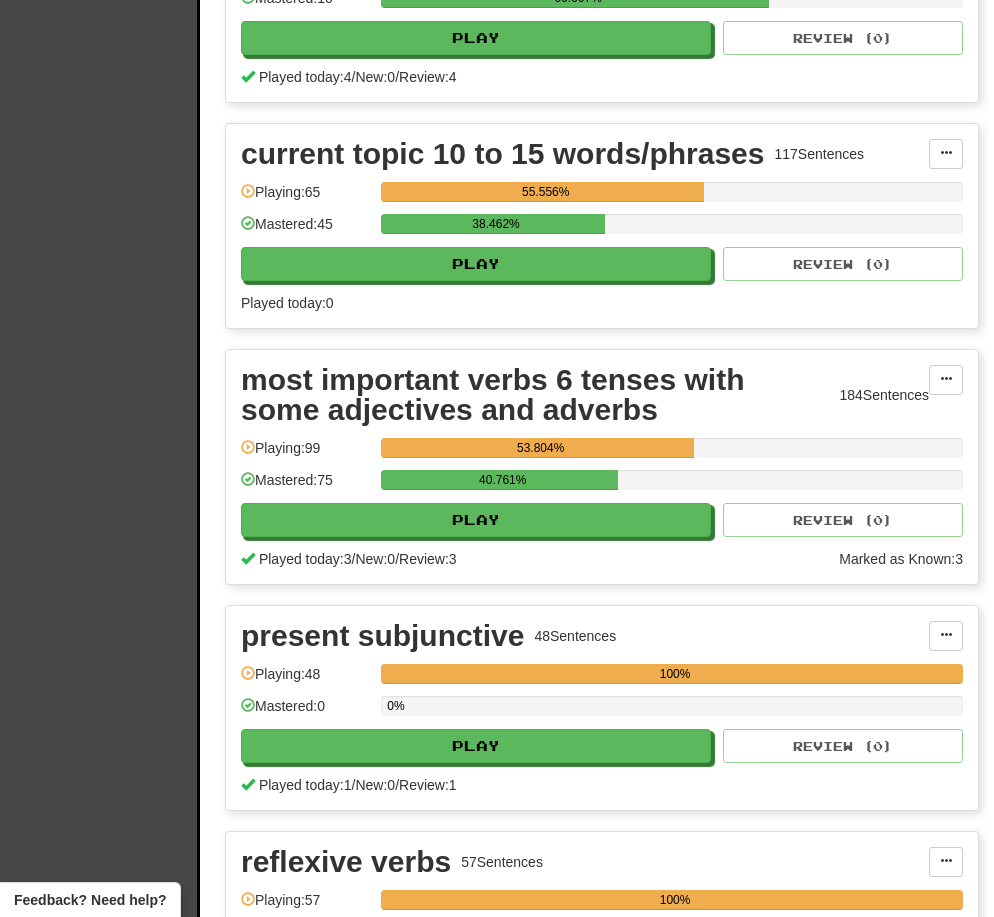 scroll, scrollTop: 1783, scrollLeft: 0, axis: vertical 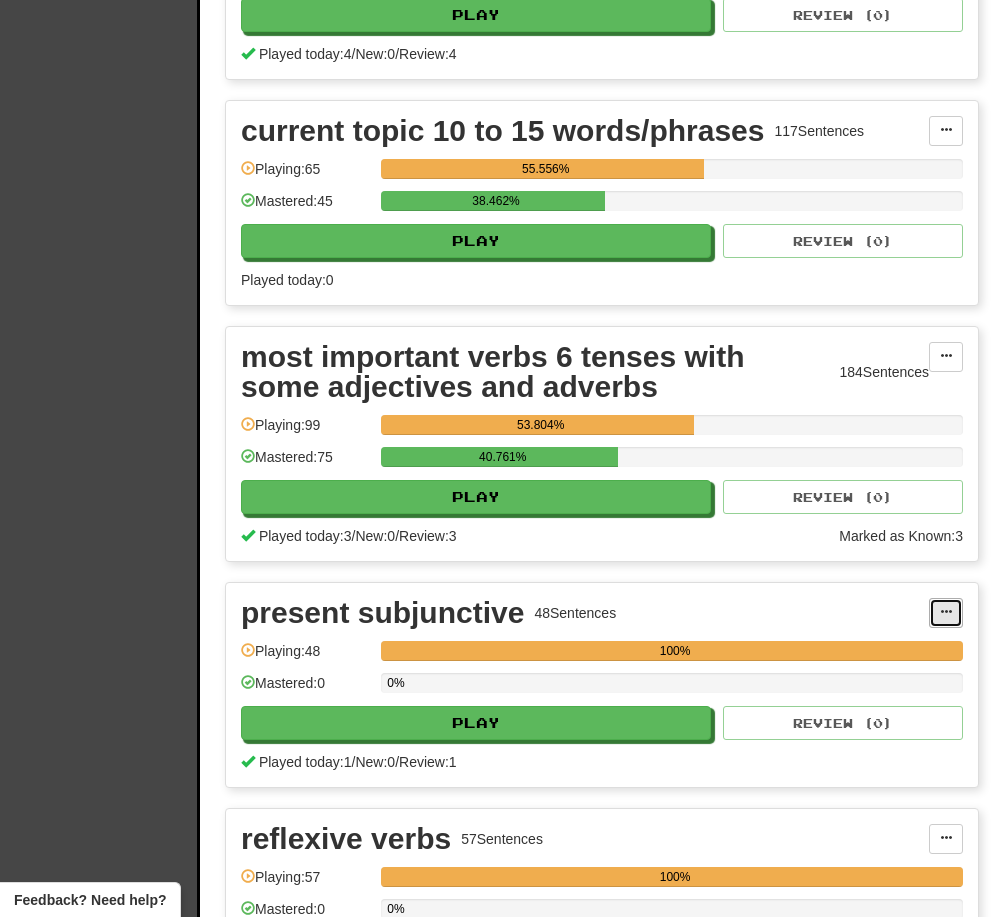 click at bounding box center (946, 612) 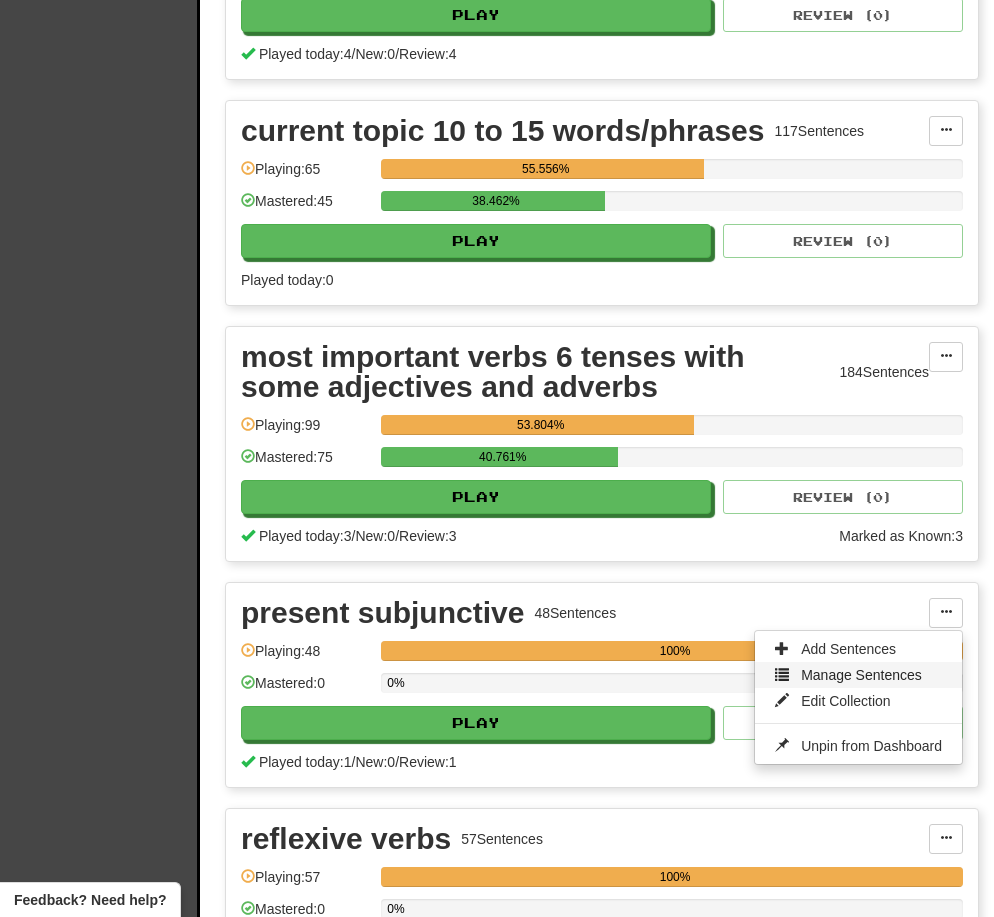 click on "Manage Sentences" at bounding box center [861, 675] 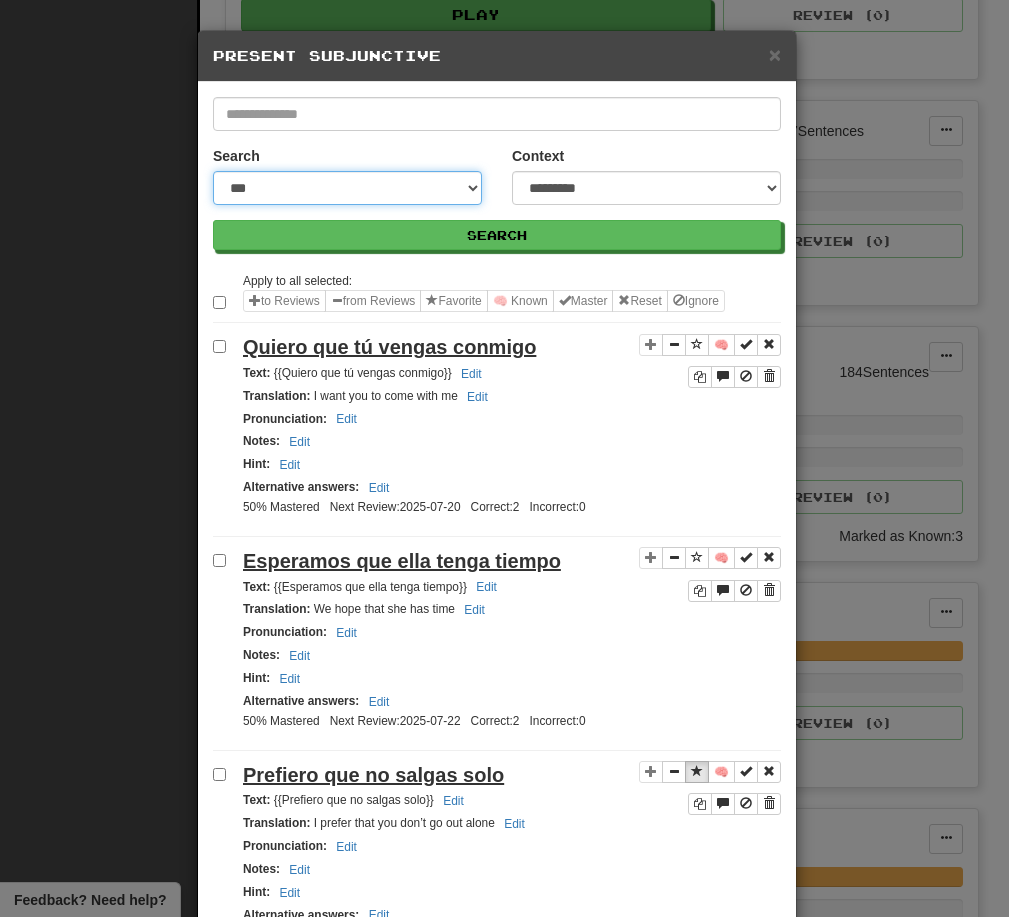 click on "**********" at bounding box center [347, 188] 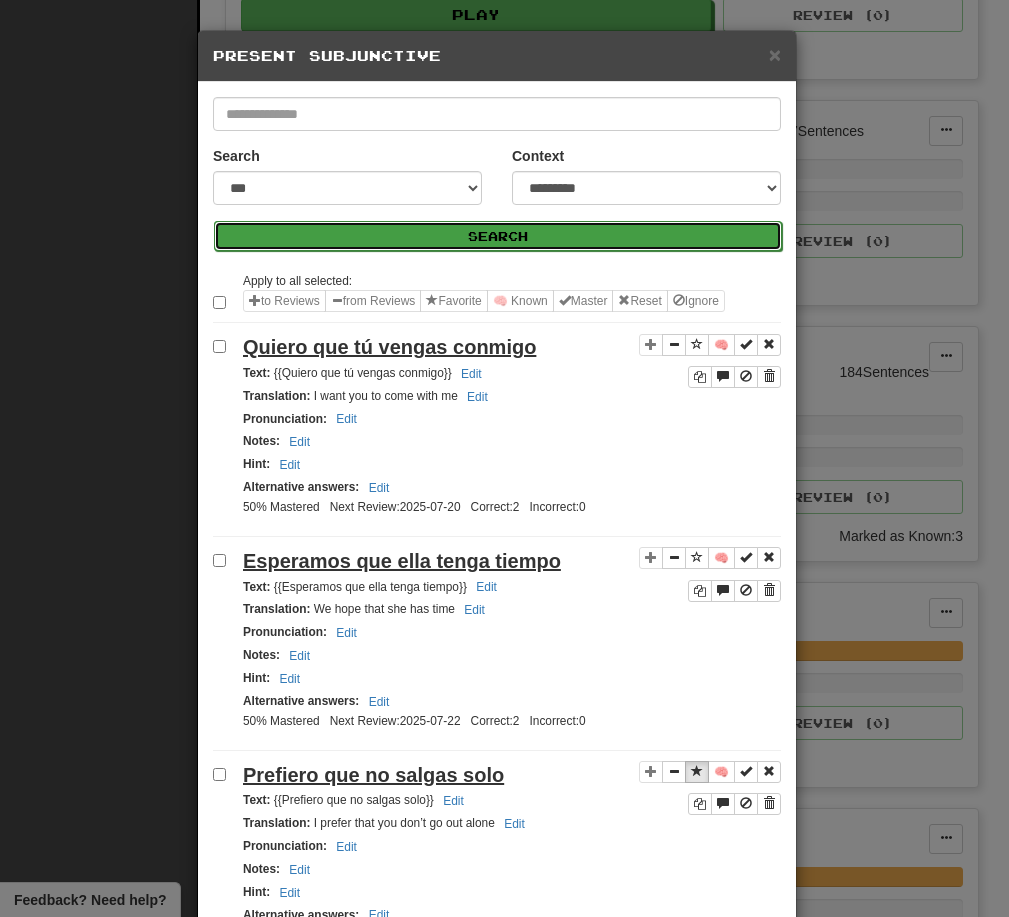 click on "Search" at bounding box center (498, 236) 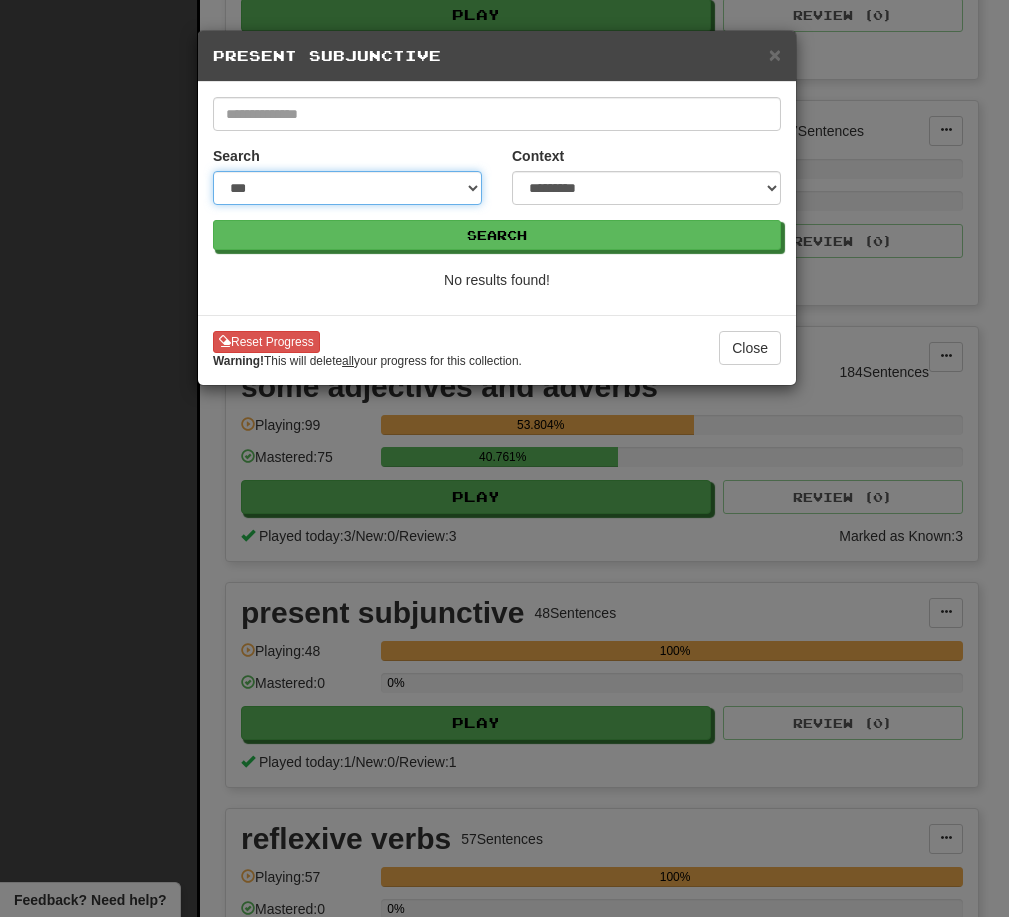 click on "**********" at bounding box center (347, 188) 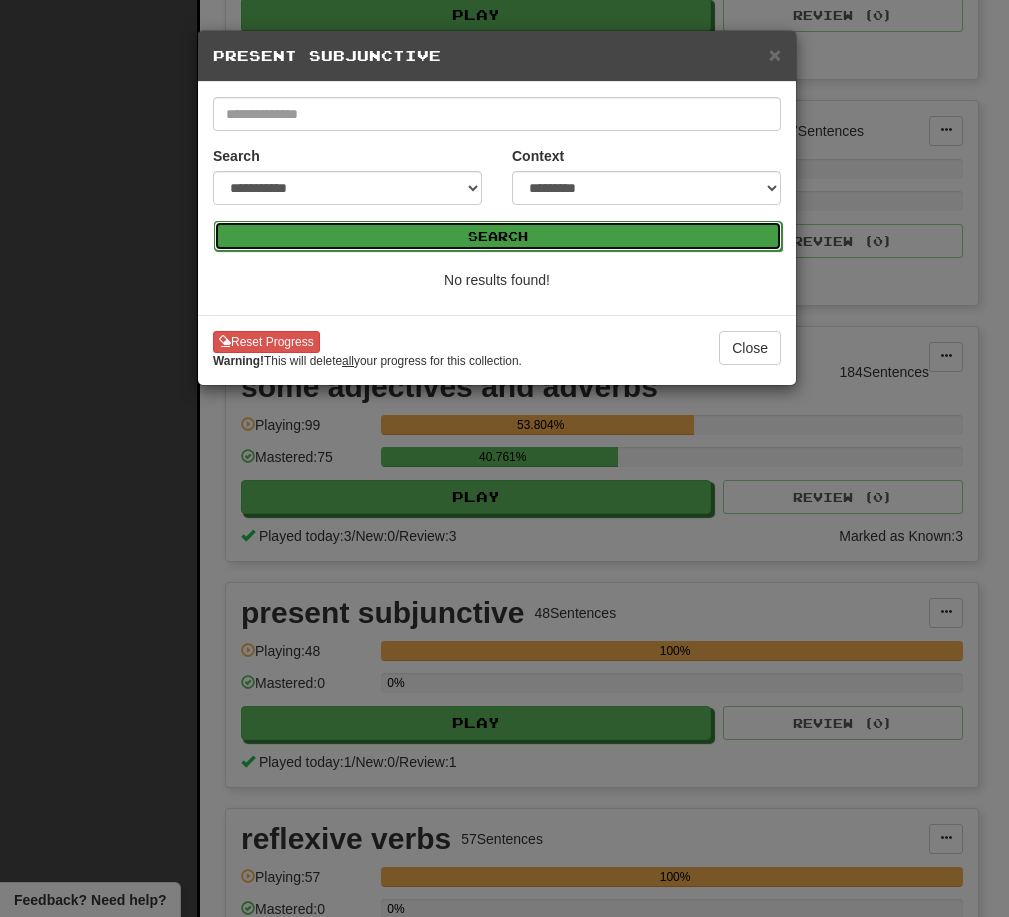 click on "Search" at bounding box center (498, 236) 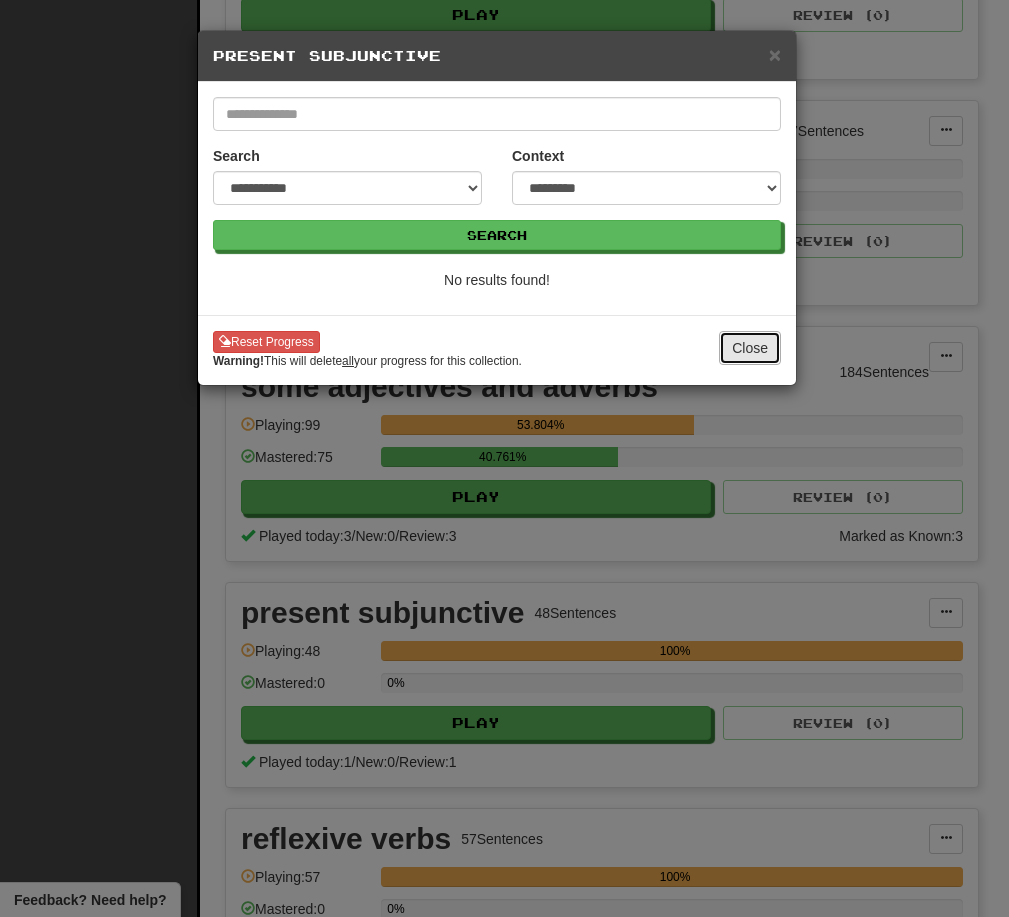 click on "Close" at bounding box center (750, 348) 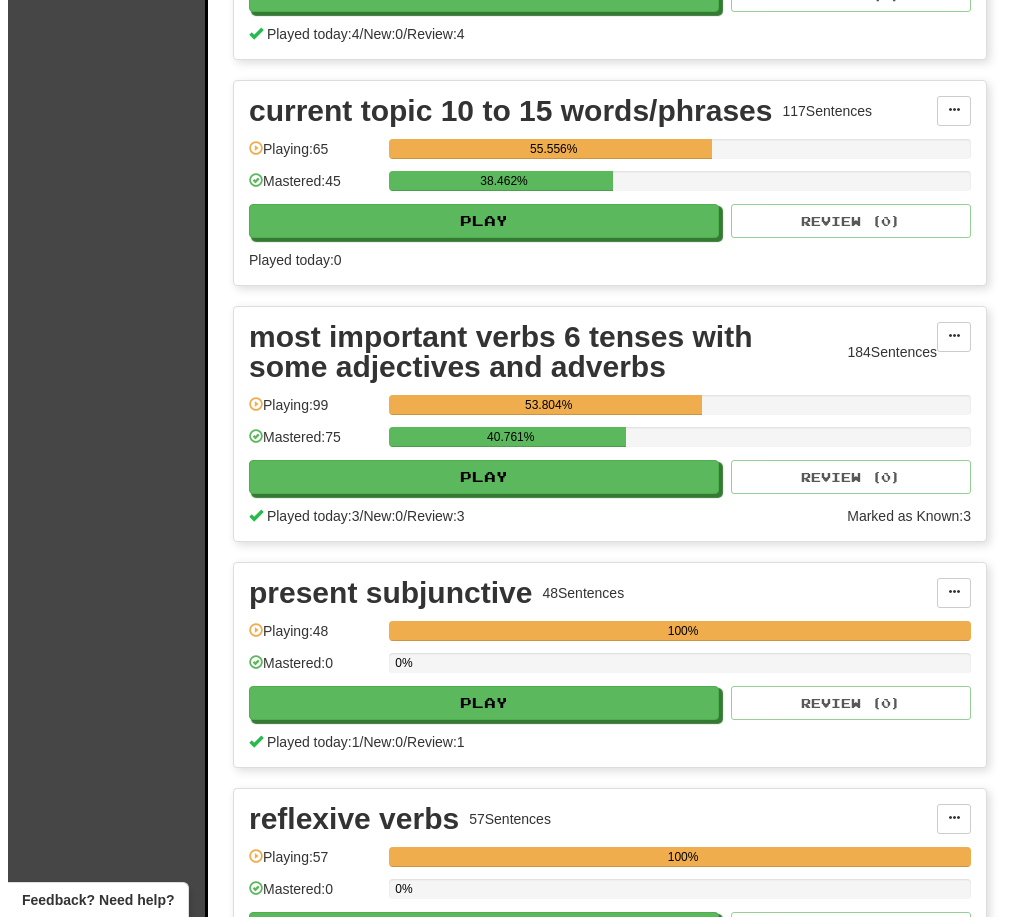 scroll, scrollTop: 1807, scrollLeft: 0, axis: vertical 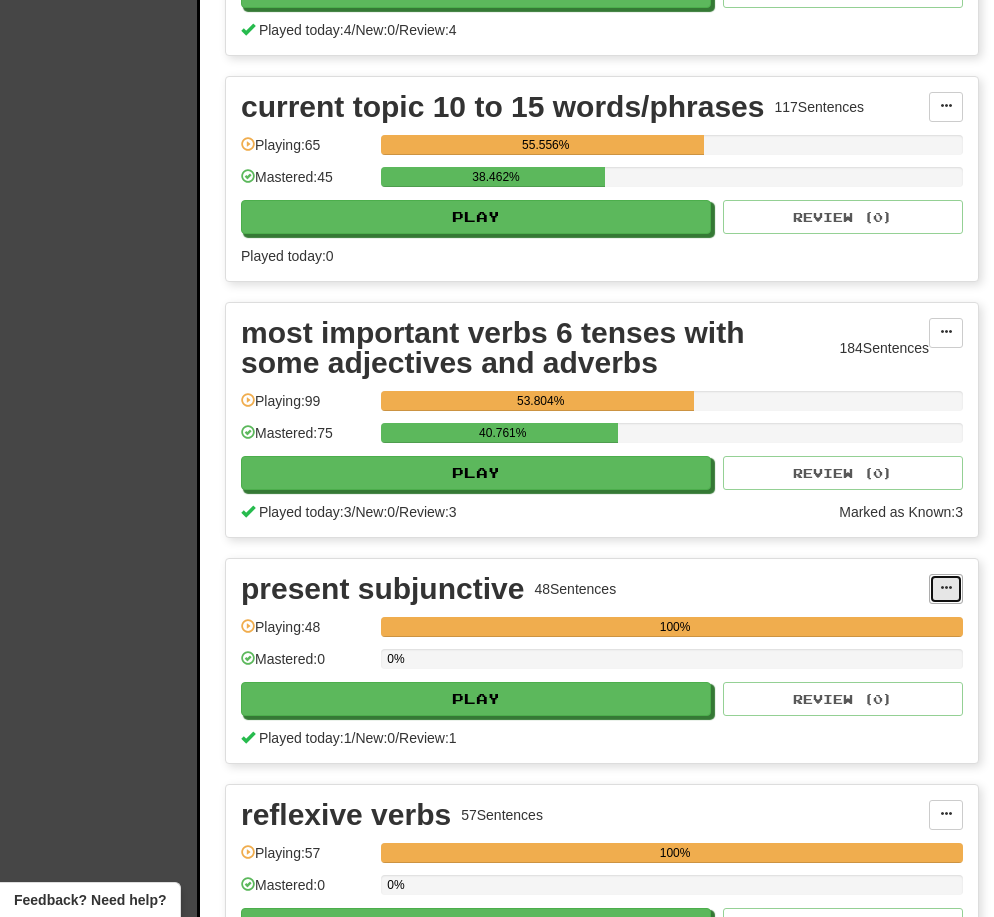 click at bounding box center (946, 588) 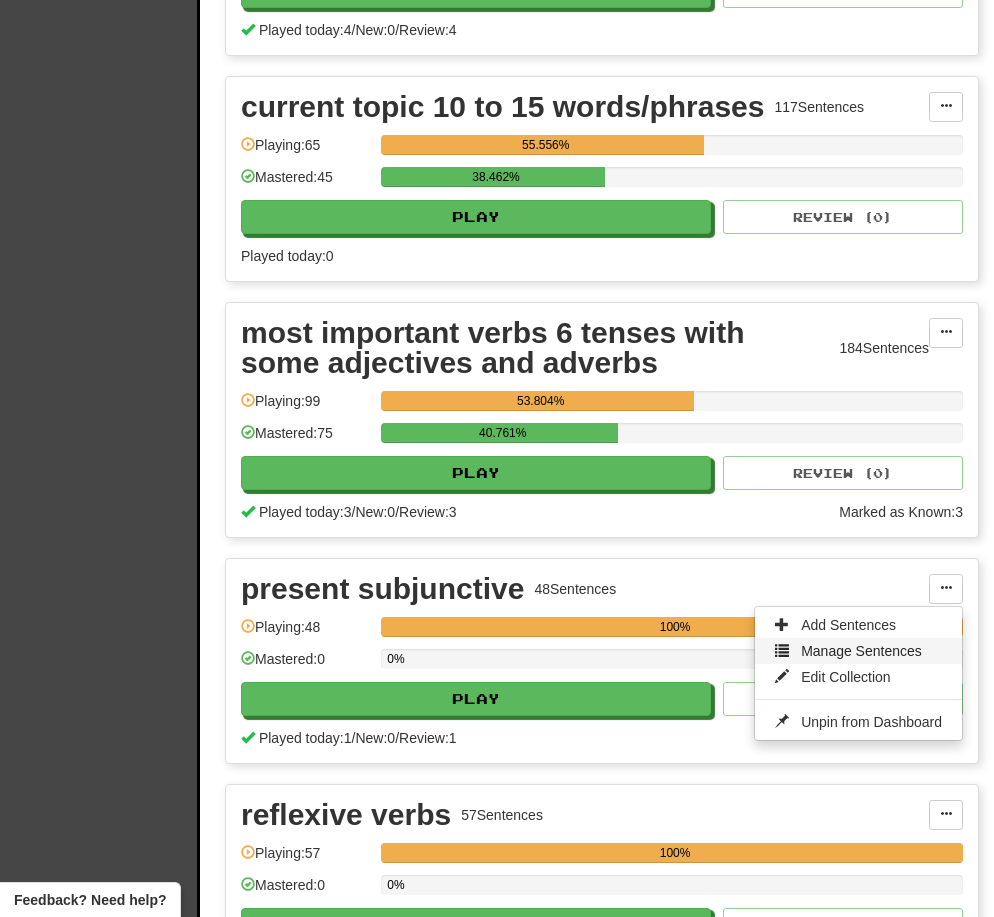 click on "Manage Sentences" at bounding box center (861, 651) 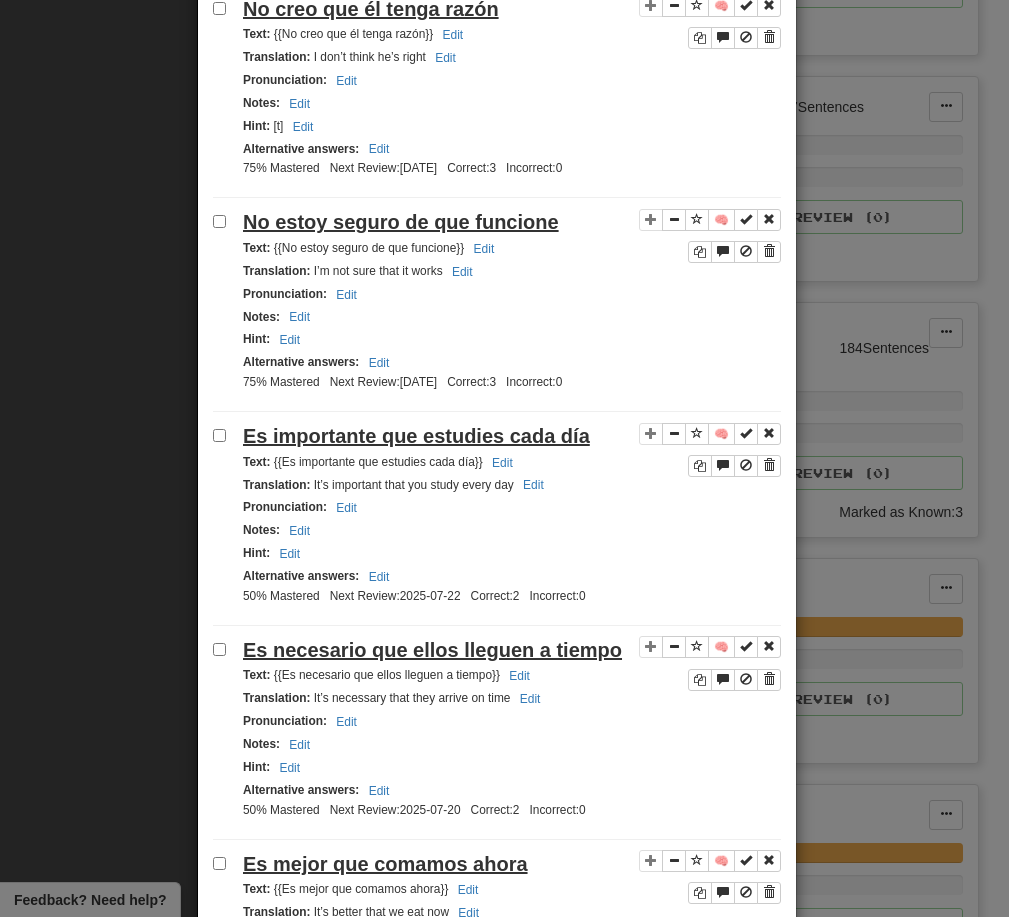 scroll, scrollTop: 2238, scrollLeft: 0, axis: vertical 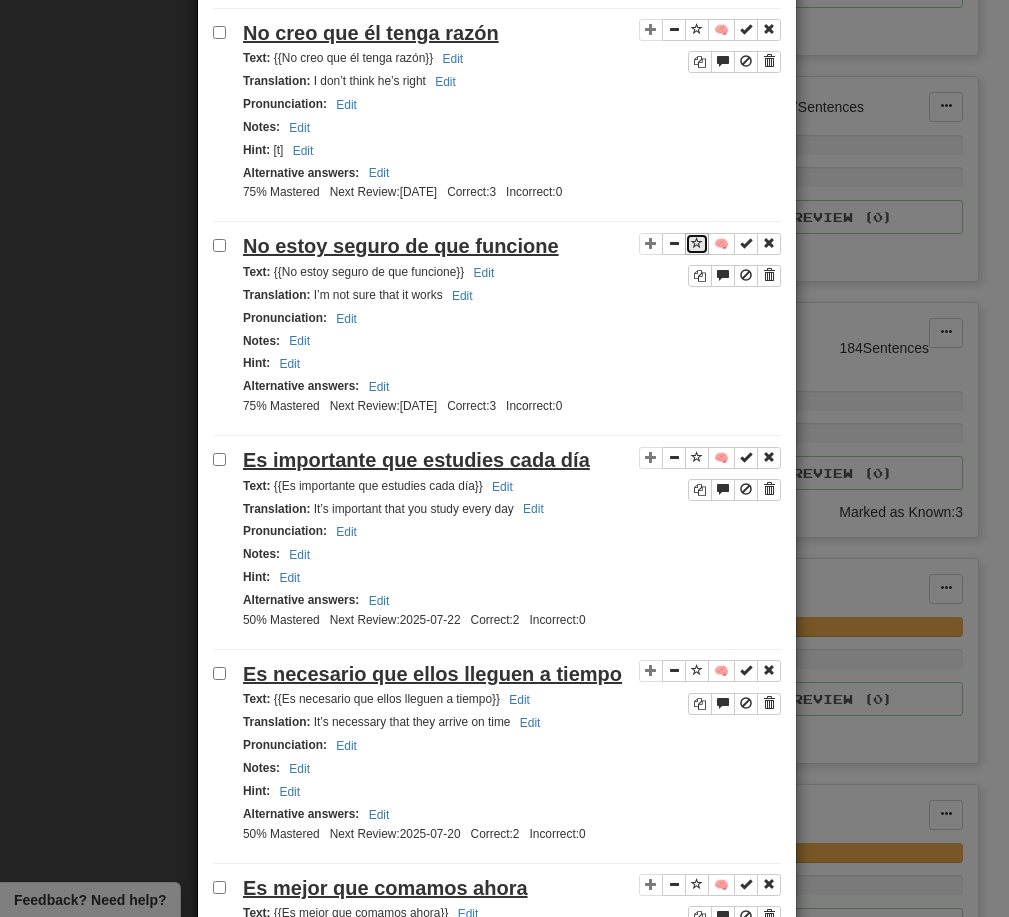 click at bounding box center [697, 243] 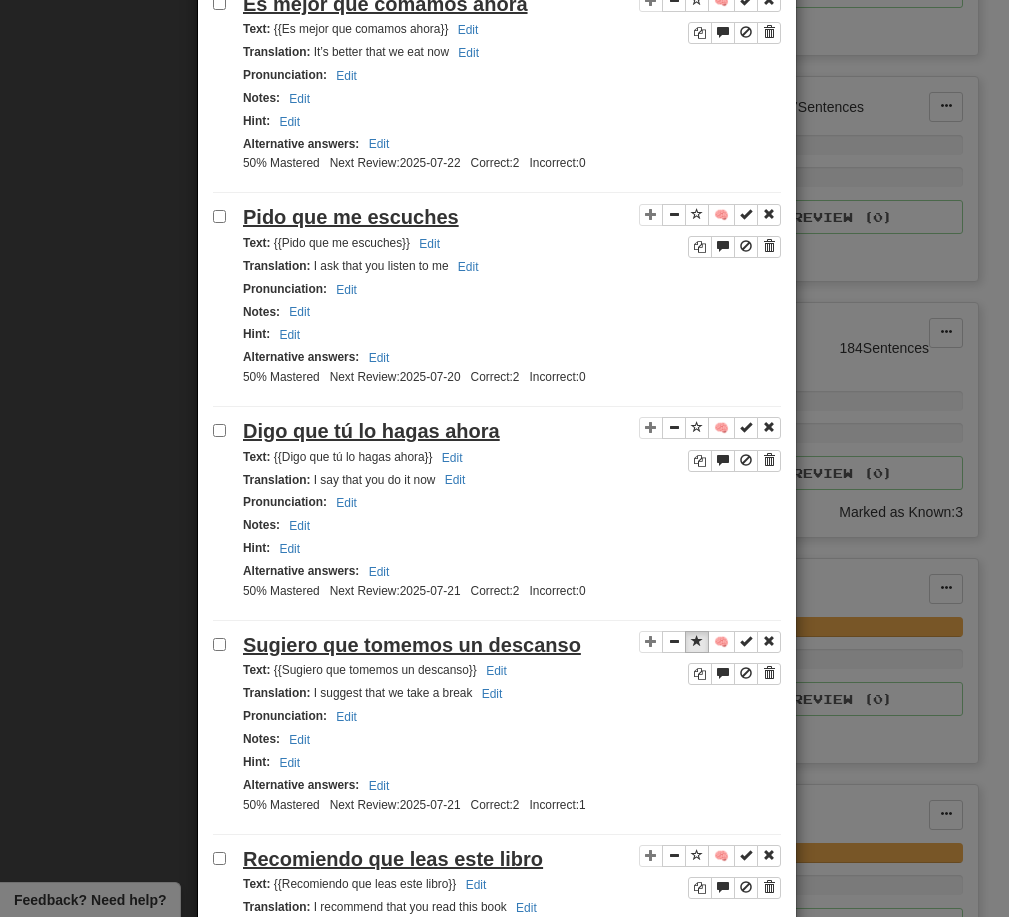scroll, scrollTop: 3125, scrollLeft: 0, axis: vertical 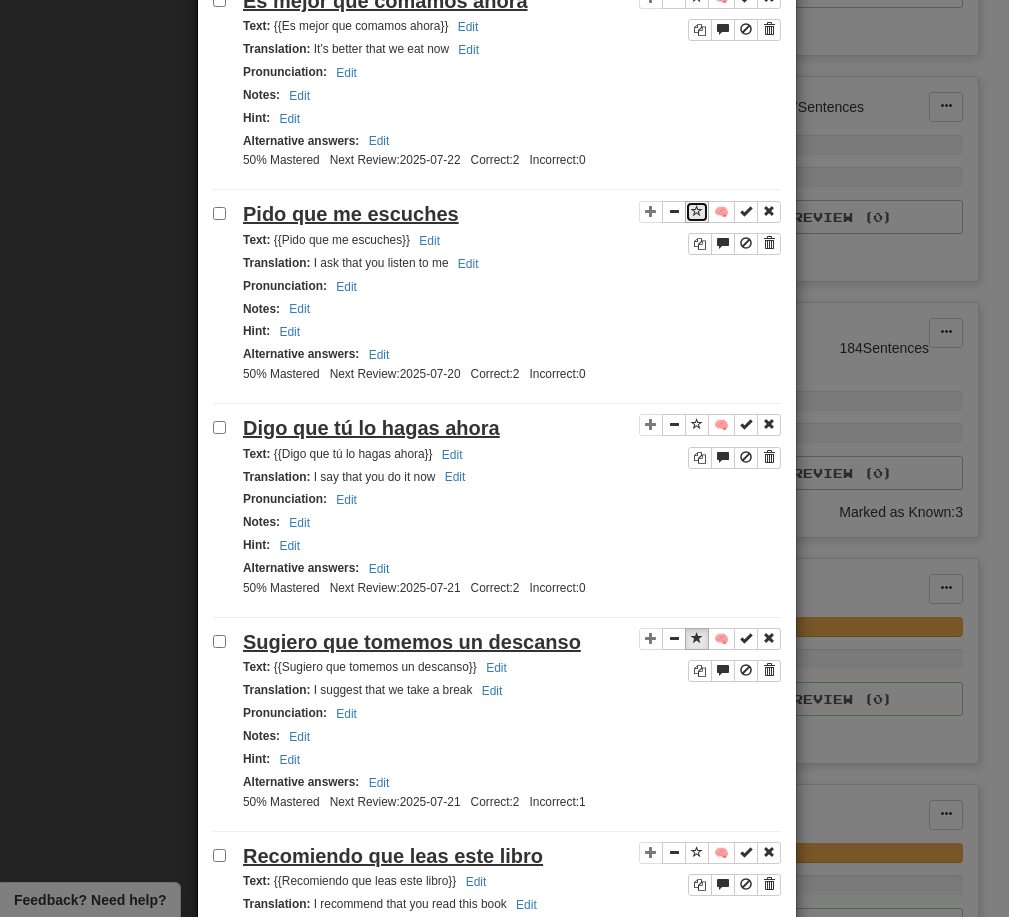 click at bounding box center [697, 211] 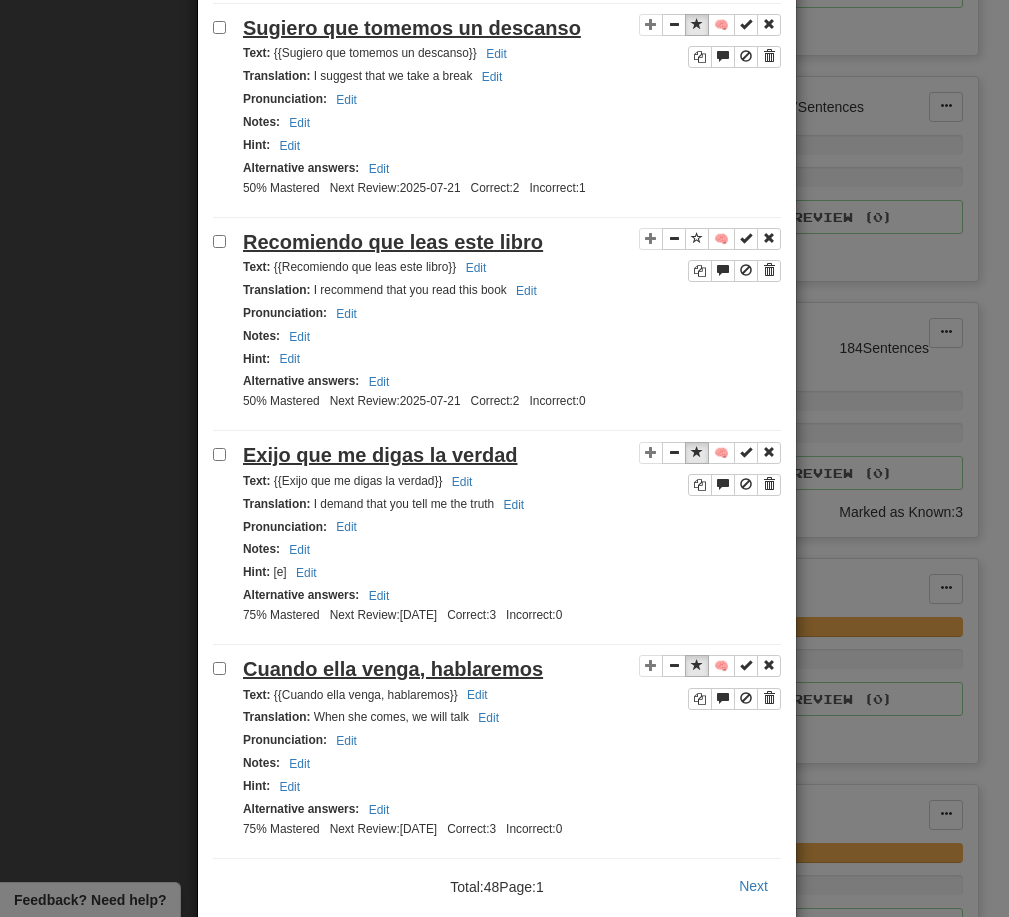 scroll, scrollTop: 3848, scrollLeft: 0, axis: vertical 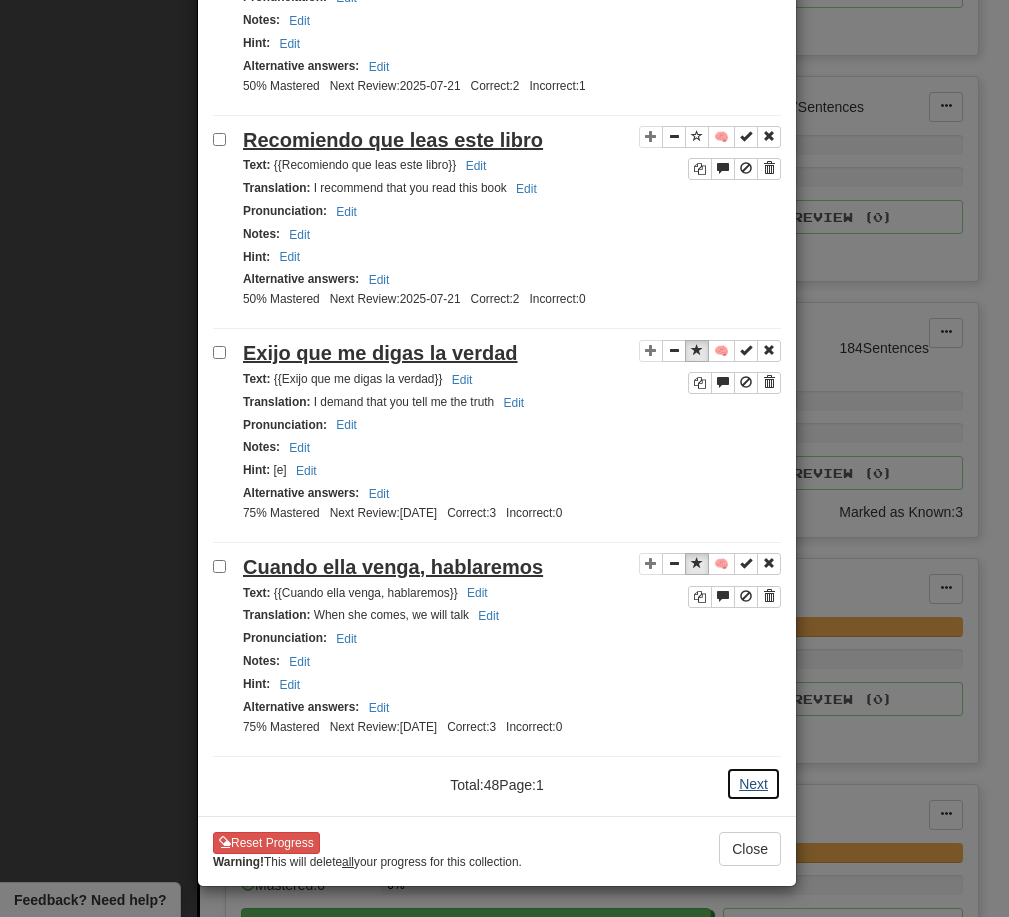 click on "Next" at bounding box center [753, 784] 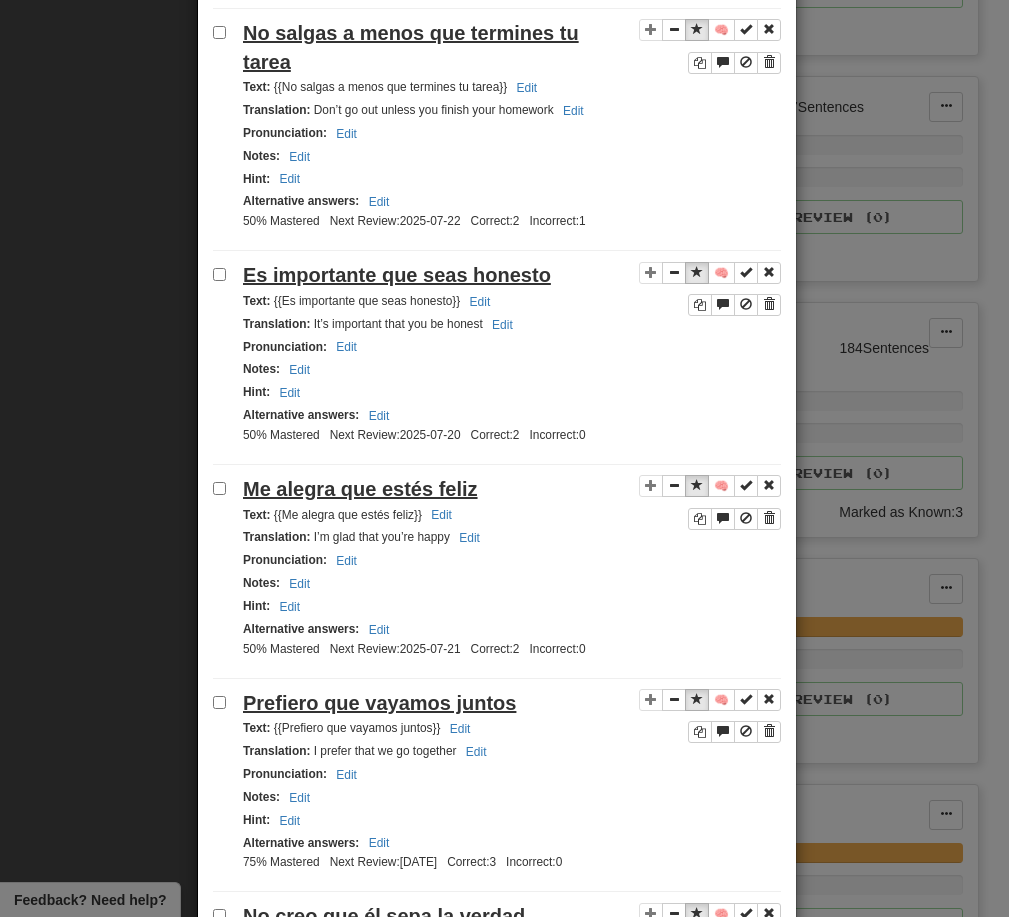 scroll, scrollTop: 987, scrollLeft: 0, axis: vertical 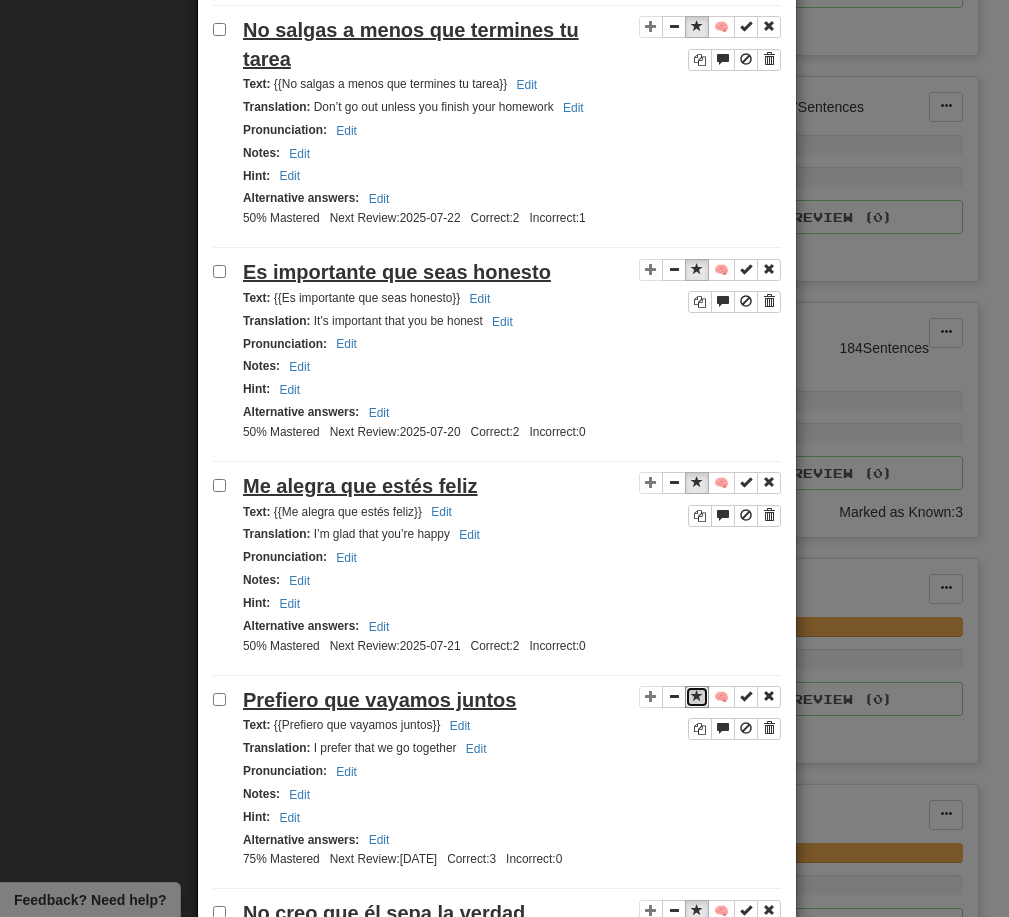 click at bounding box center [697, 696] 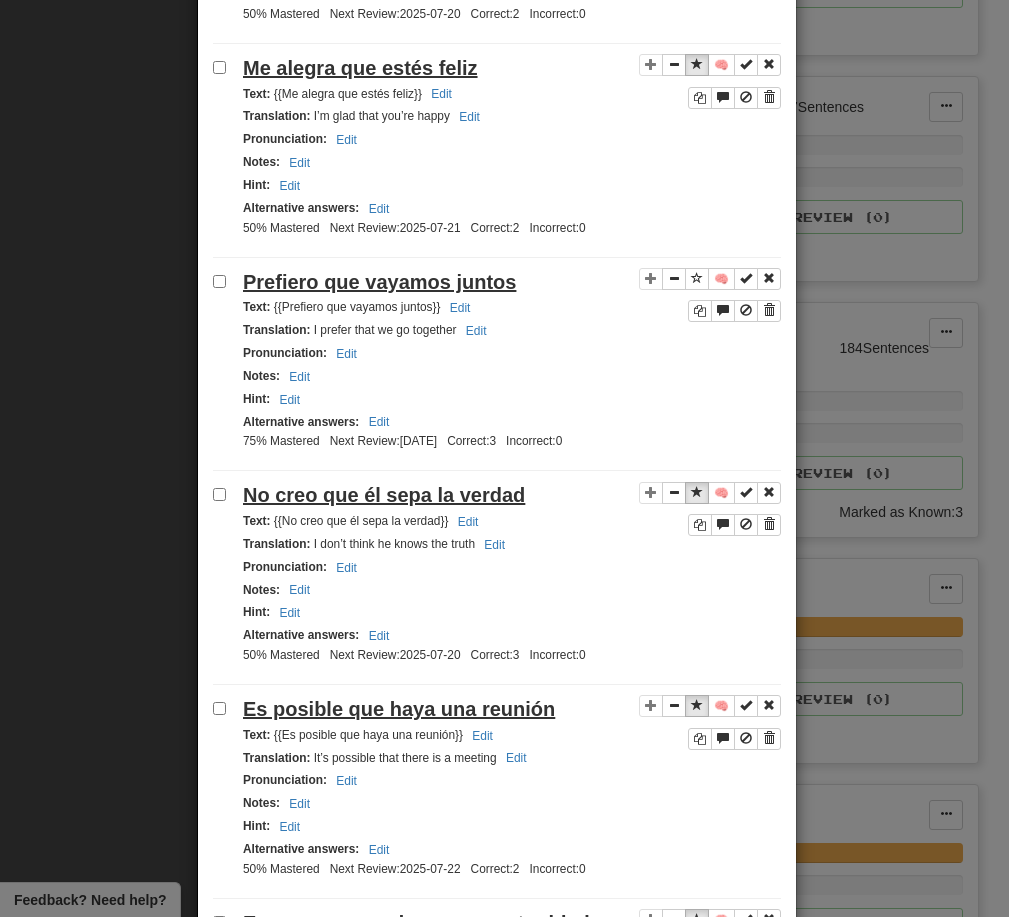 scroll, scrollTop: 1407, scrollLeft: 0, axis: vertical 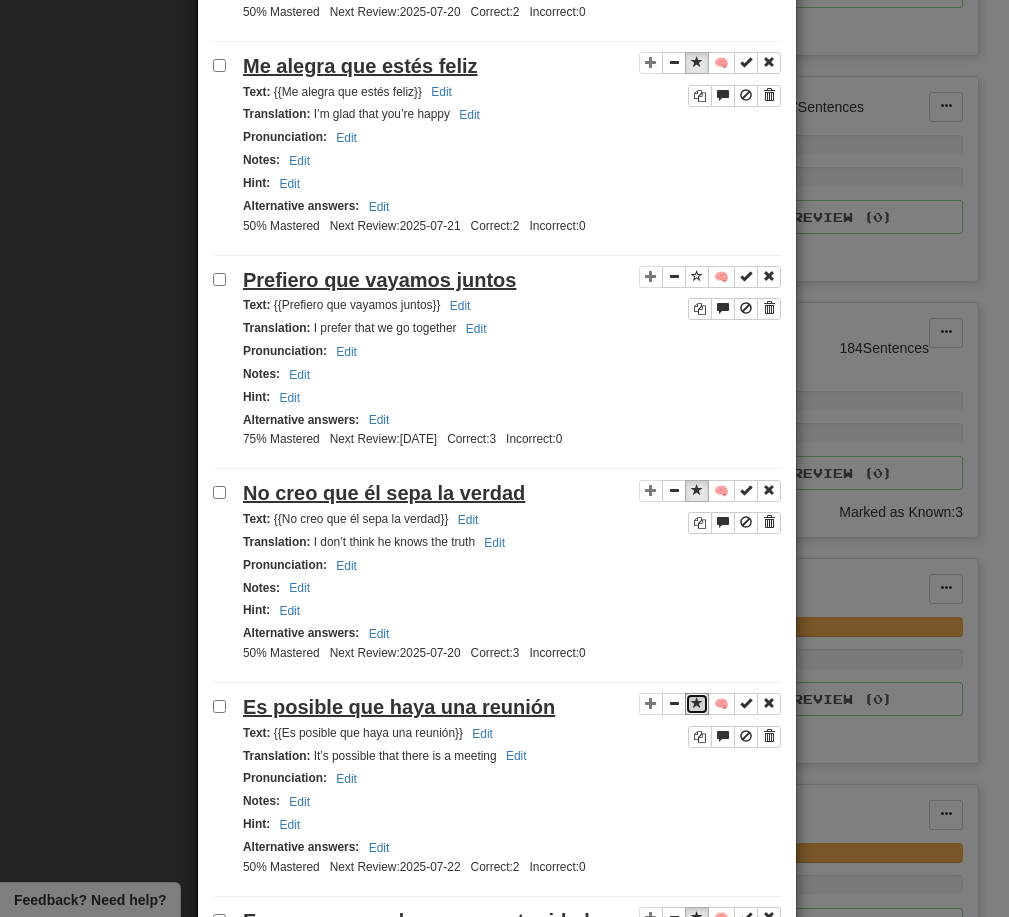 click at bounding box center [697, 703] 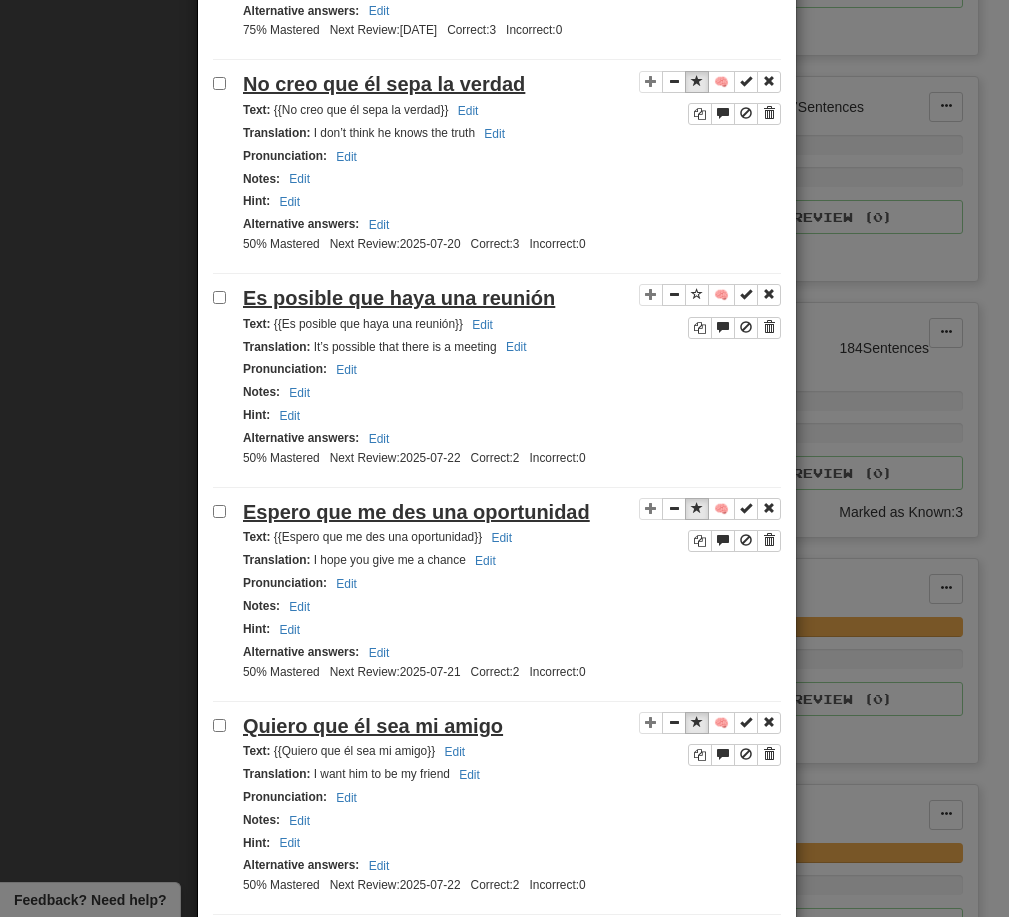 scroll, scrollTop: 1819, scrollLeft: 0, axis: vertical 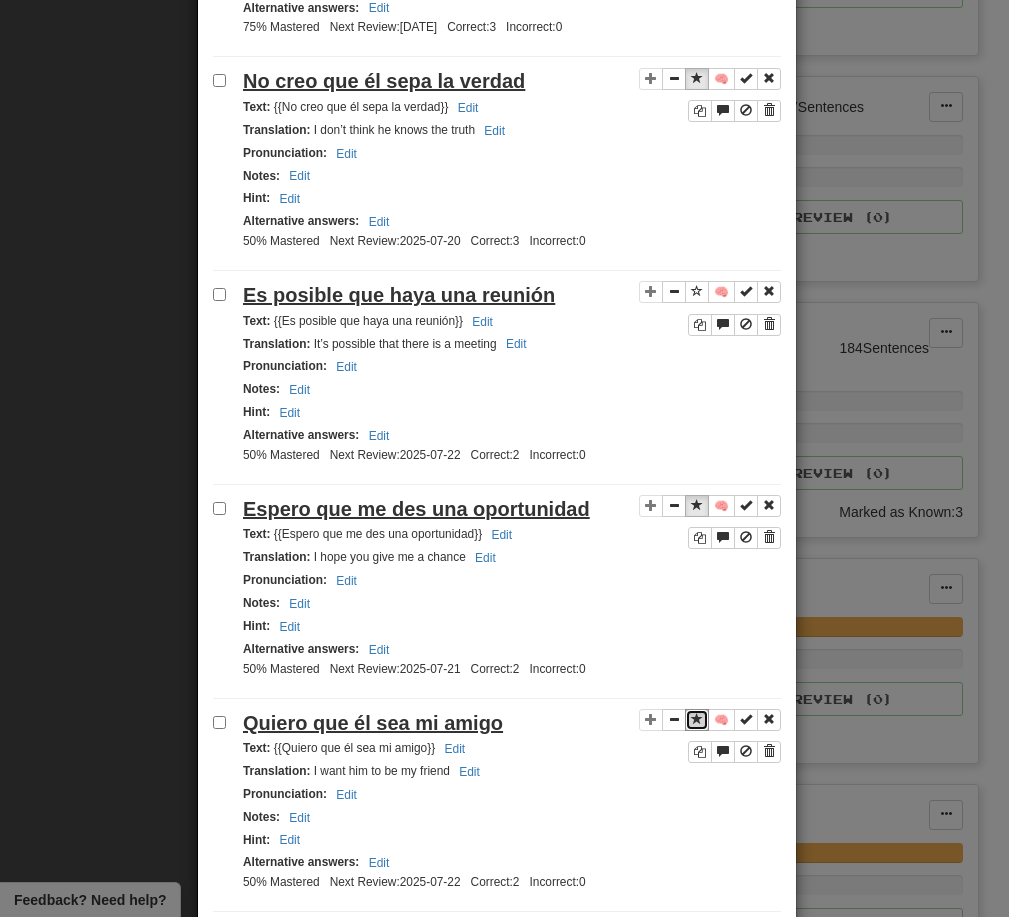 click at bounding box center (697, 719) 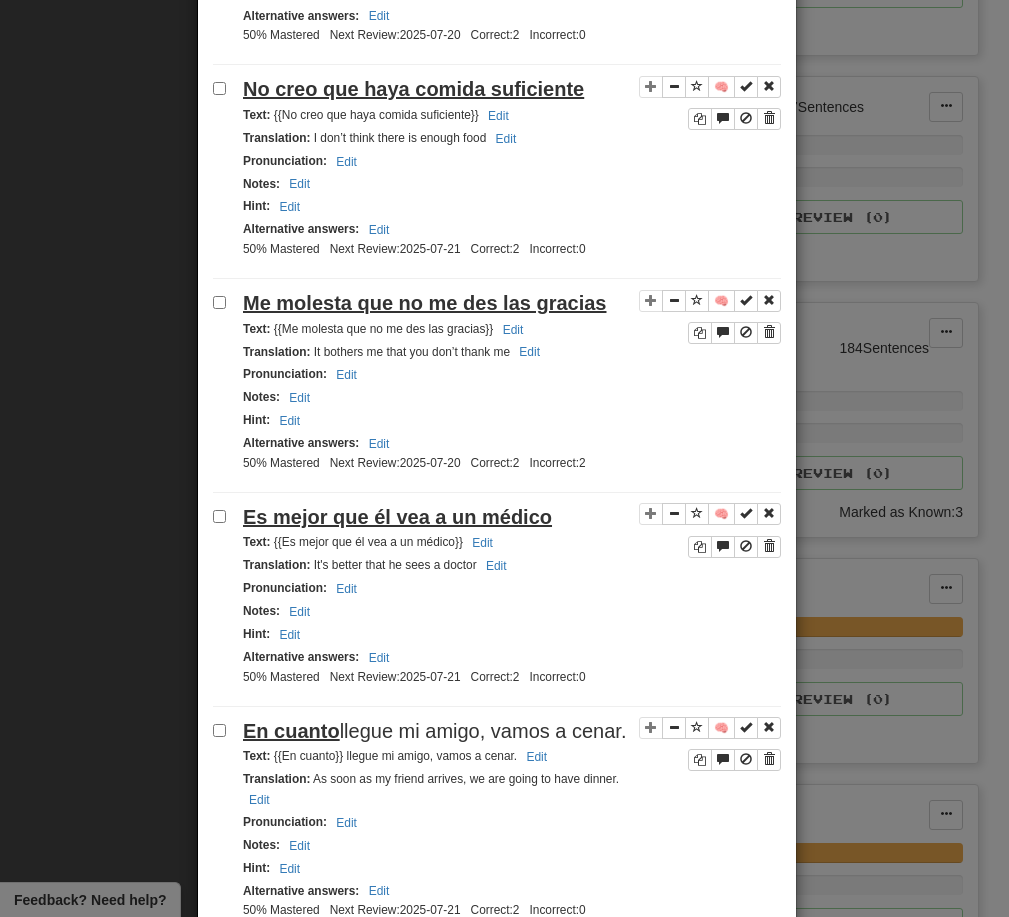 scroll, scrollTop: 3309, scrollLeft: 0, axis: vertical 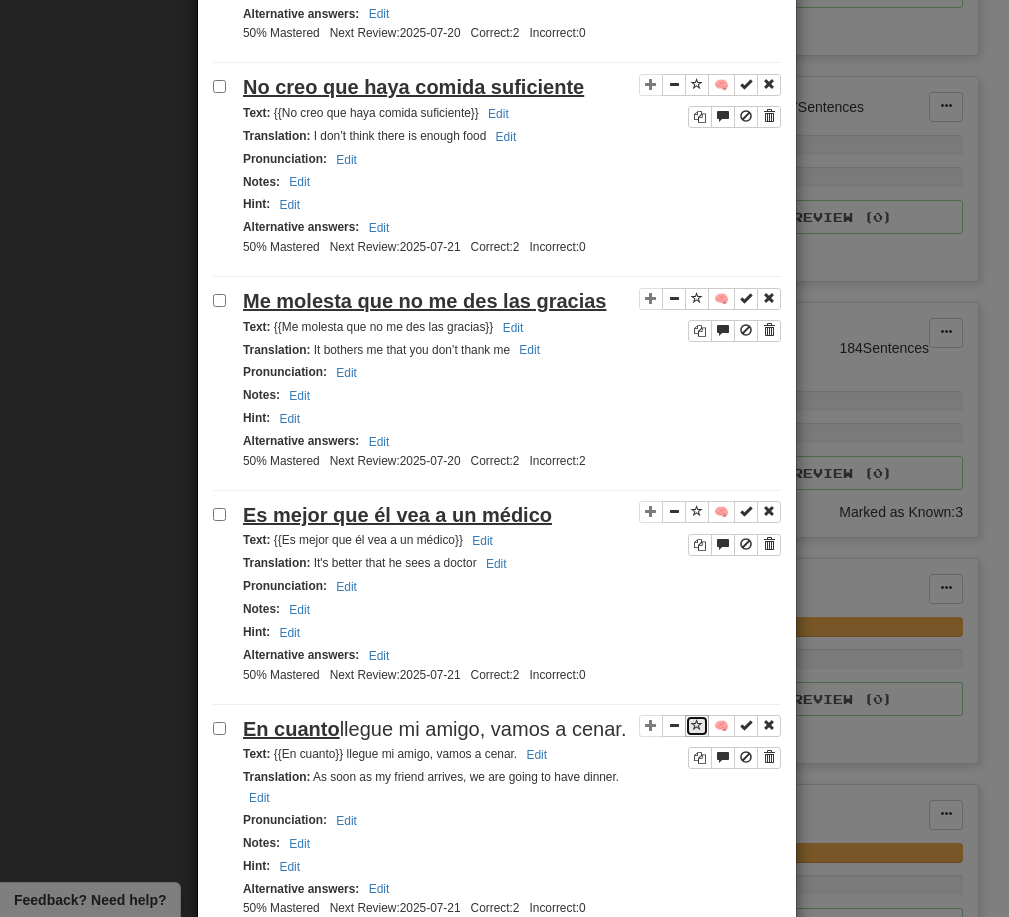 click at bounding box center [697, 725] 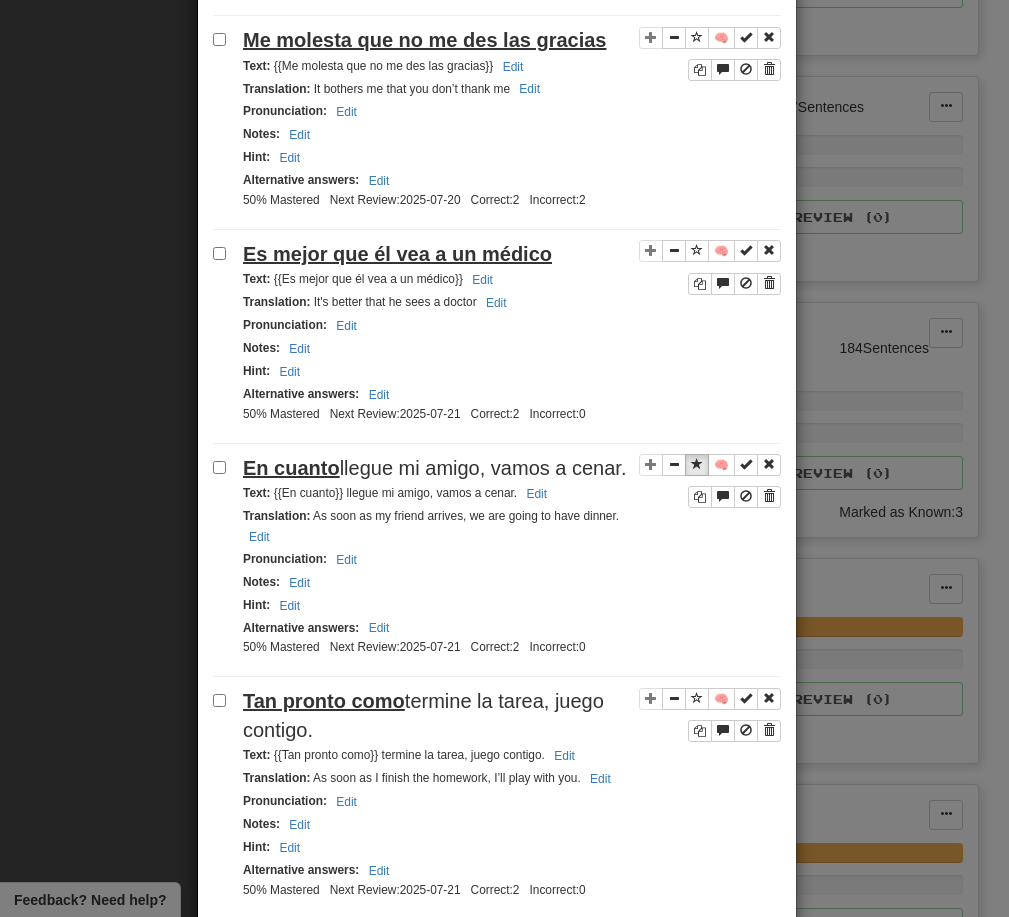 scroll, scrollTop: 3574, scrollLeft: 0, axis: vertical 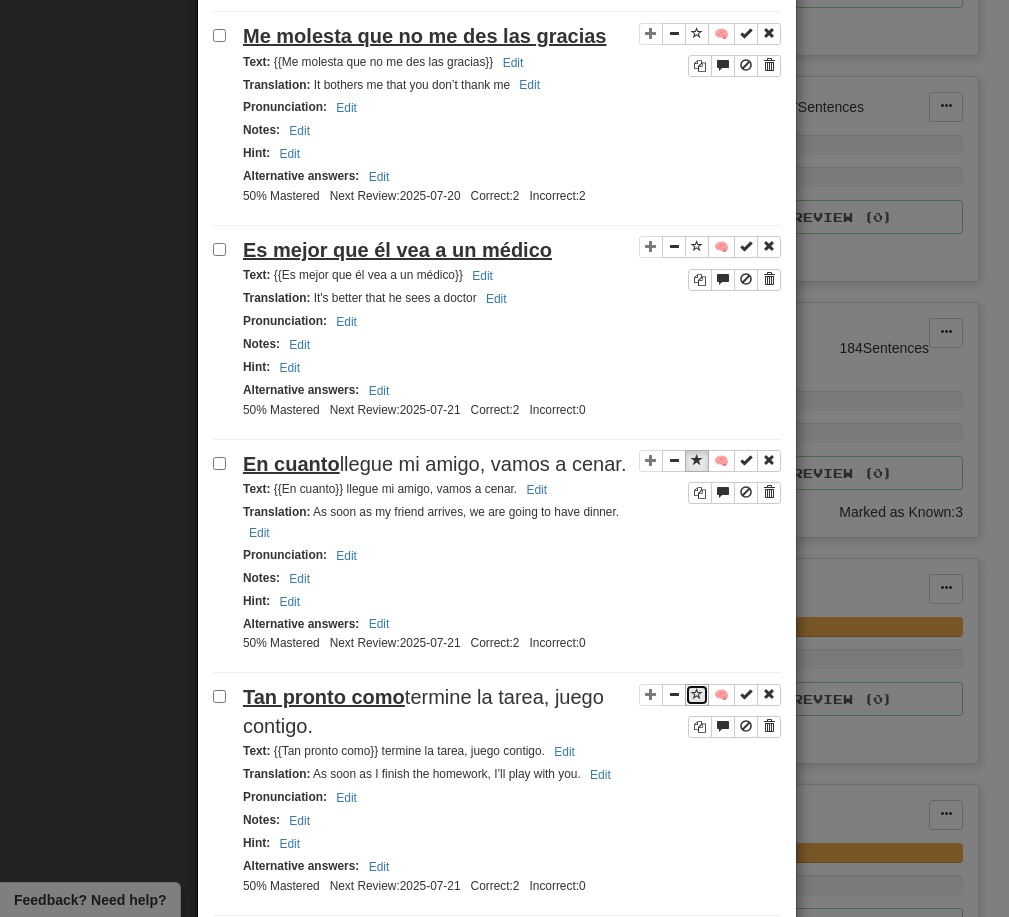 click at bounding box center [697, 694] 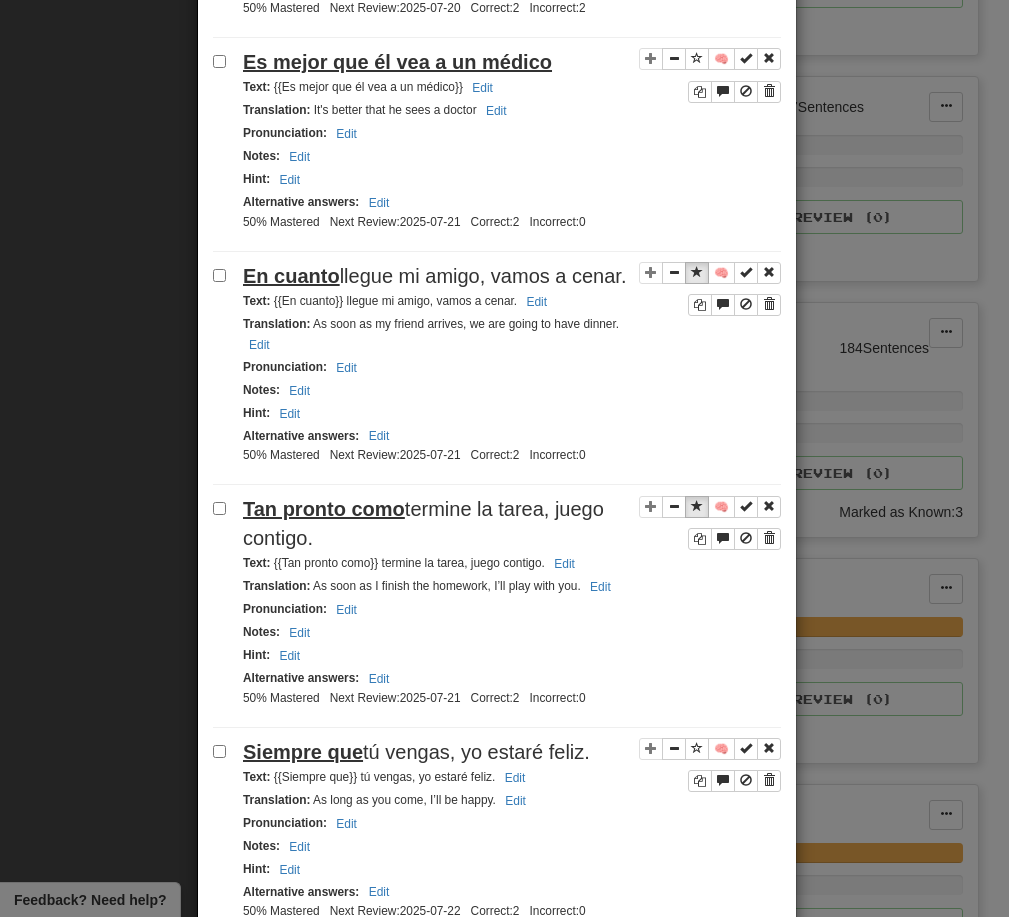 scroll, scrollTop: 3764, scrollLeft: 0, axis: vertical 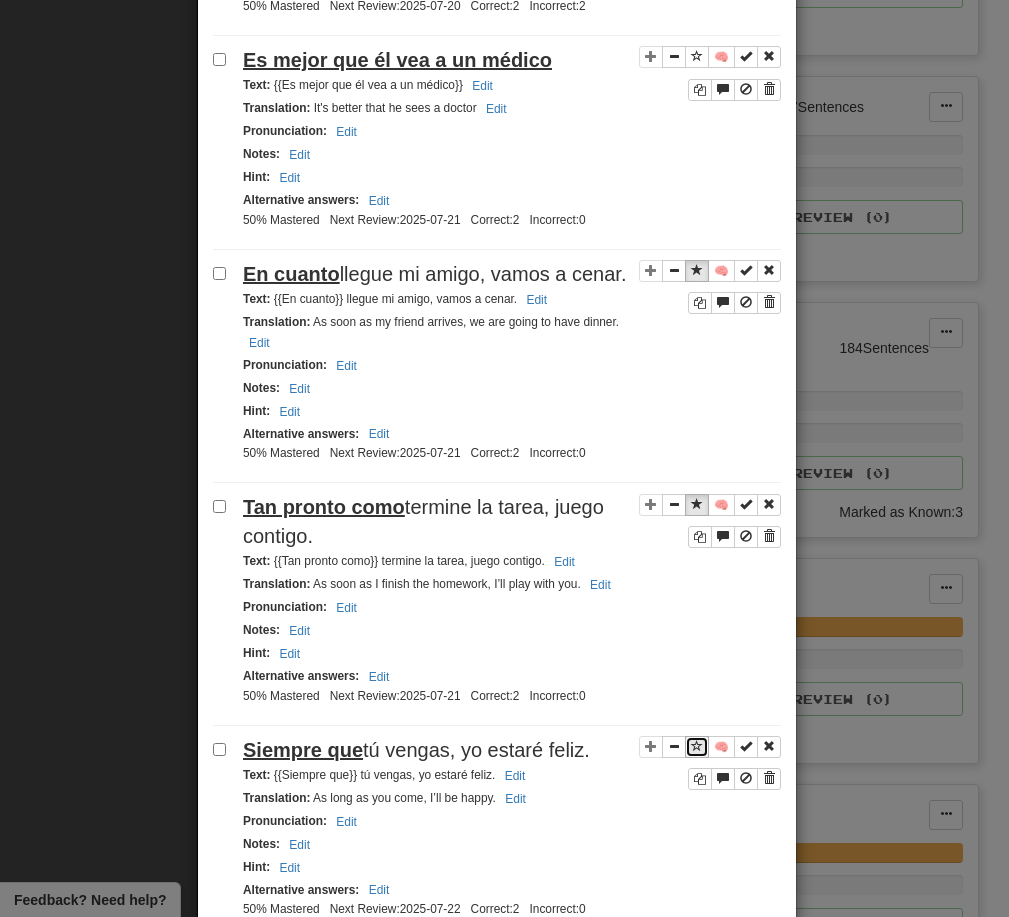 click at bounding box center (697, 747) 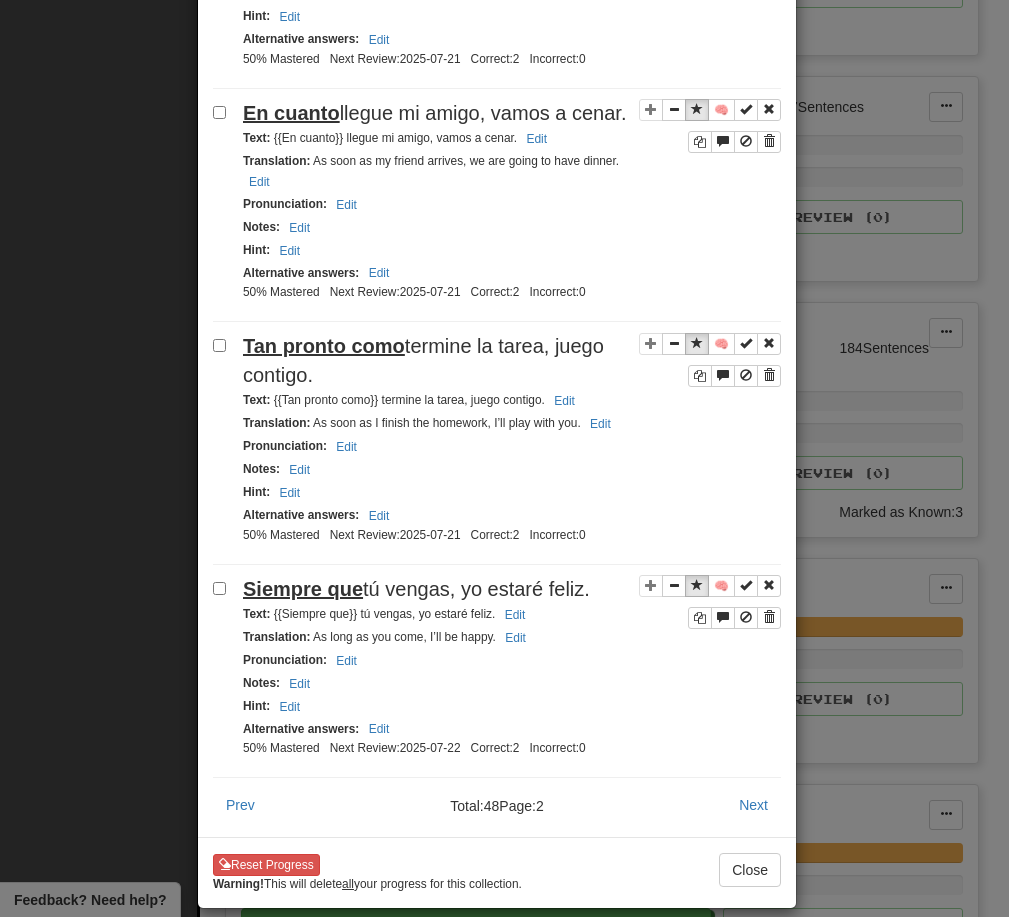scroll, scrollTop: 3926, scrollLeft: 0, axis: vertical 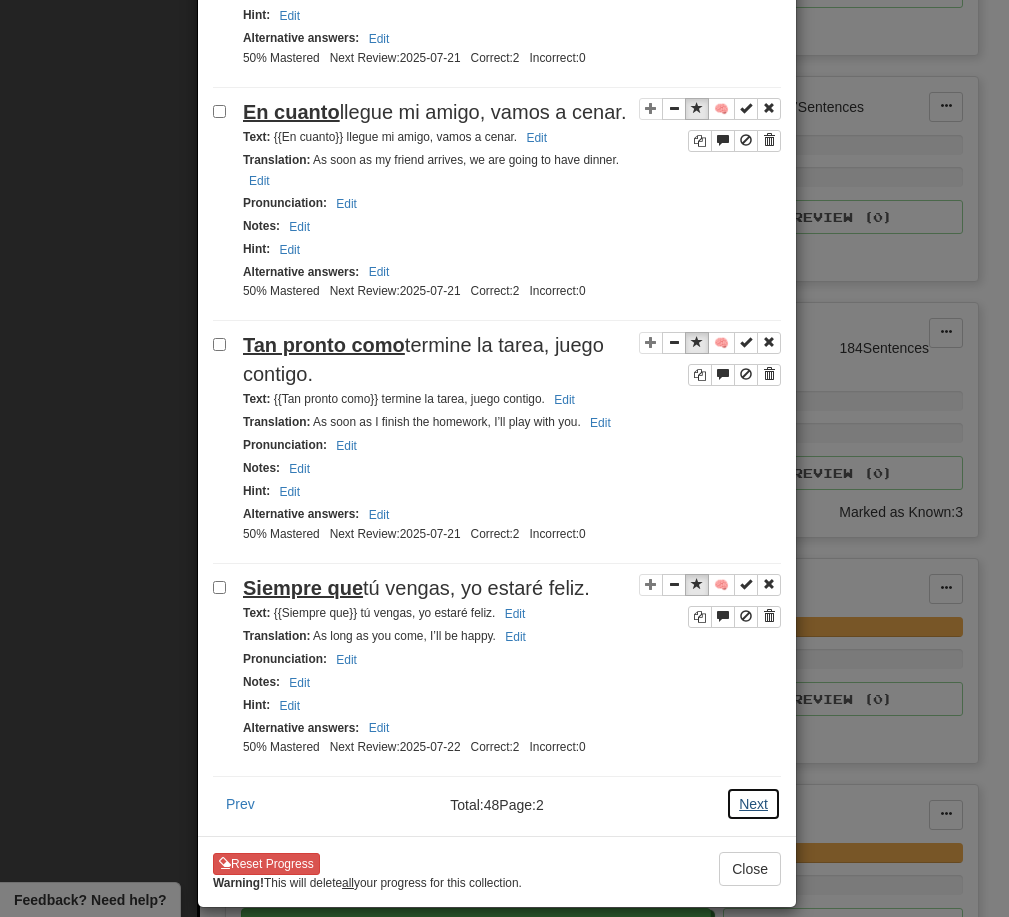 click on "Next" at bounding box center [753, 804] 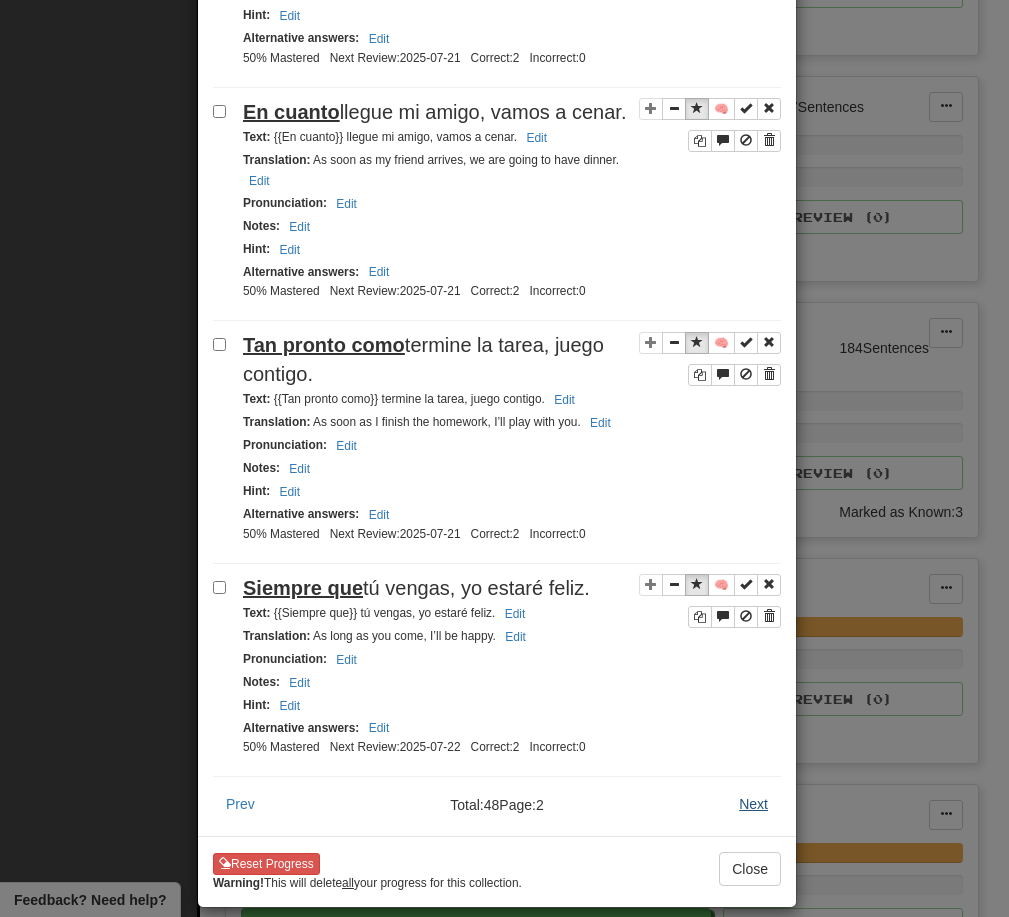 scroll, scrollTop: 0, scrollLeft: 0, axis: both 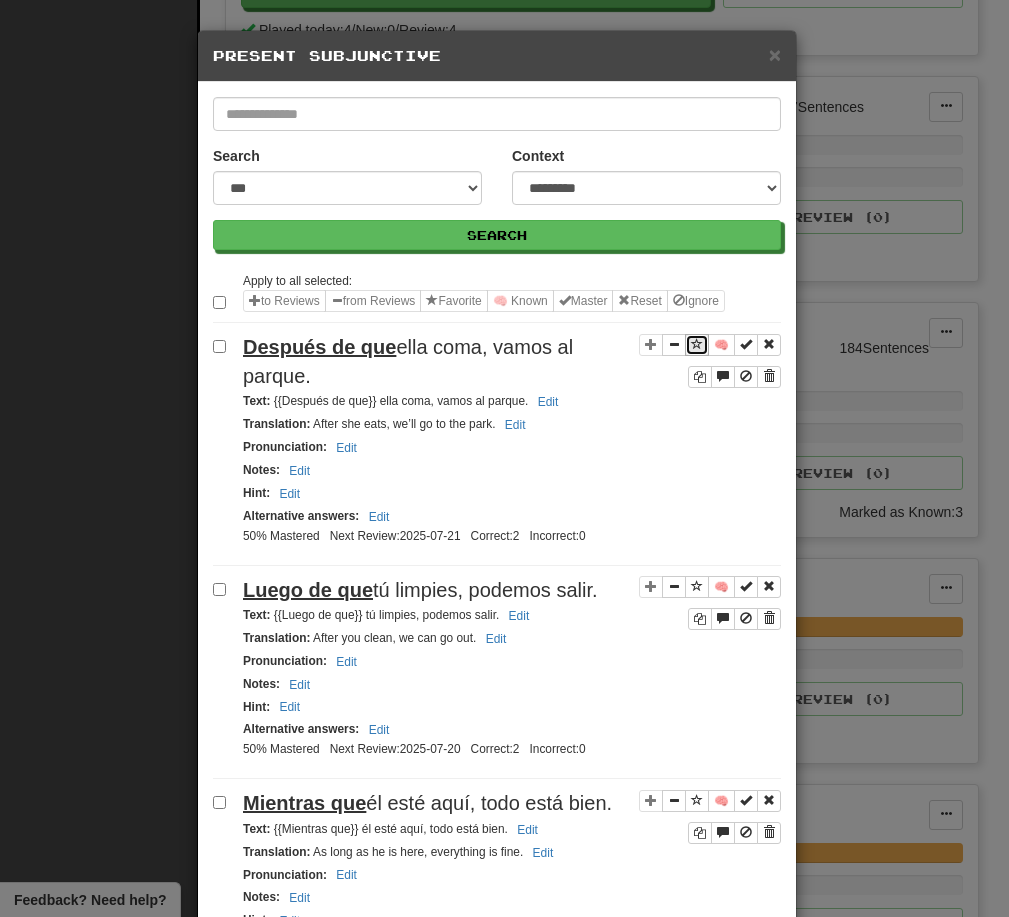 click at bounding box center (697, 344) 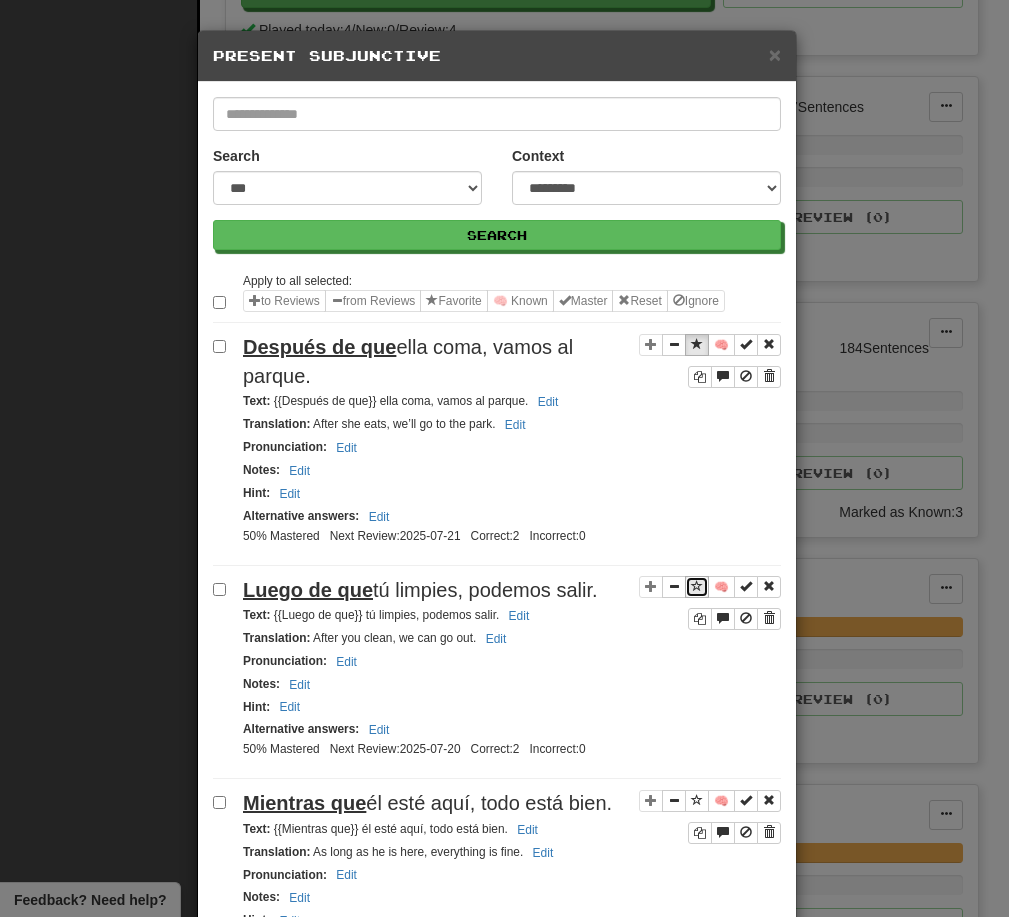 click at bounding box center (697, 586) 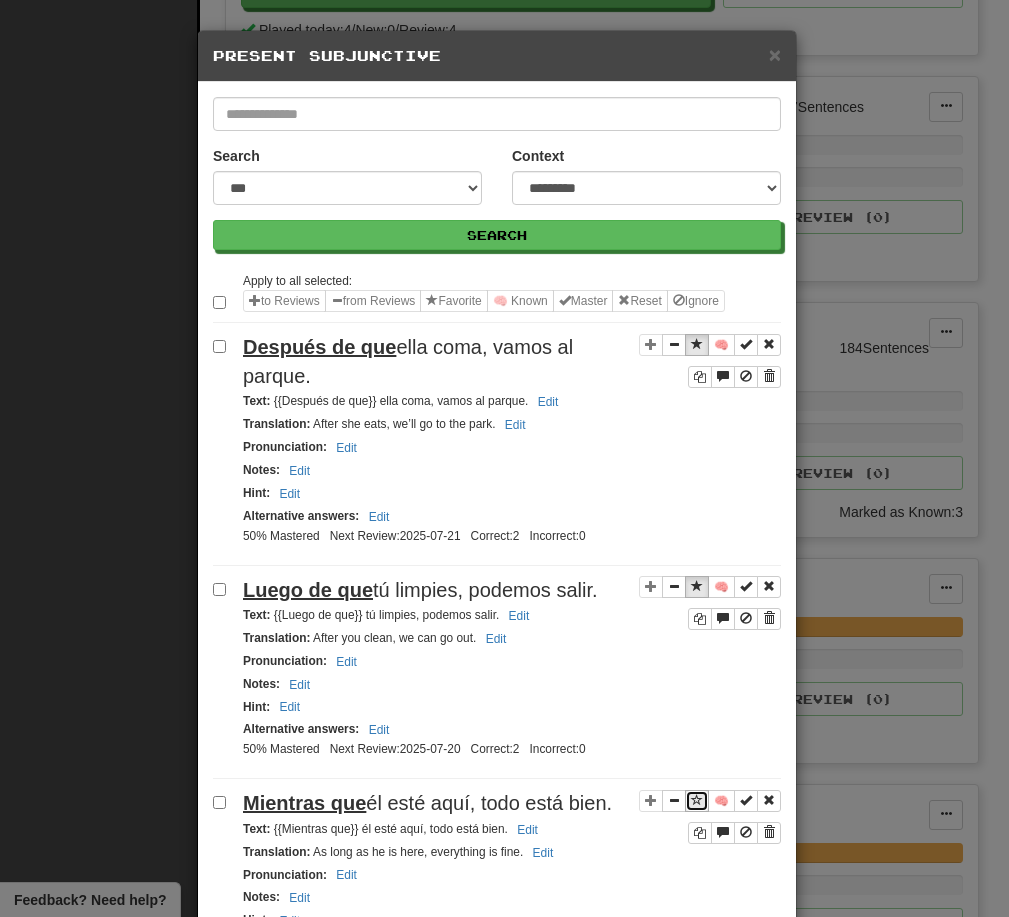click at bounding box center (697, 800) 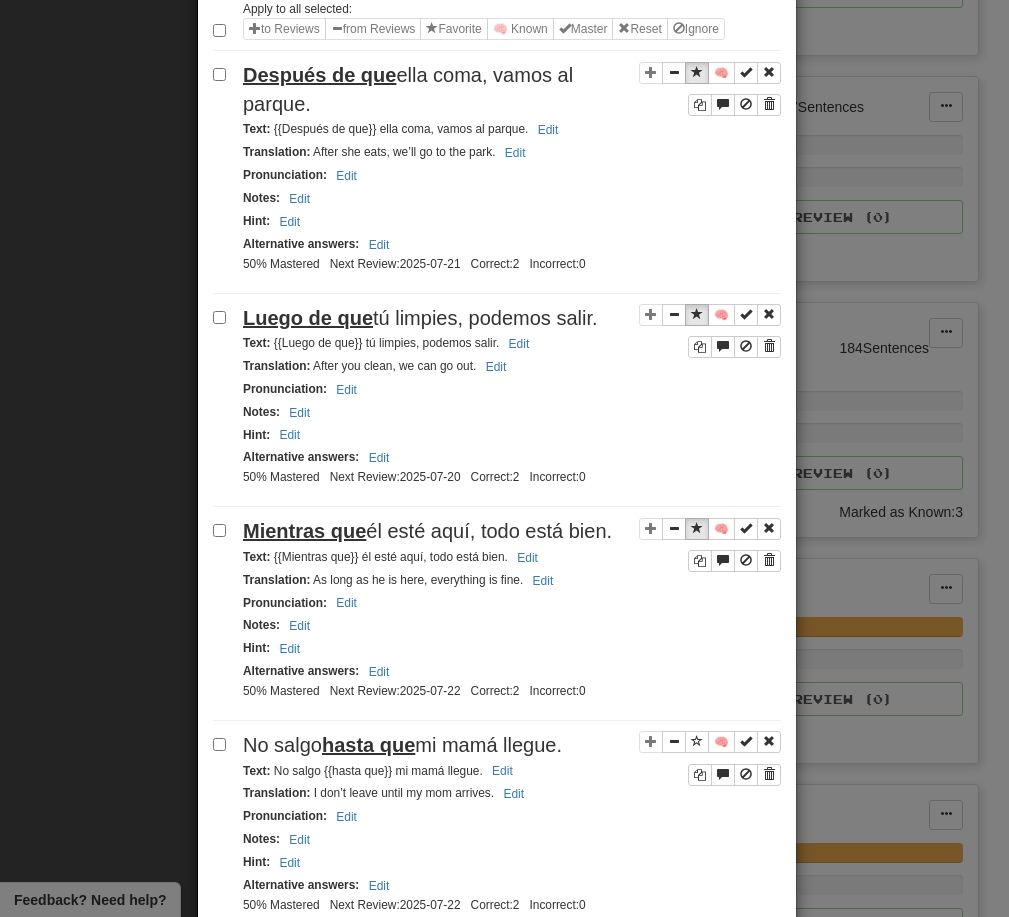 scroll, scrollTop: 282, scrollLeft: 0, axis: vertical 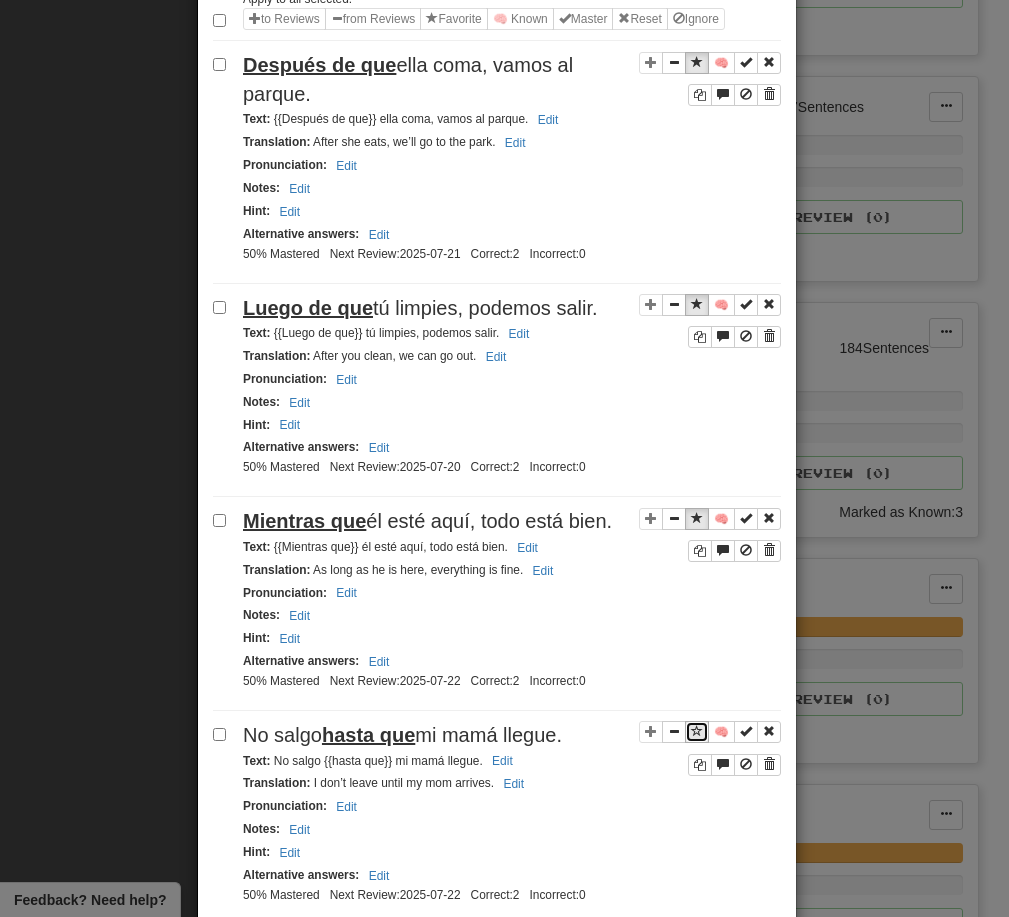 click at bounding box center (697, 731) 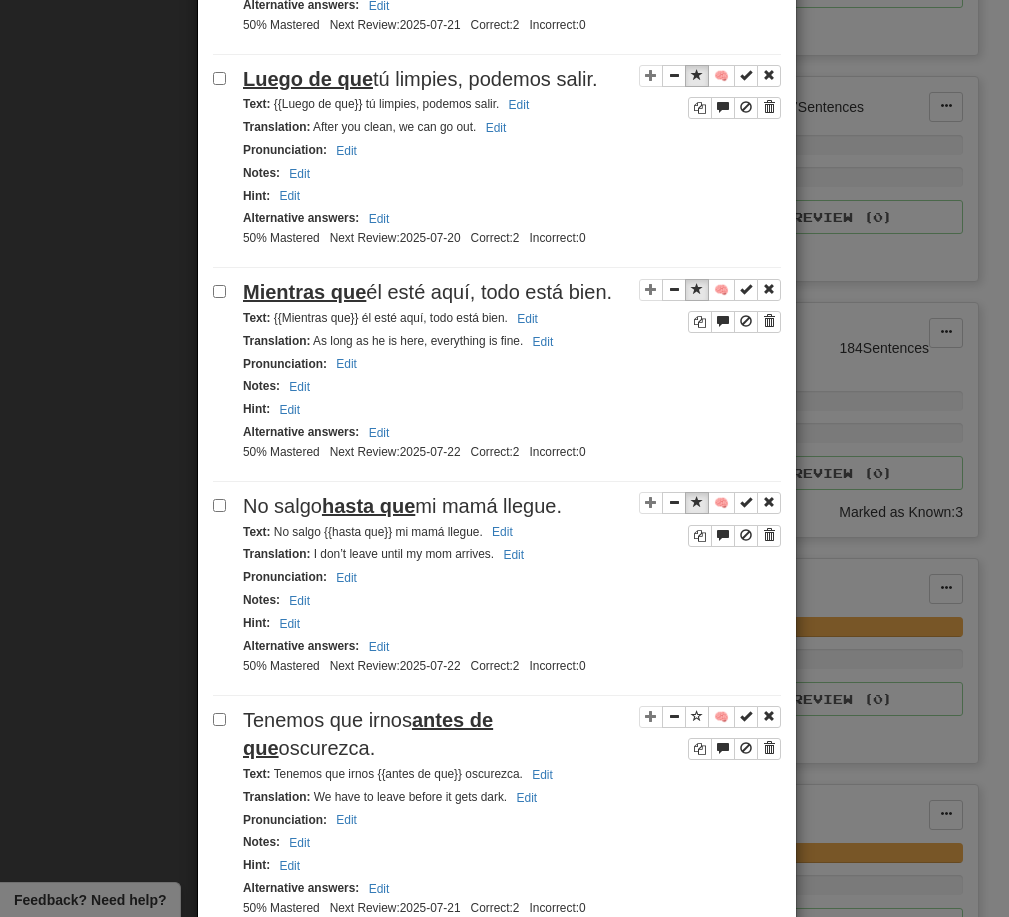 scroll, scrollTop: 514, scrollLeft: 0, axis: vertical 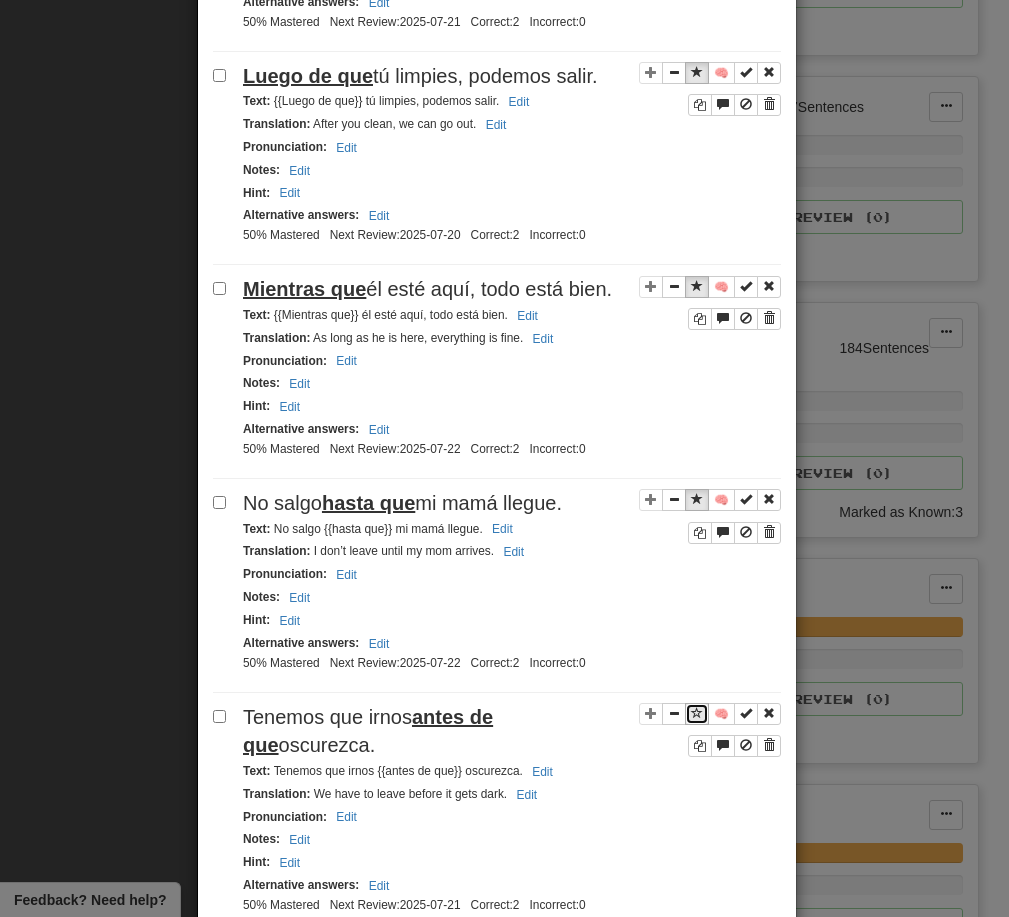 click at bounding box center (697, 713) 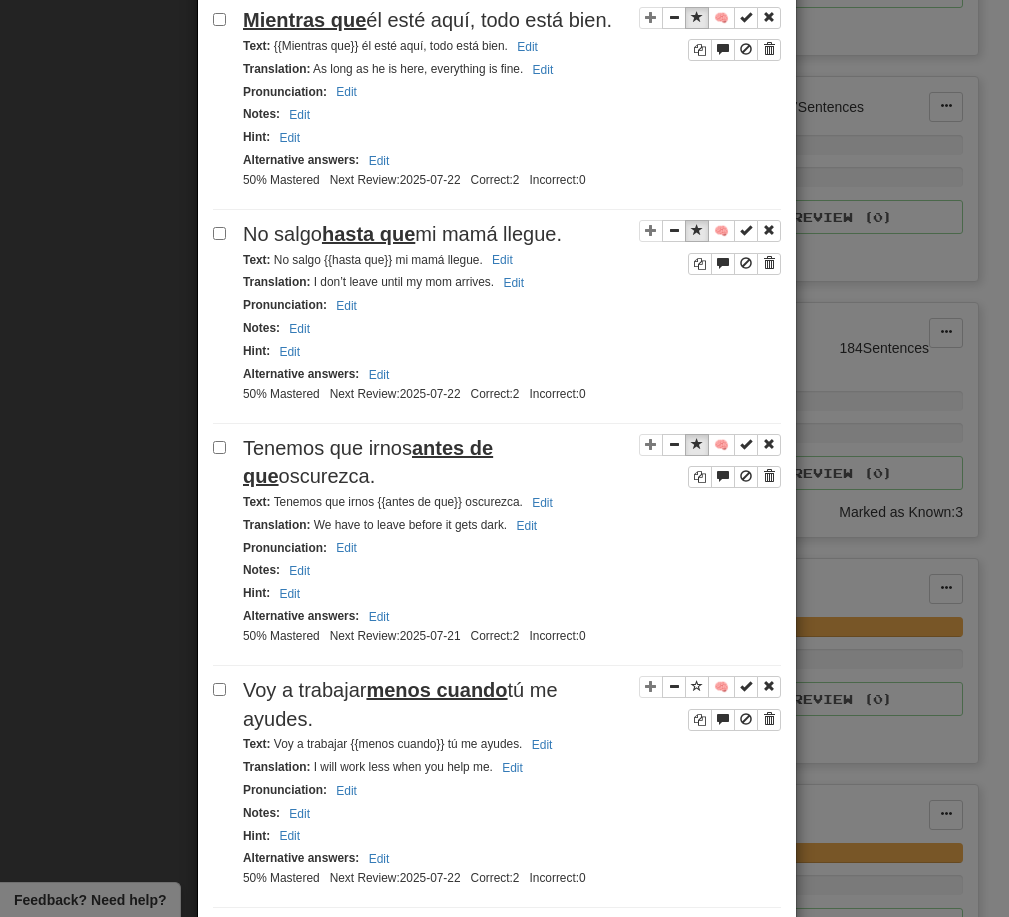scroll, scrollTop: 786, scrollLeft: 0, axis: vertical 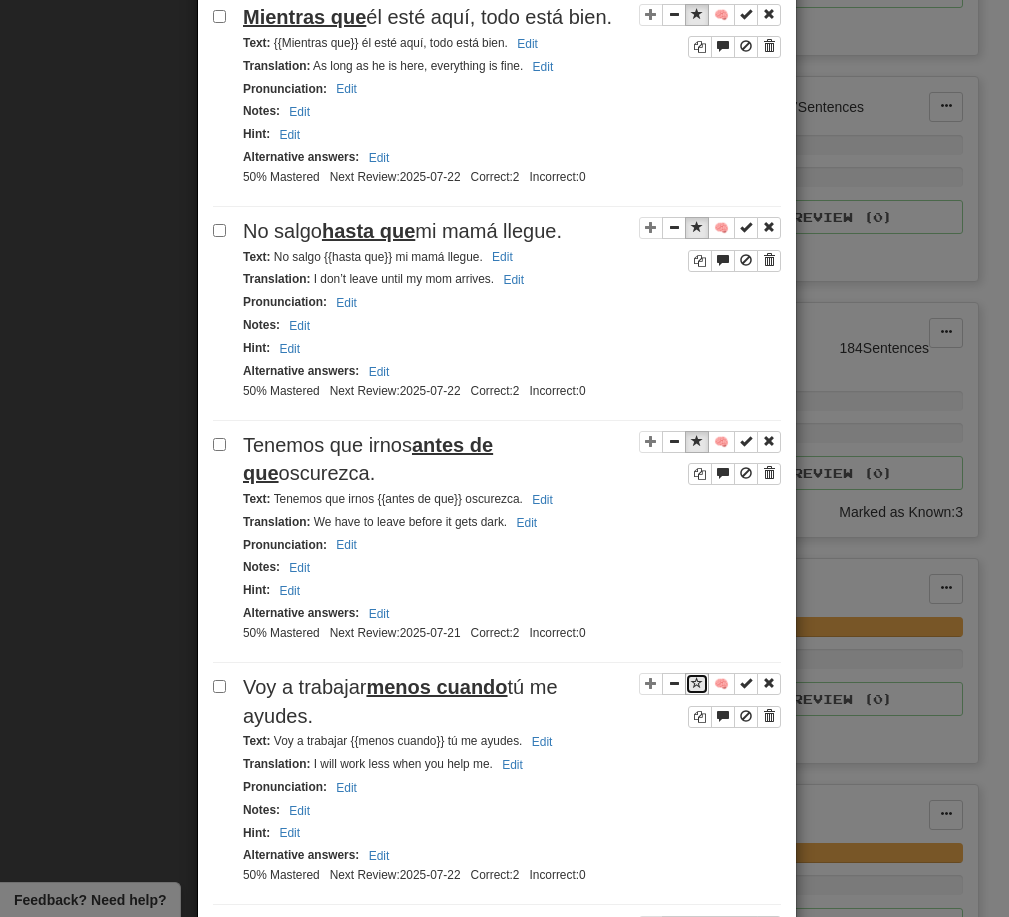 click at bounding box center [697, 683] 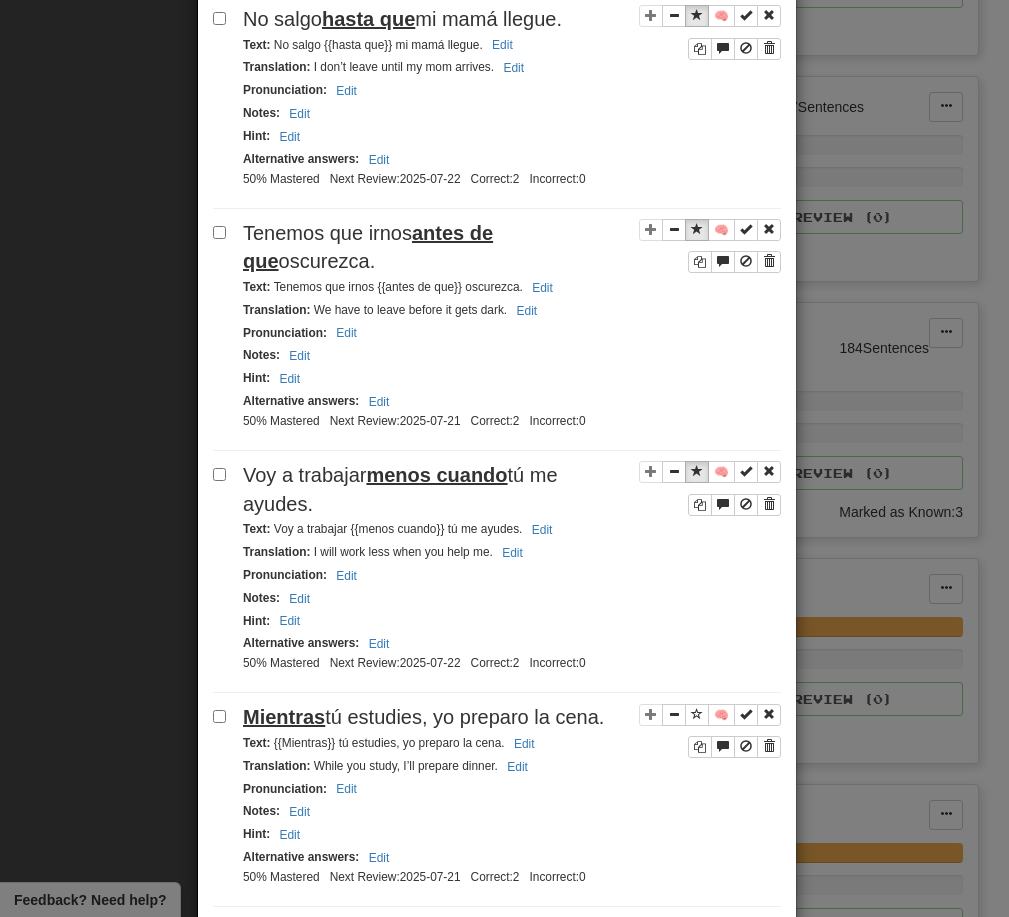 scroll, scrollTop: 1004, scrollLeft: 0, axis: vertical 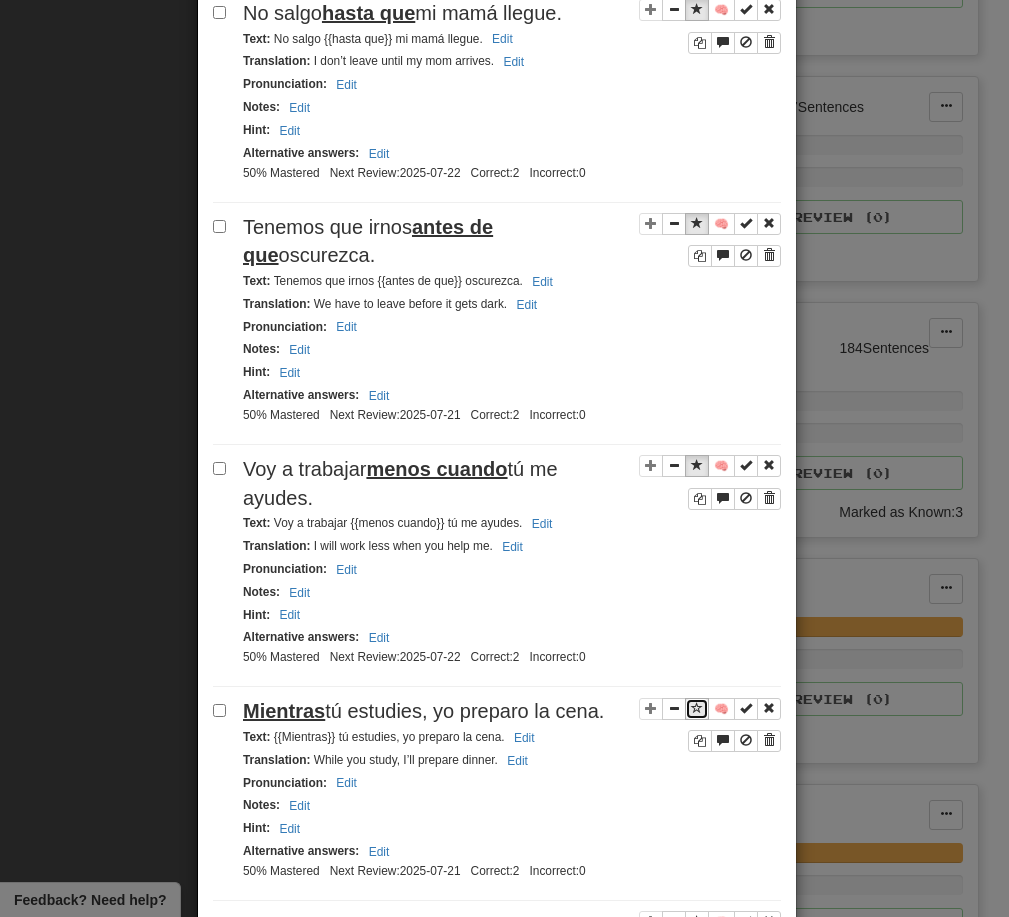 click at bounding box center (697, 708) 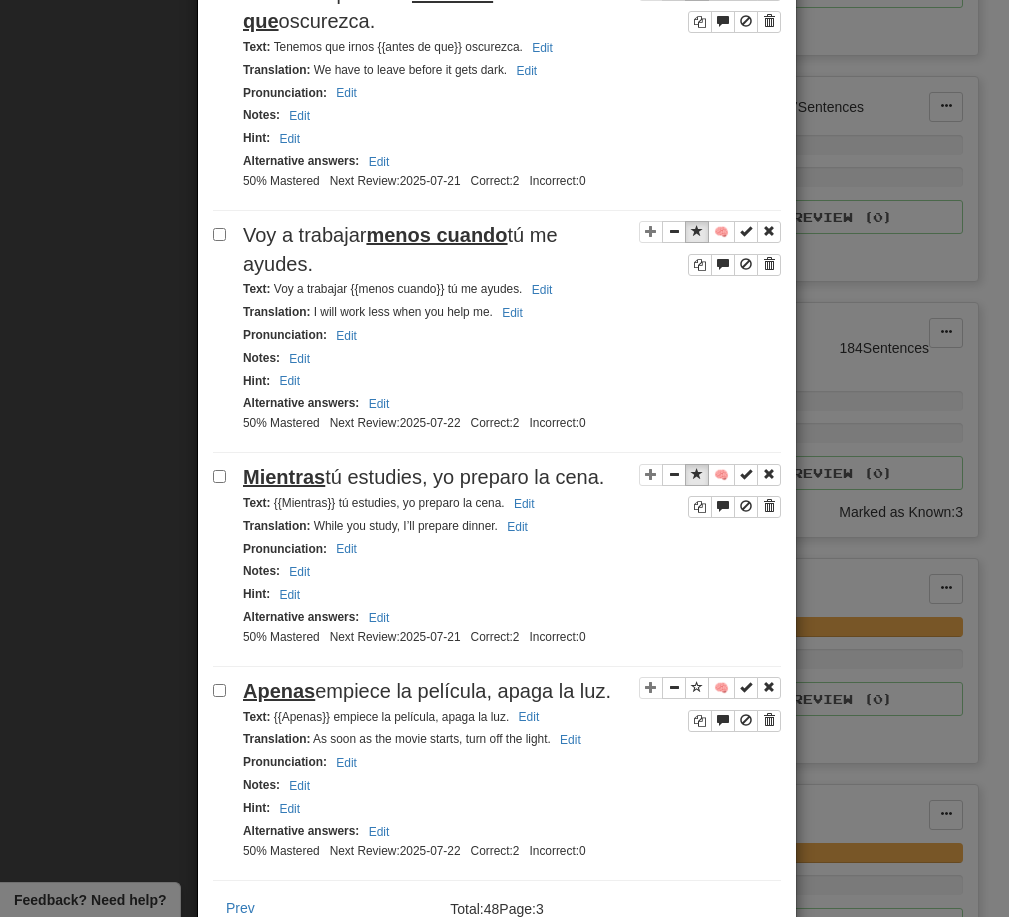 scroll, scrollTop: 1243, scrollLeft: 0, axis: vertical 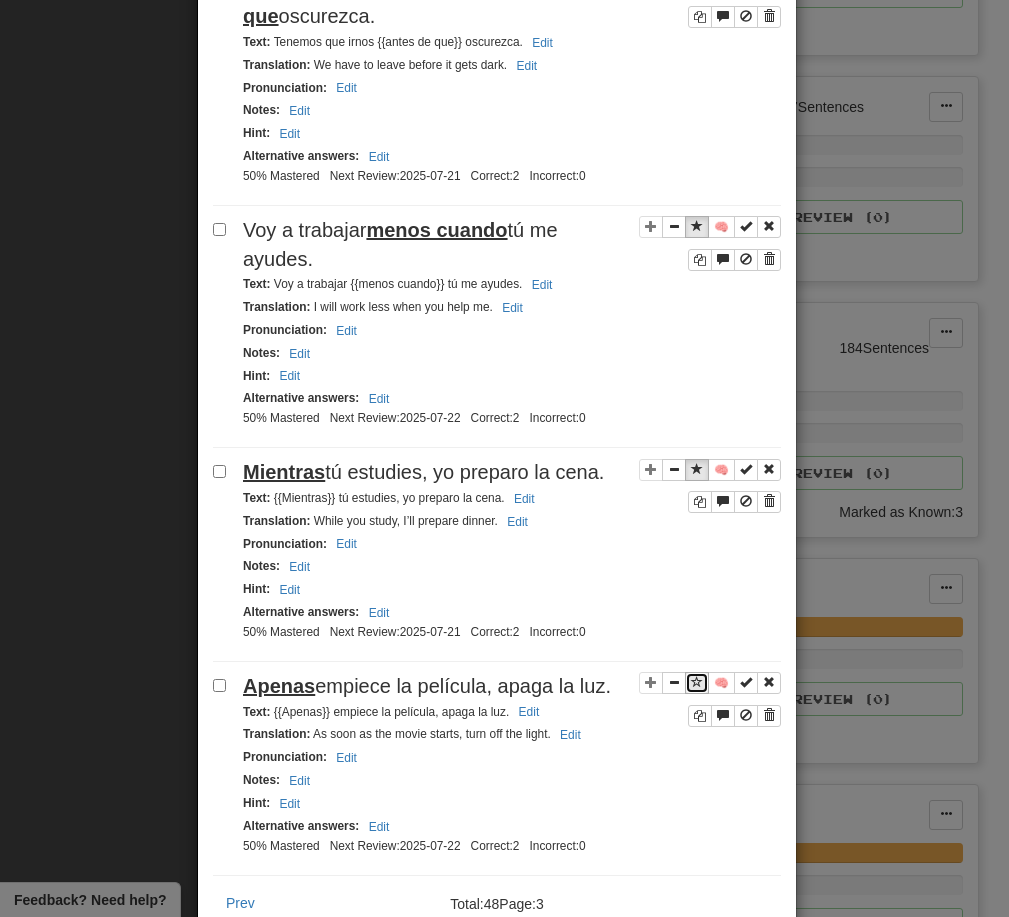 click at bounding box center [697, 682] 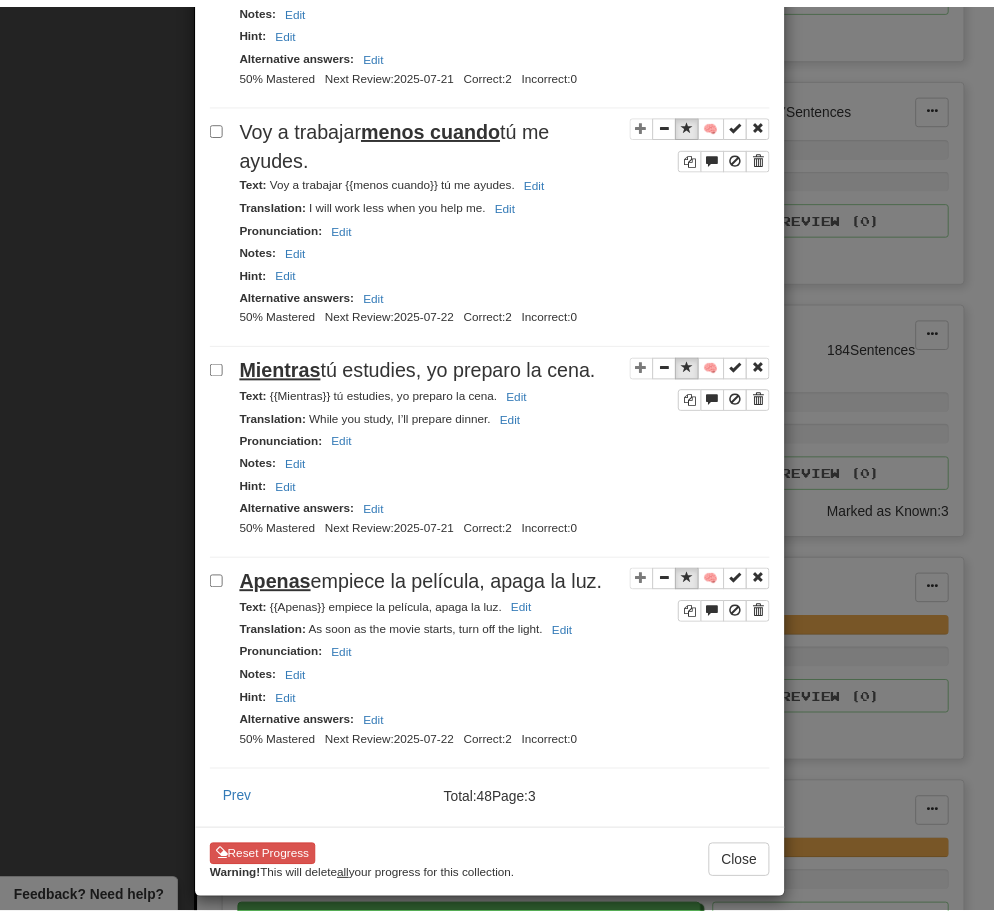 scroll, scrollTop: 1365, scrollLeft: 0, axis: vertical 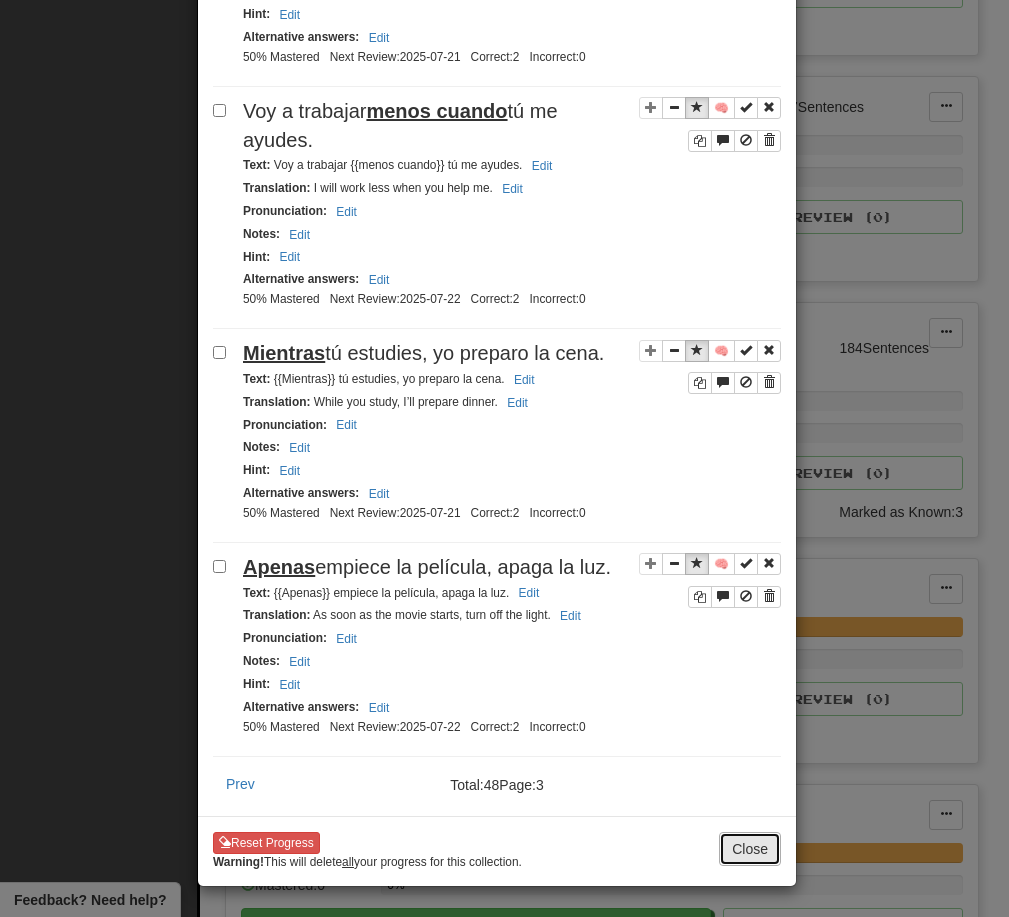 click on "Close" at bounding box center [750, 849] 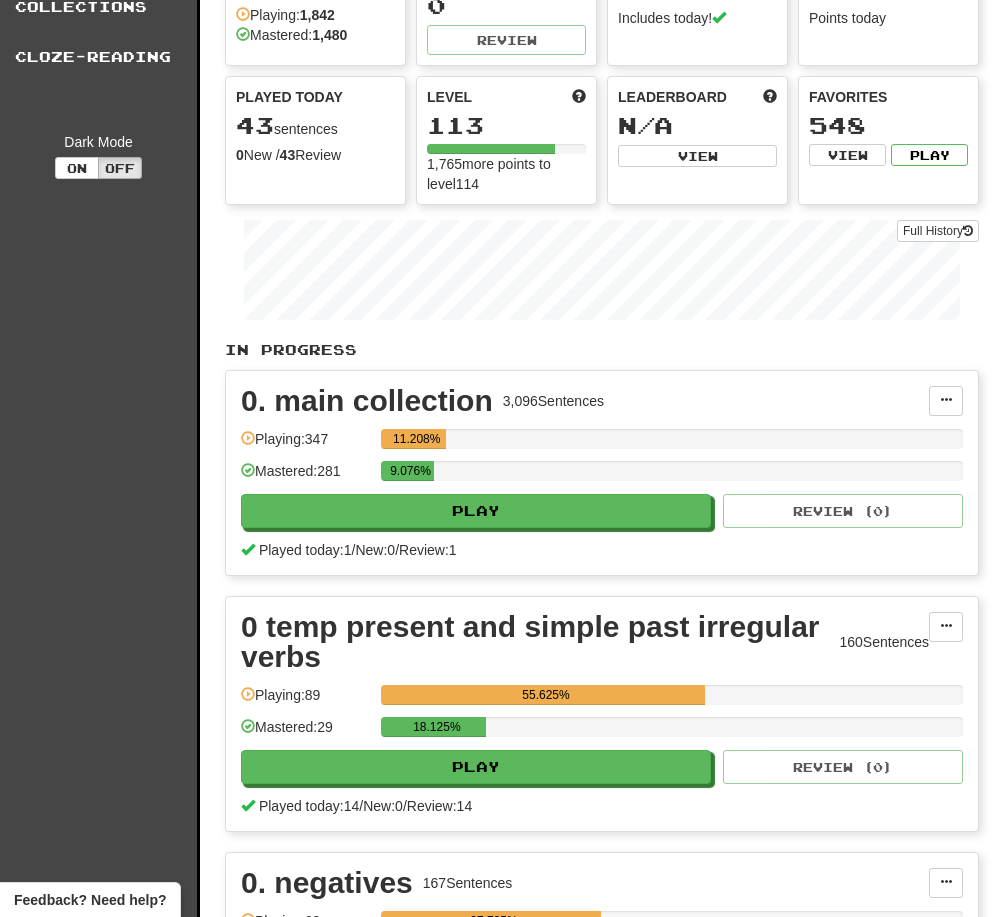 scroll, scrollTop: 0, scrollLeft: 0, axis: both 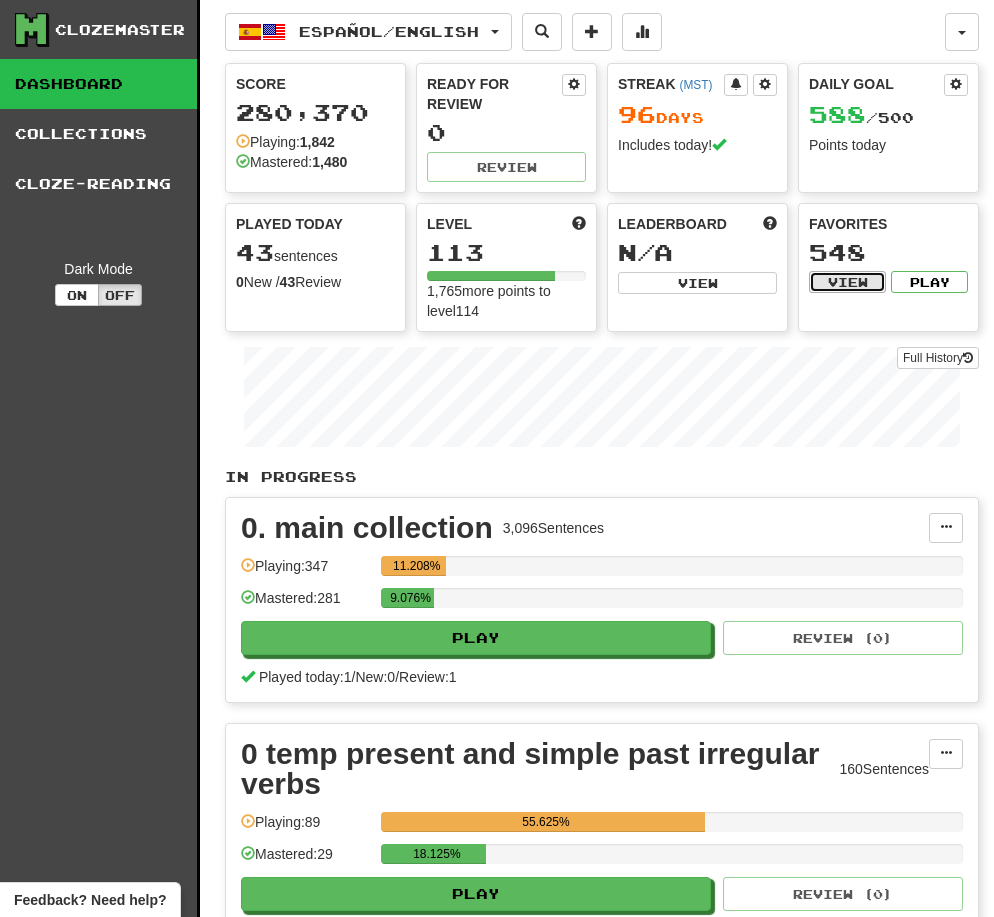 click on "View" at bounding box center [847, 282] 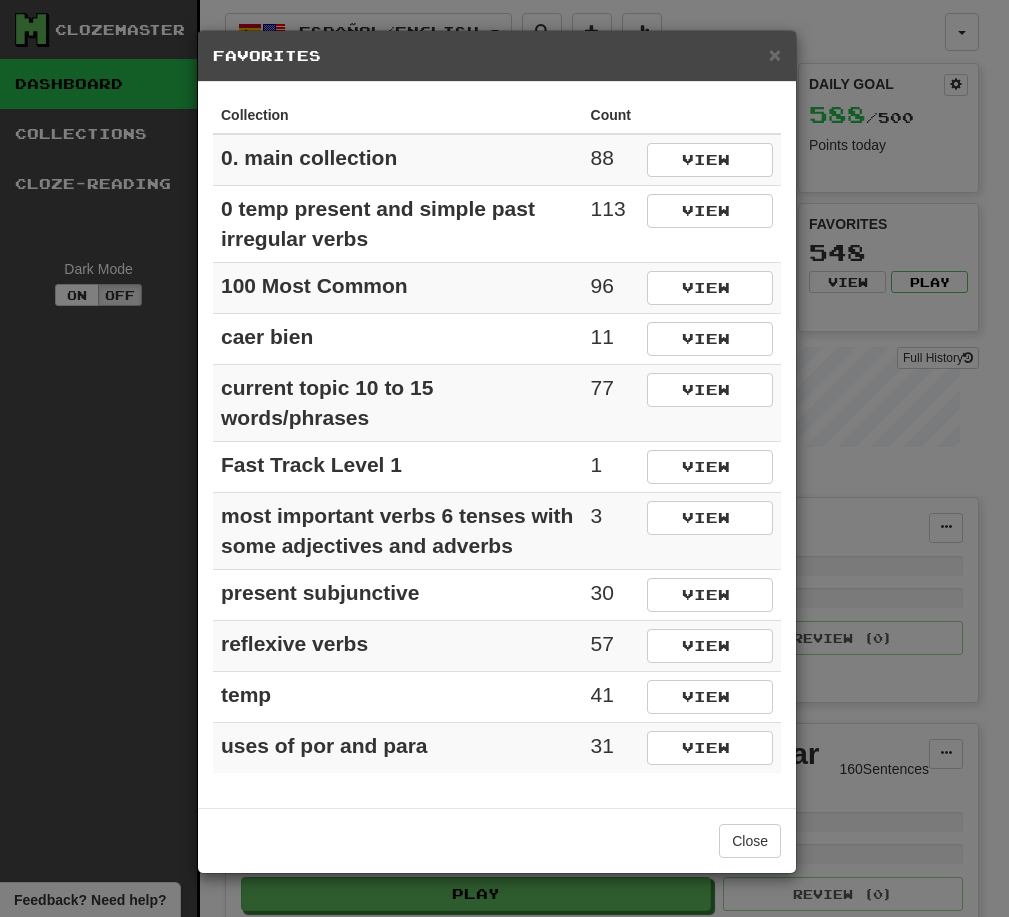 click on "× Favorites Collection Count 0. main collection 88 View 0 temp present and simple past irregular verbs 113 View 100 Most Common 96 View caer bien 11 View current topic 10 to 15 words/phrases 77 View Fast Track Level 1 1 View most important verbs 6 tenses with some adjectives and adverbs 3 View present subjunctive 30 View reflexive verbs 57 View temp 41 View uses of por and para 31 View Close" at bounding box center [504, 458] 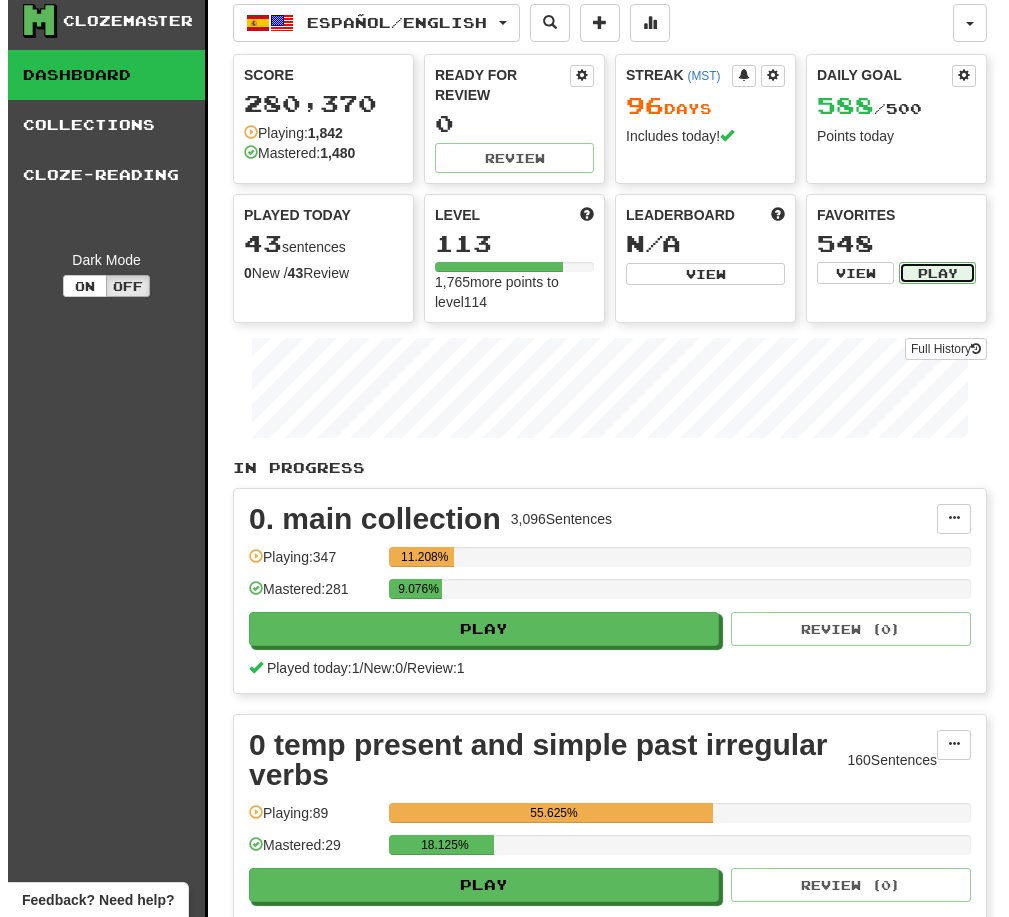 scroll, scrollTop: 8, scrollLeft: 0, axis: vertical 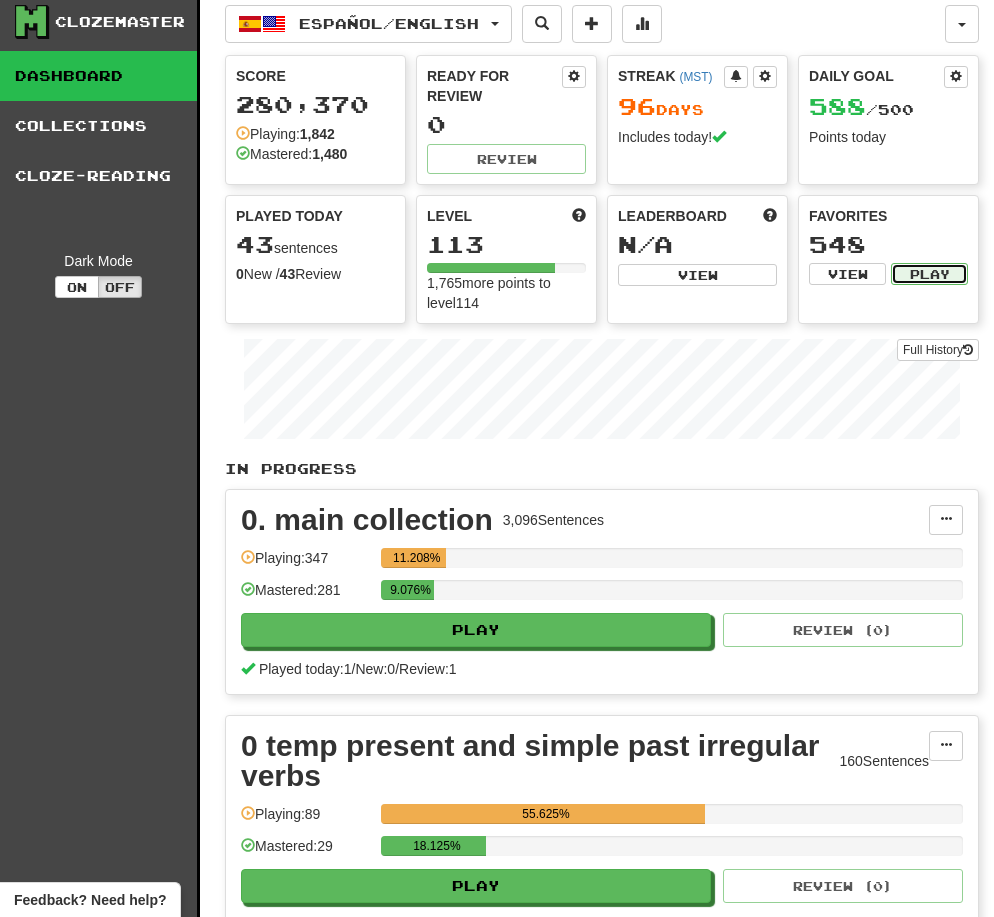 click on "Play" at bounding box center [929, 274] 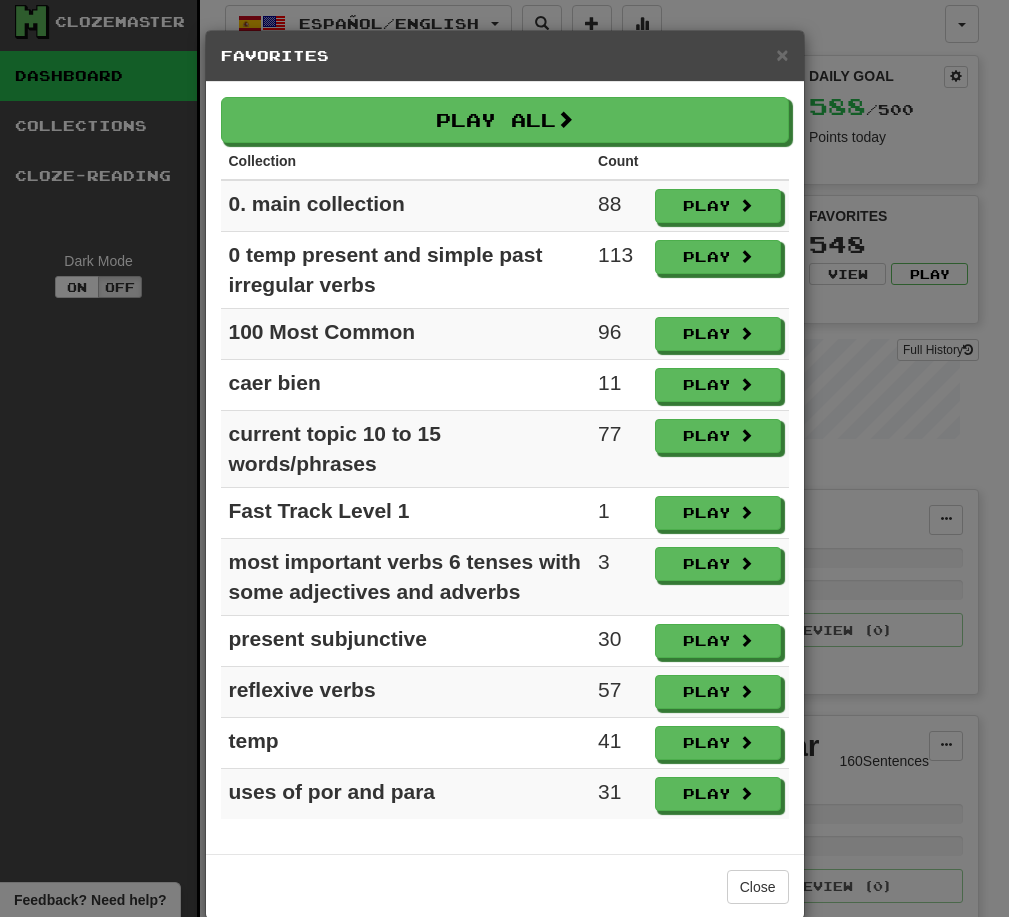 scroll, scrollTop: 5, scrollLeft: 0, axis: vertical 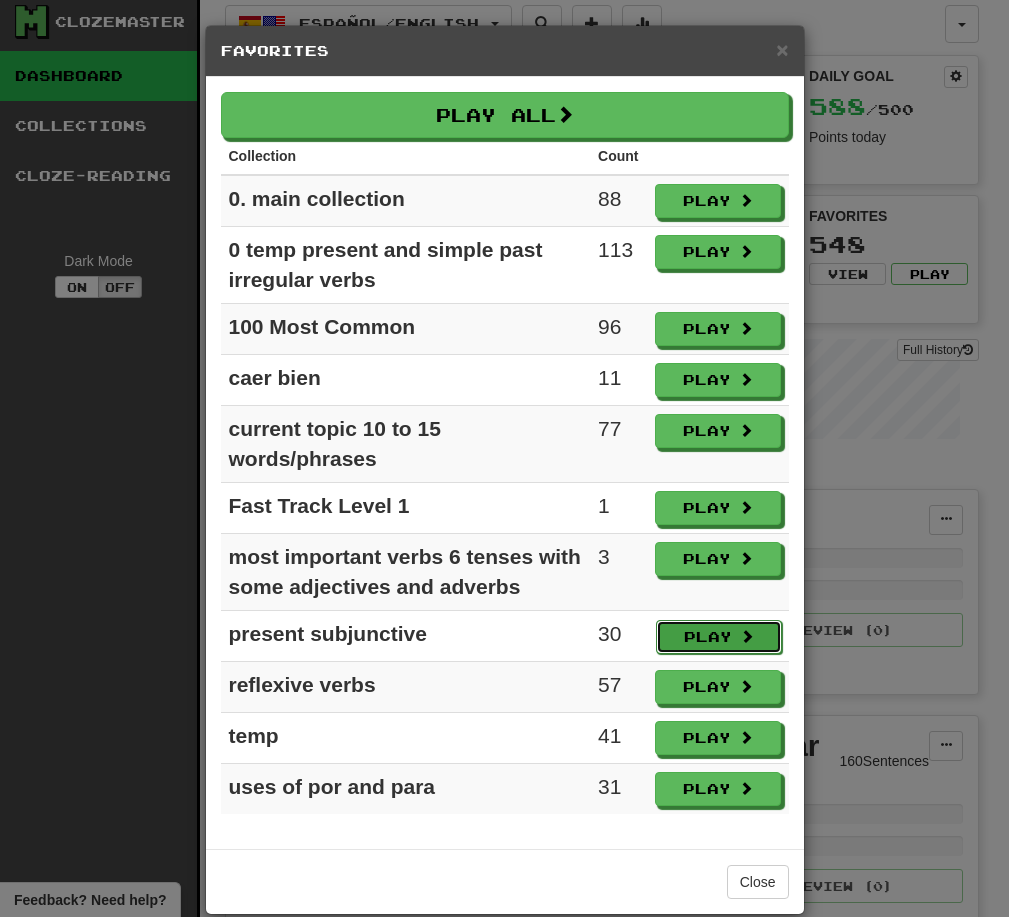 click on "Play" at bounding box center (719, 637) 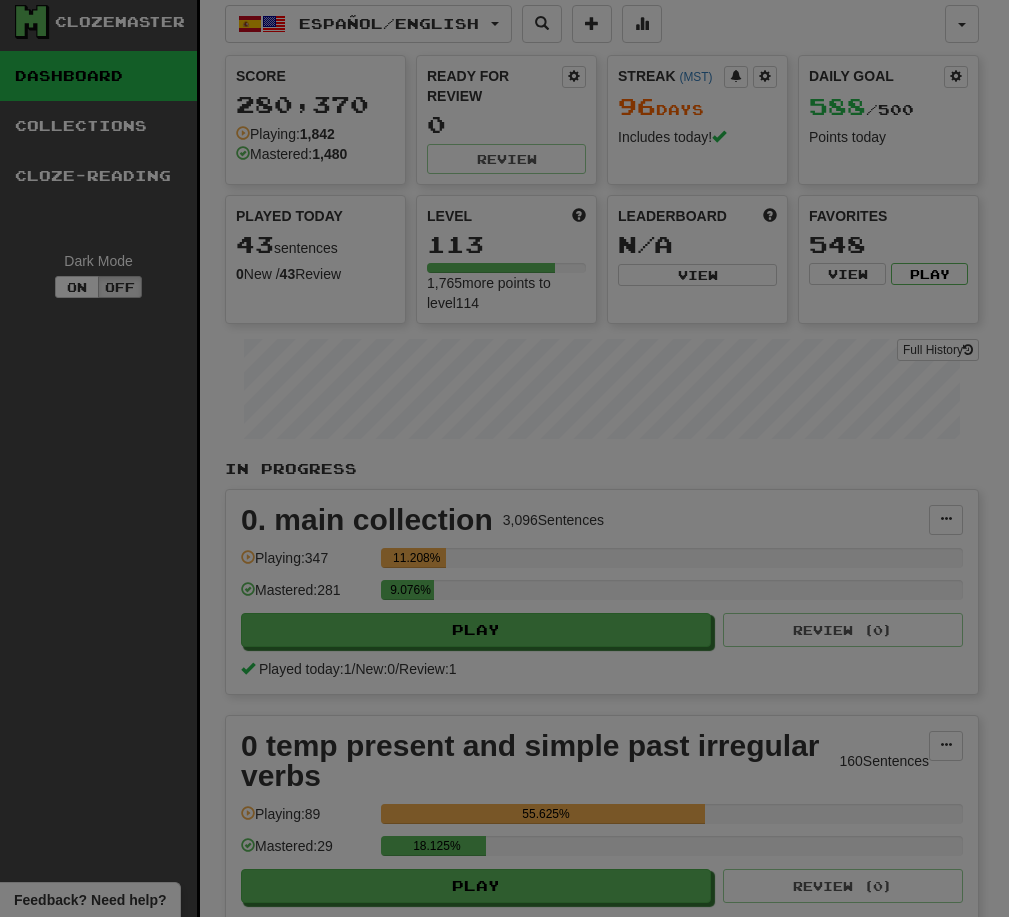 select on "**" 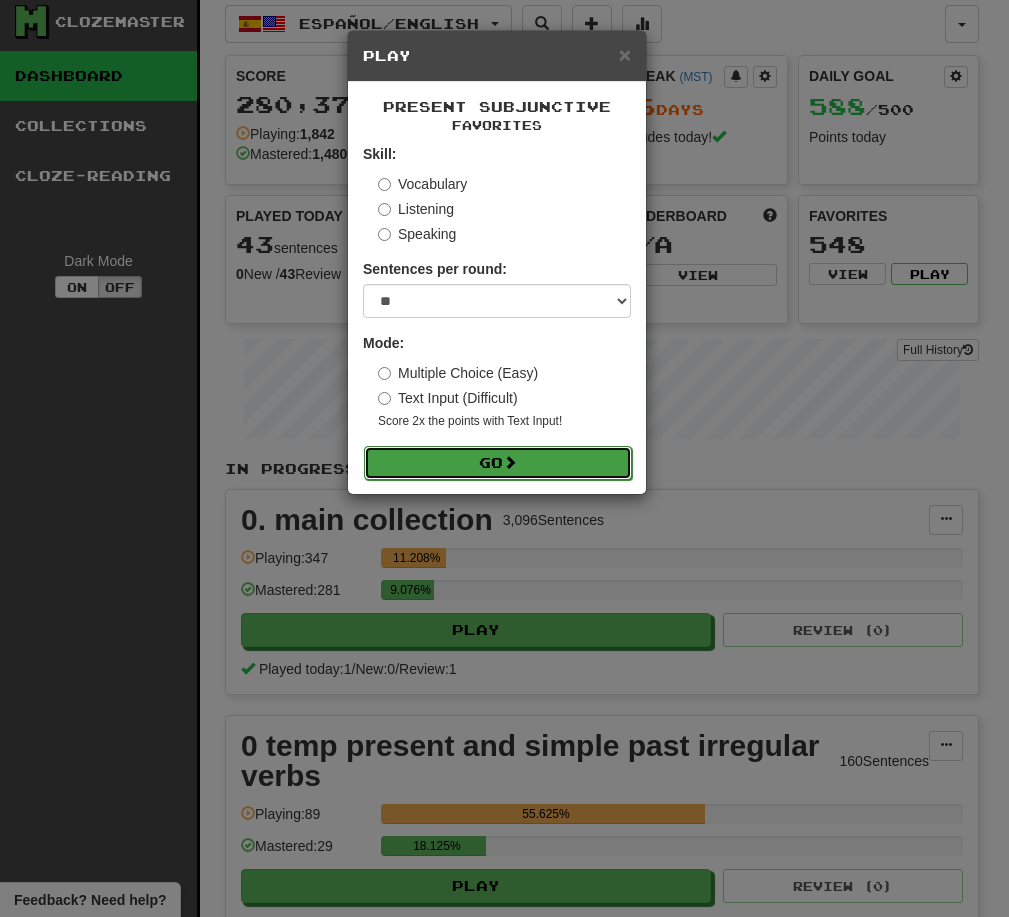 click on "Go" at bounding box center [498, 463] 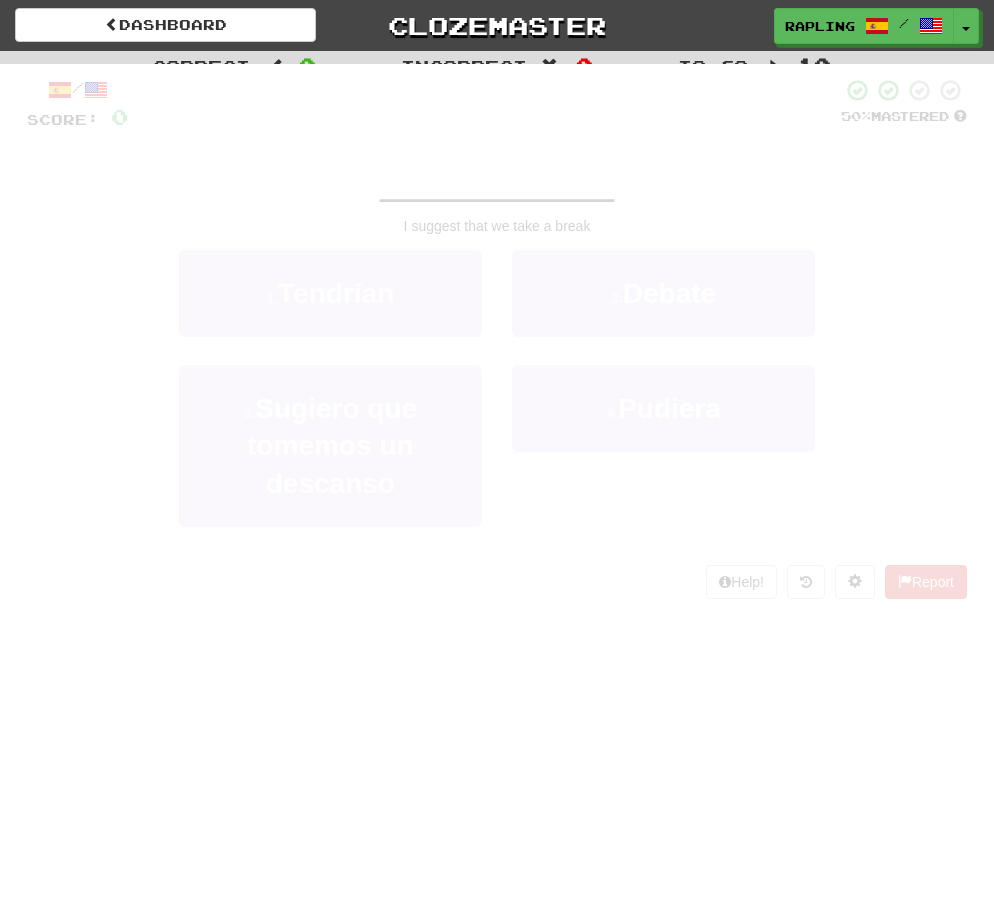 scroll, scrollTop: 0, scrollLeft: 0, axis: both 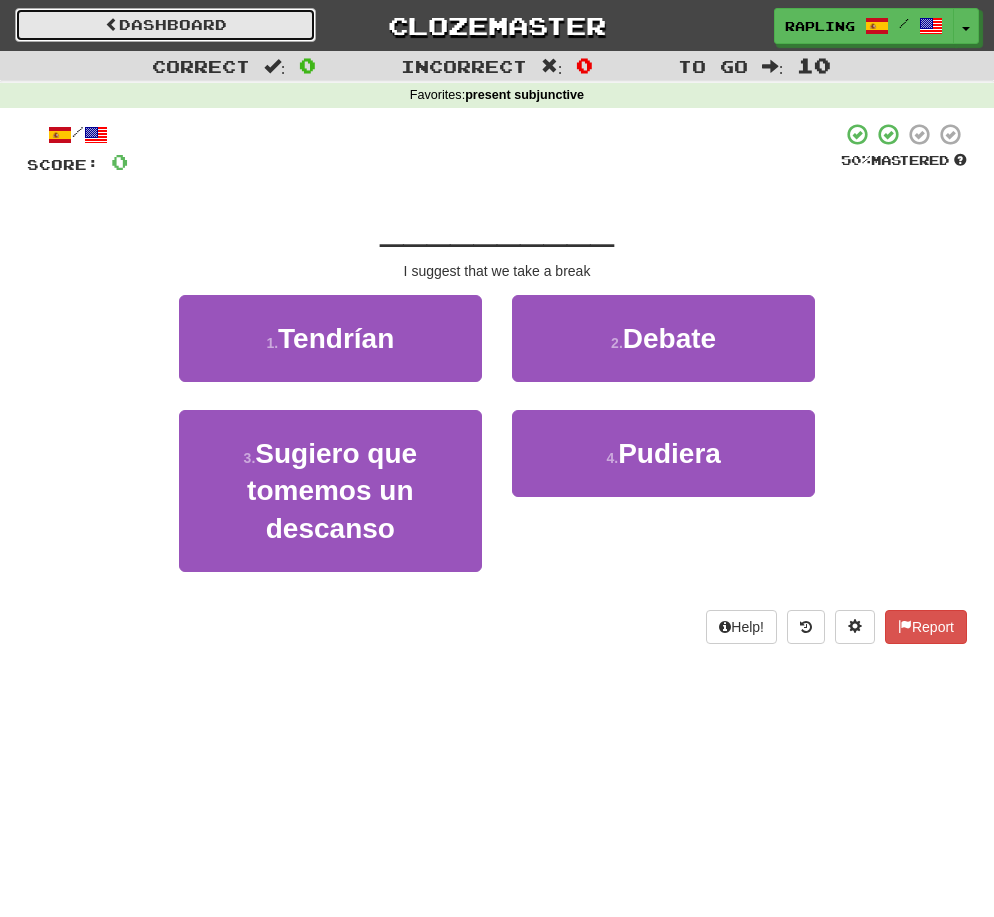 click on "Dashboard" at bounding box center [165, 25] 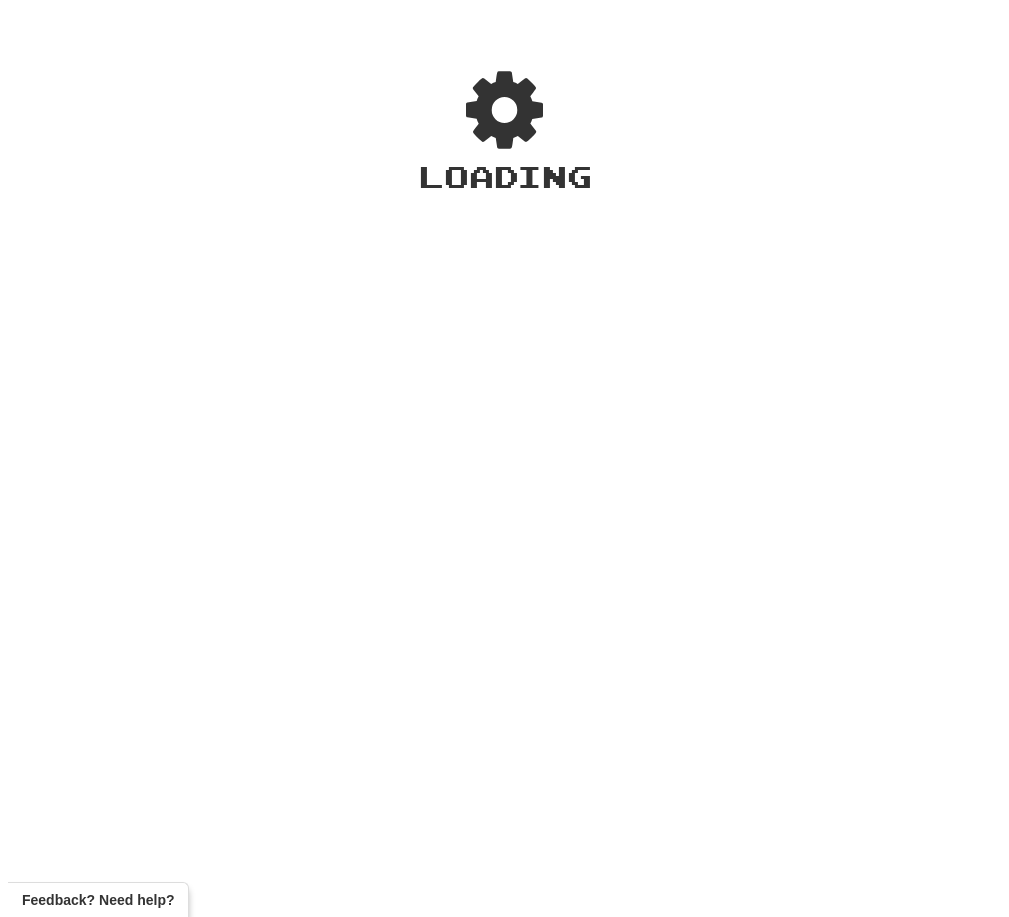 scroll, scrollTop: 0, scrollLeft: 0, axis: both 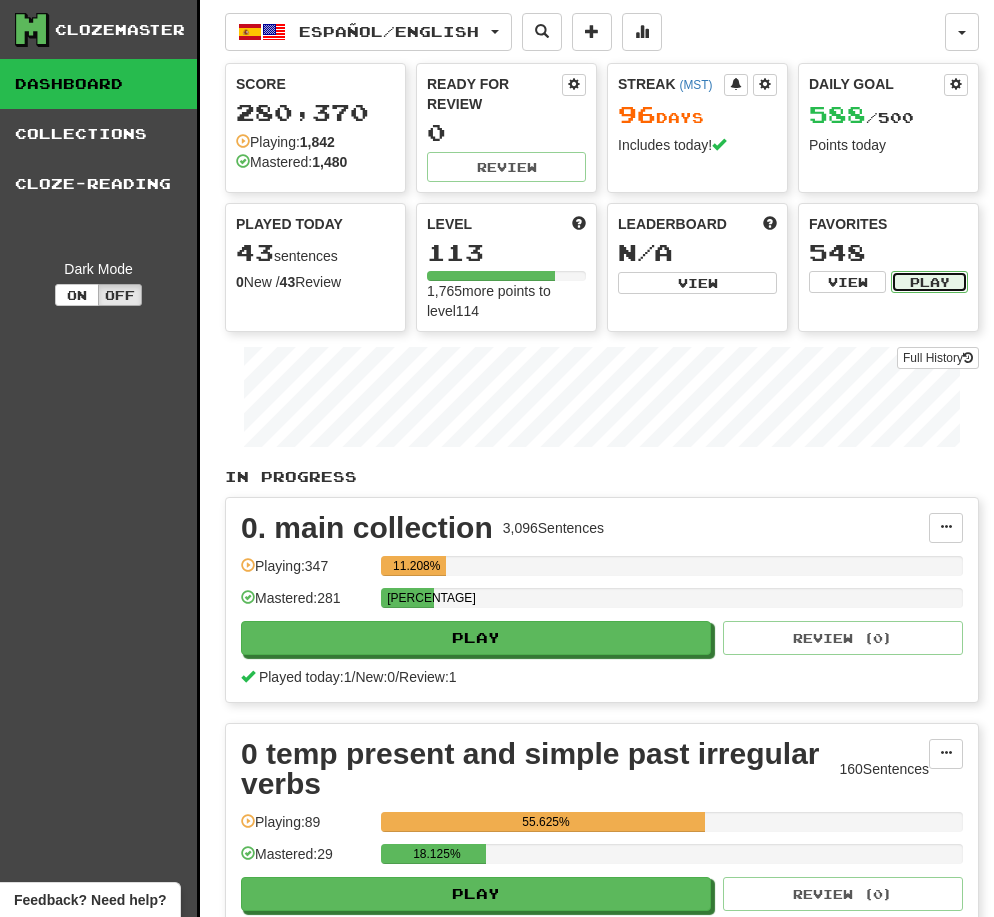 click on "Play" at bounding box center (929, 282) 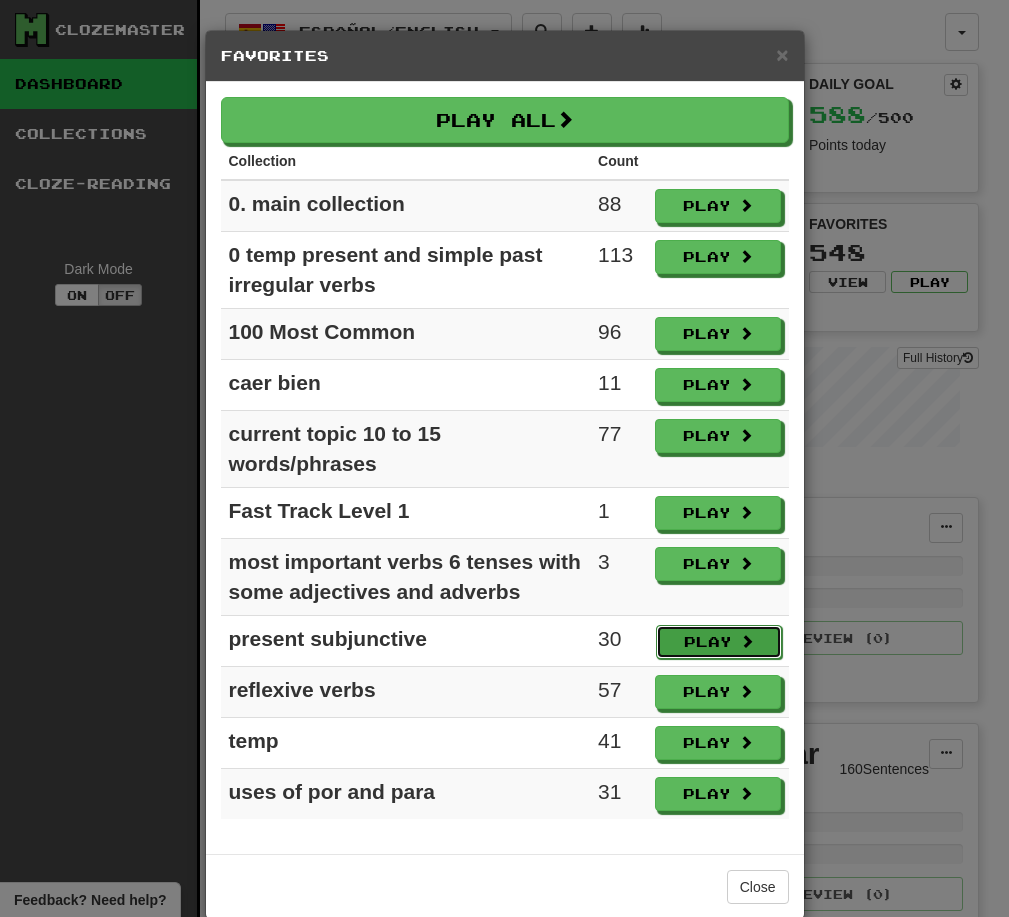 click on "Play" at bounding box center (719, 642) 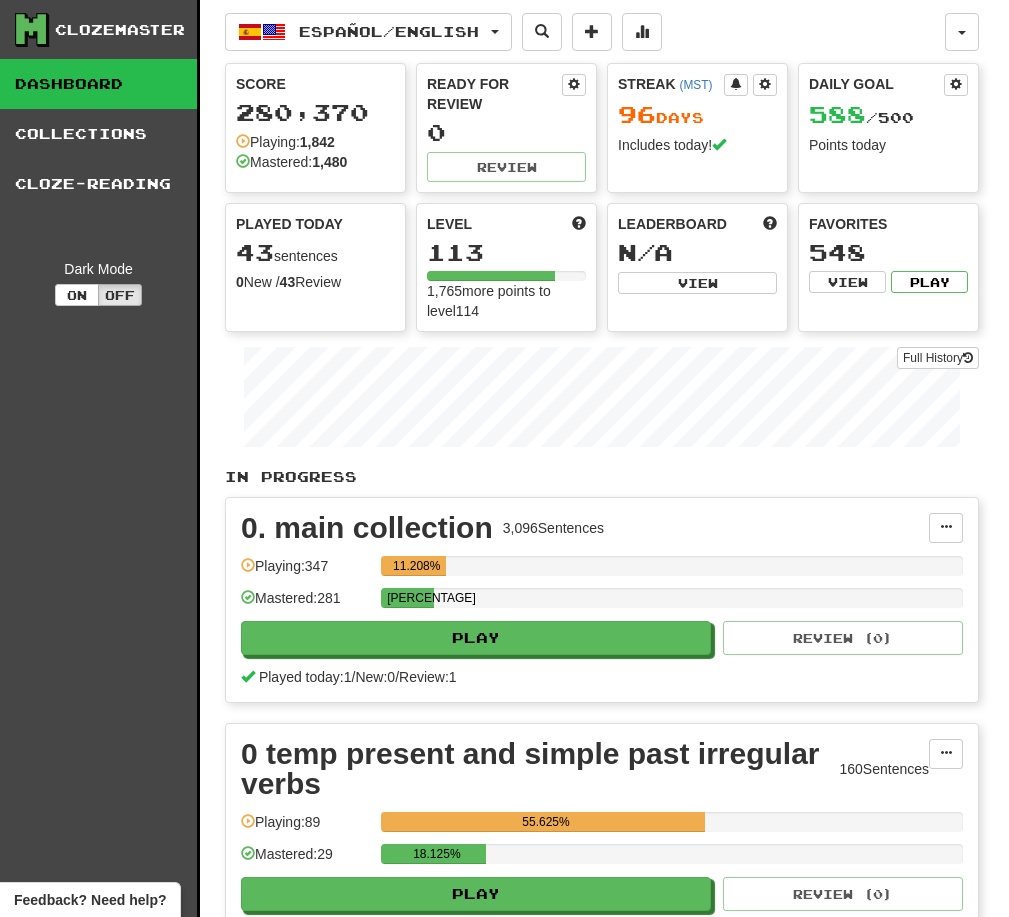 select on "**" 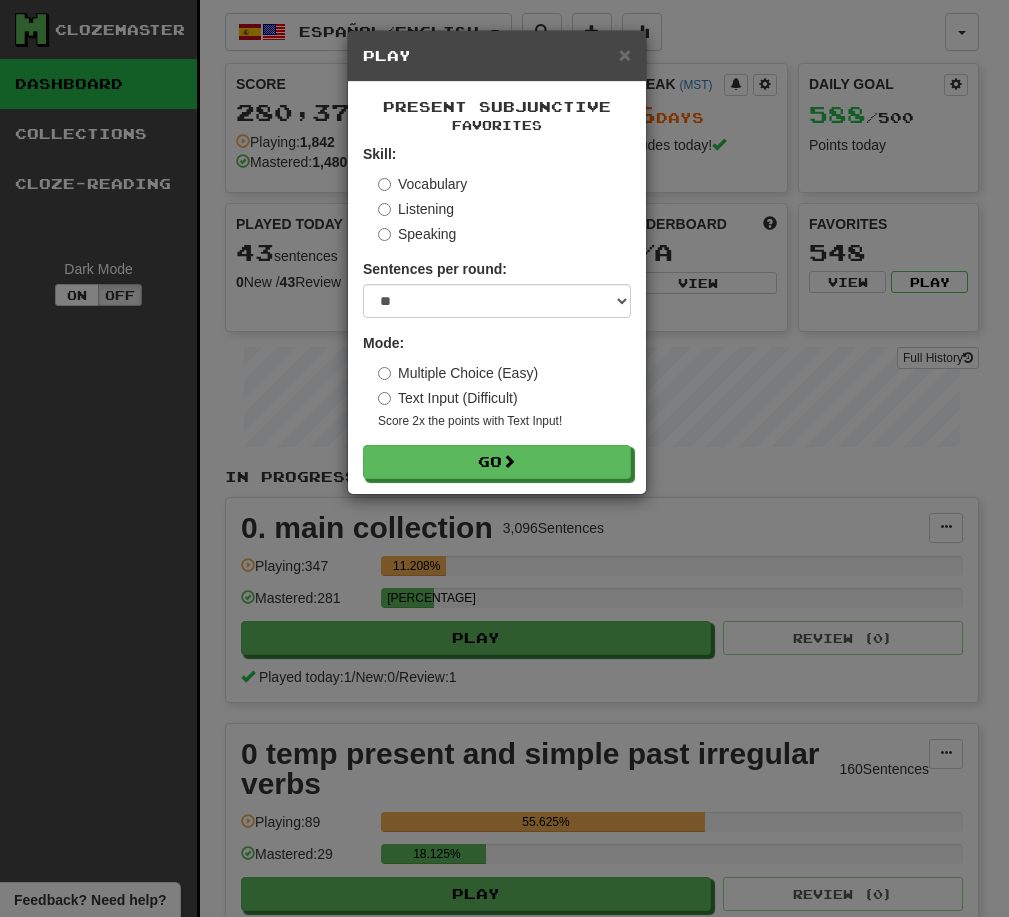 click on "Text Input (Difficult)" at bounding box center [448, 398] 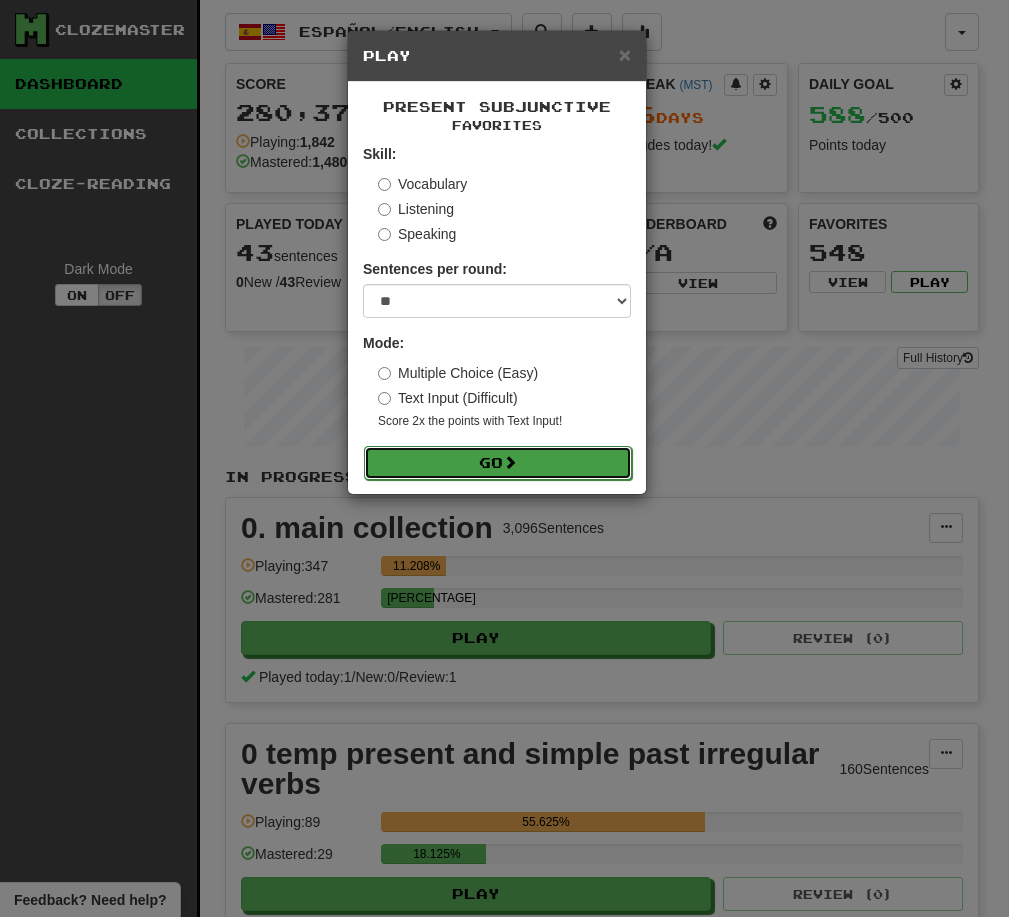 click on "Go" at bounding box center [498, 463] 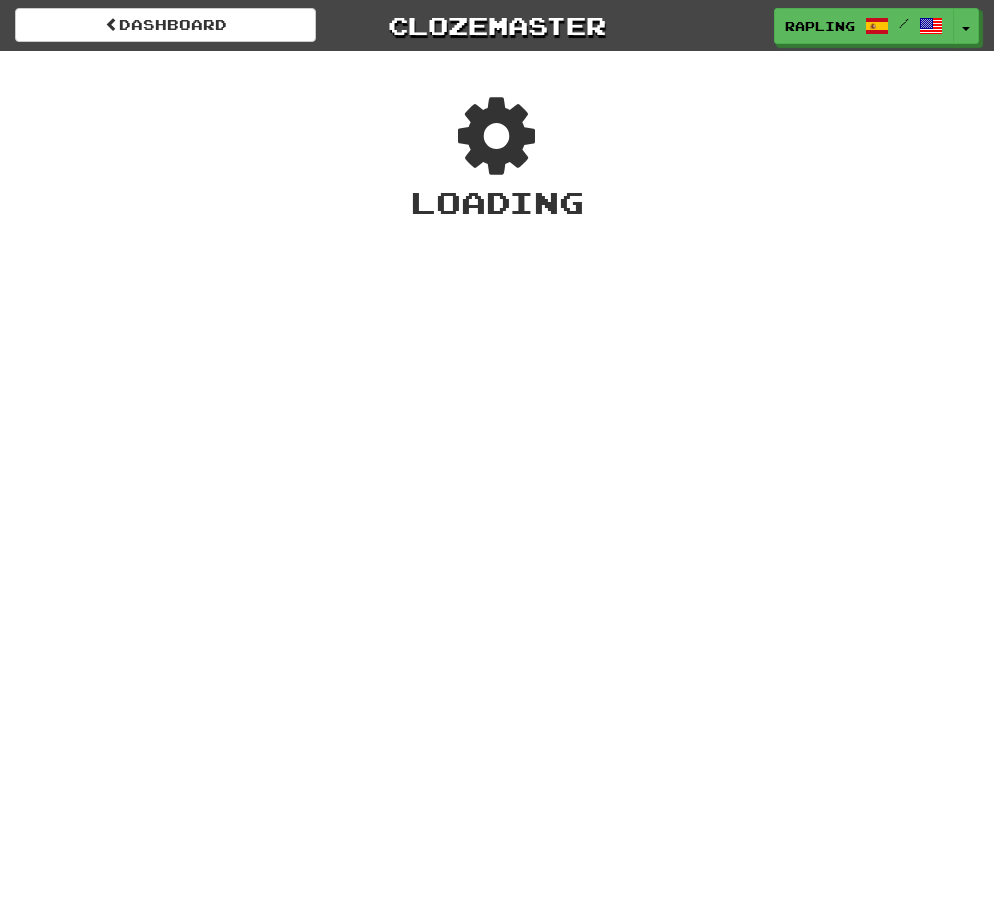 scroll, scrollTop: 0, scrollLeft: 0, axis: both 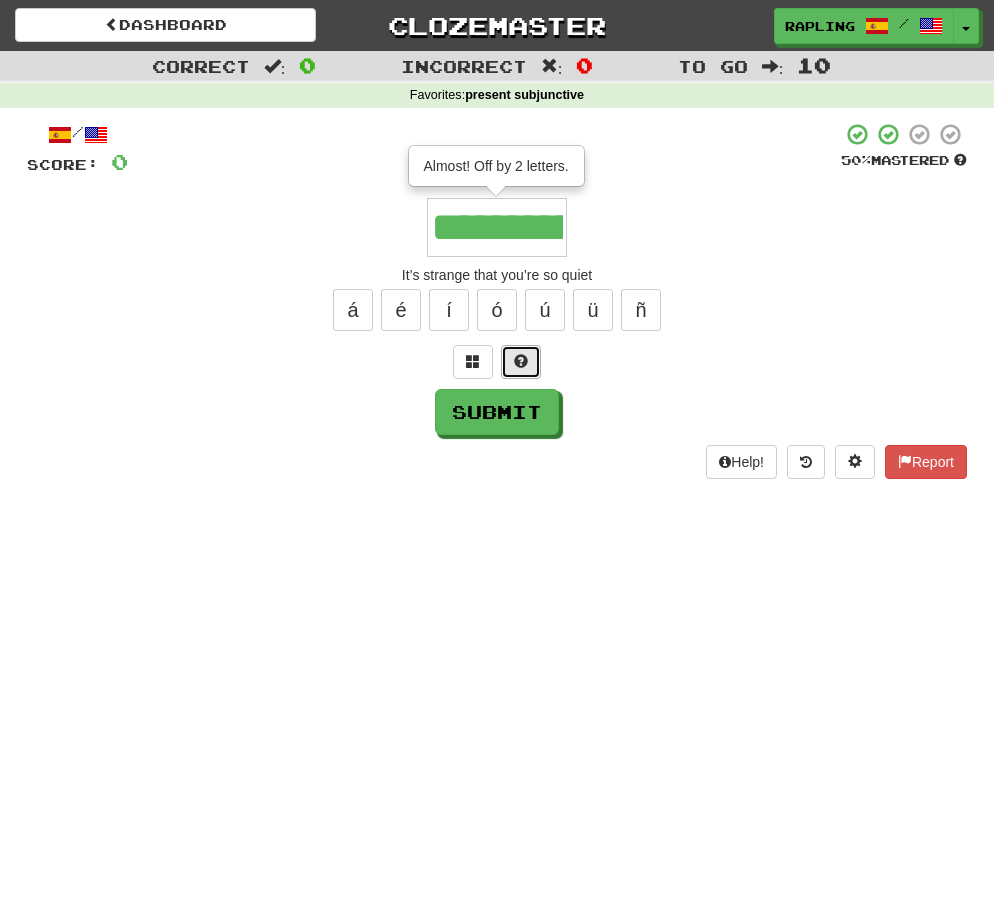 click at bounding box center [521, 361] 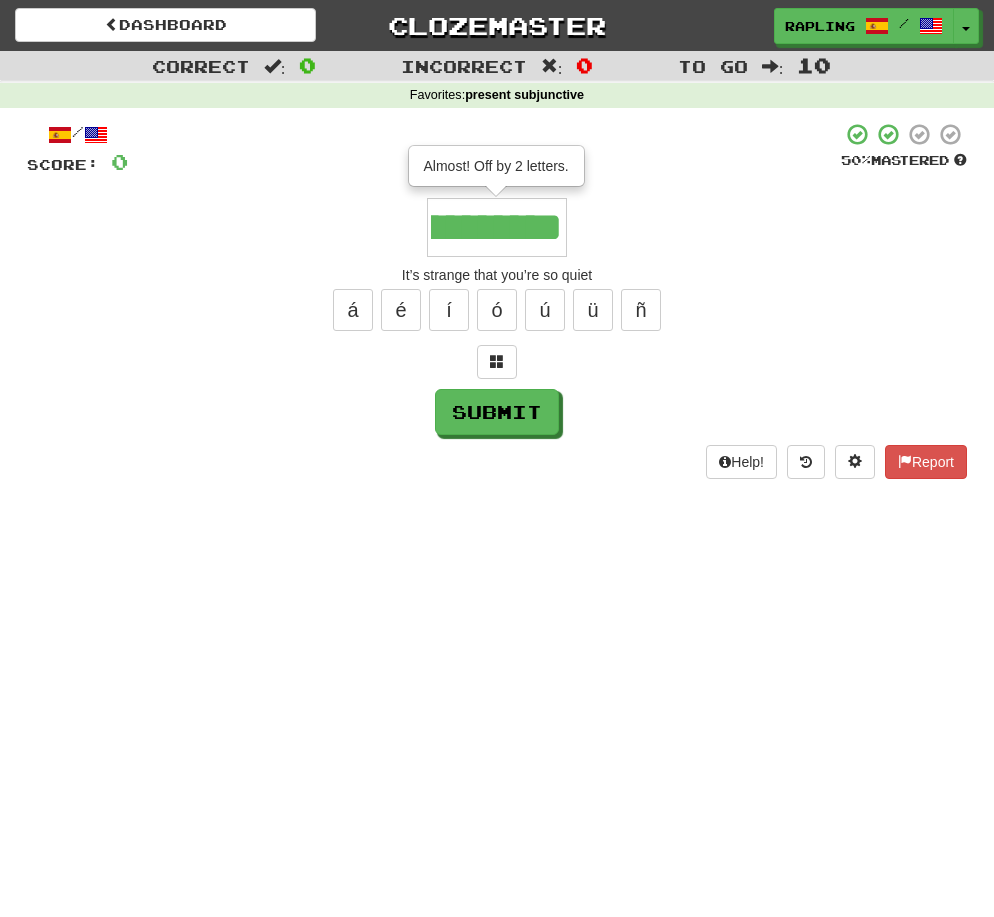 scroll, scrollTop: 0, scrollLeft: 436, axis: horizontal 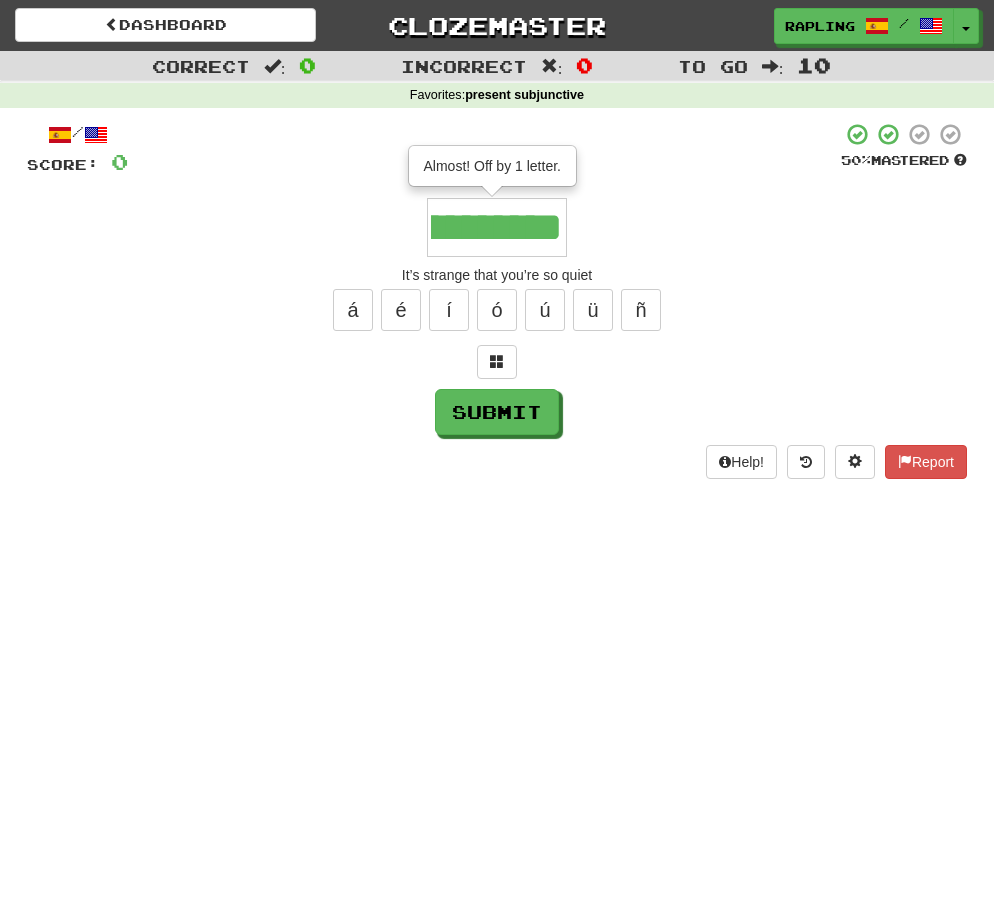type on "**********" 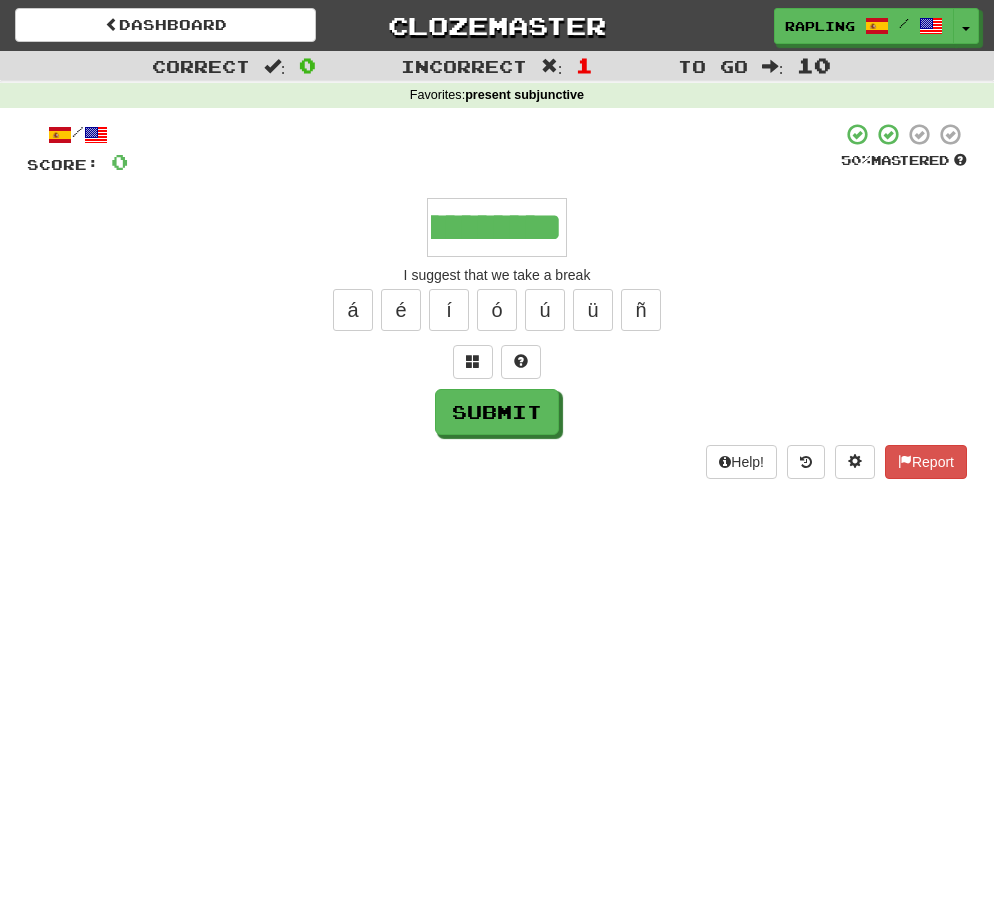 scroll, scrollTop: 0, scrollLeft: 346, axis: horizontal 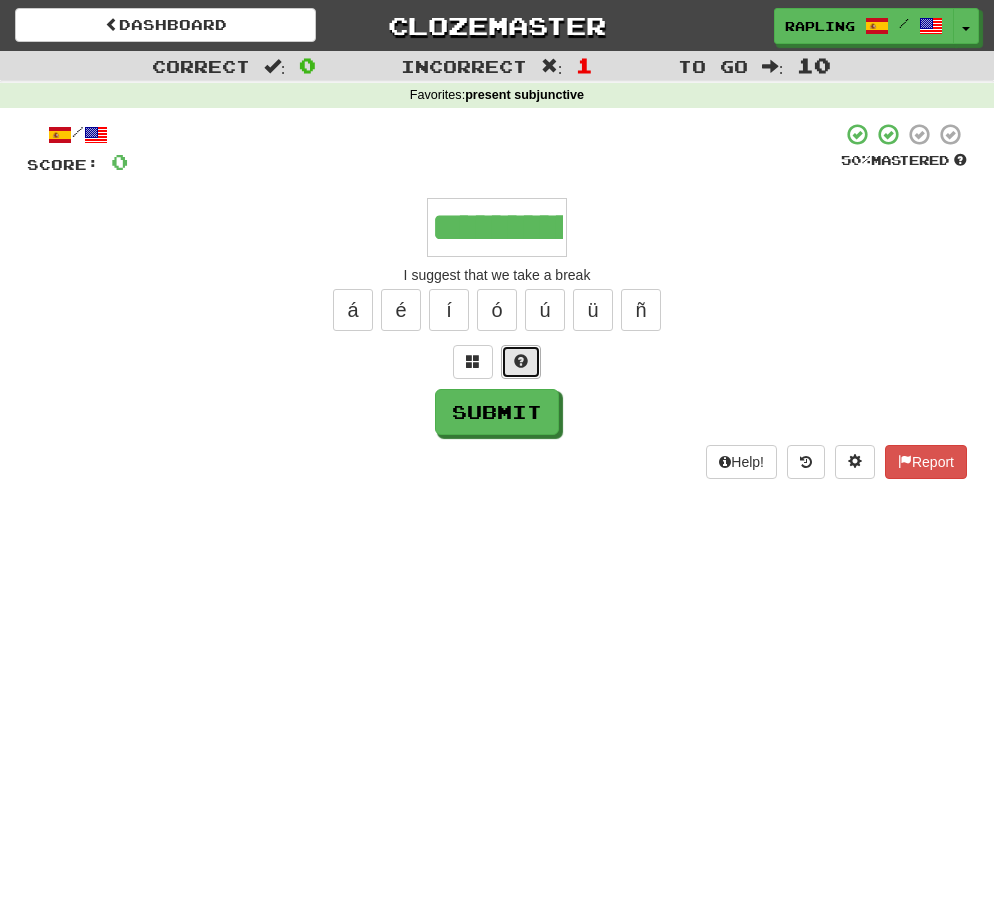 click at bounding box center (521, 361) 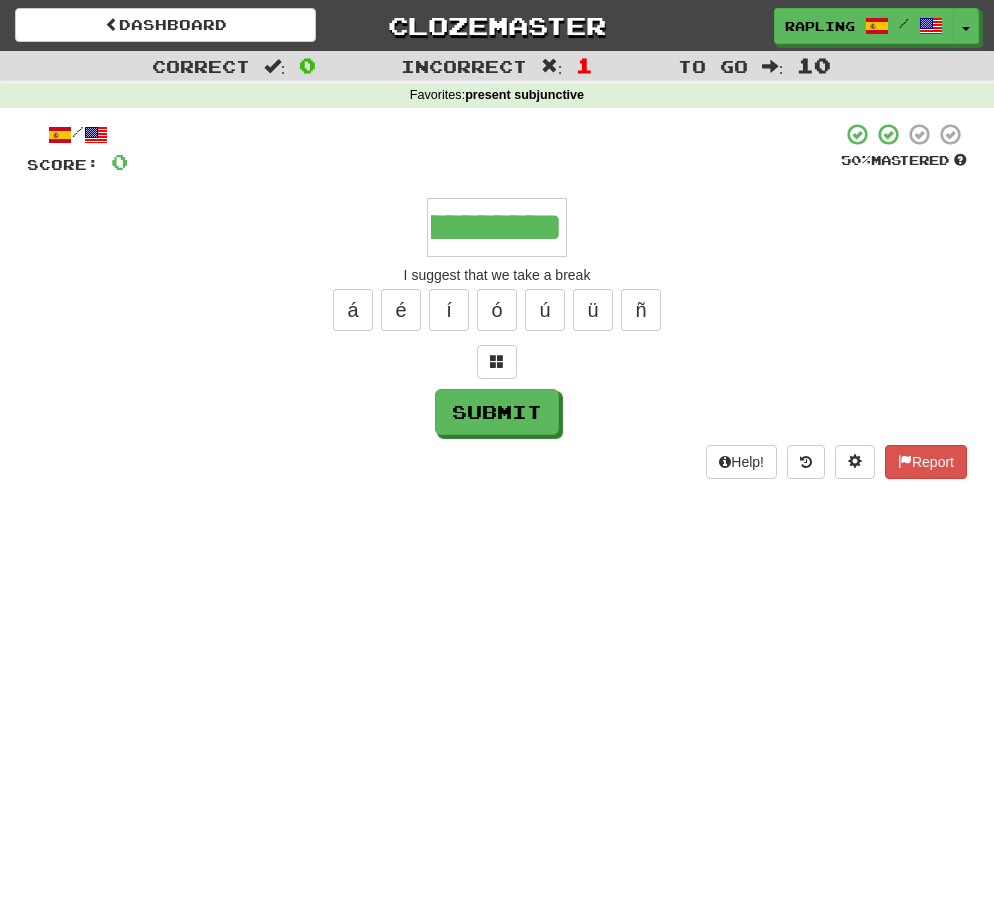 scroll, scrollTop: 0, scrollLeft: 534, axis: horizontal 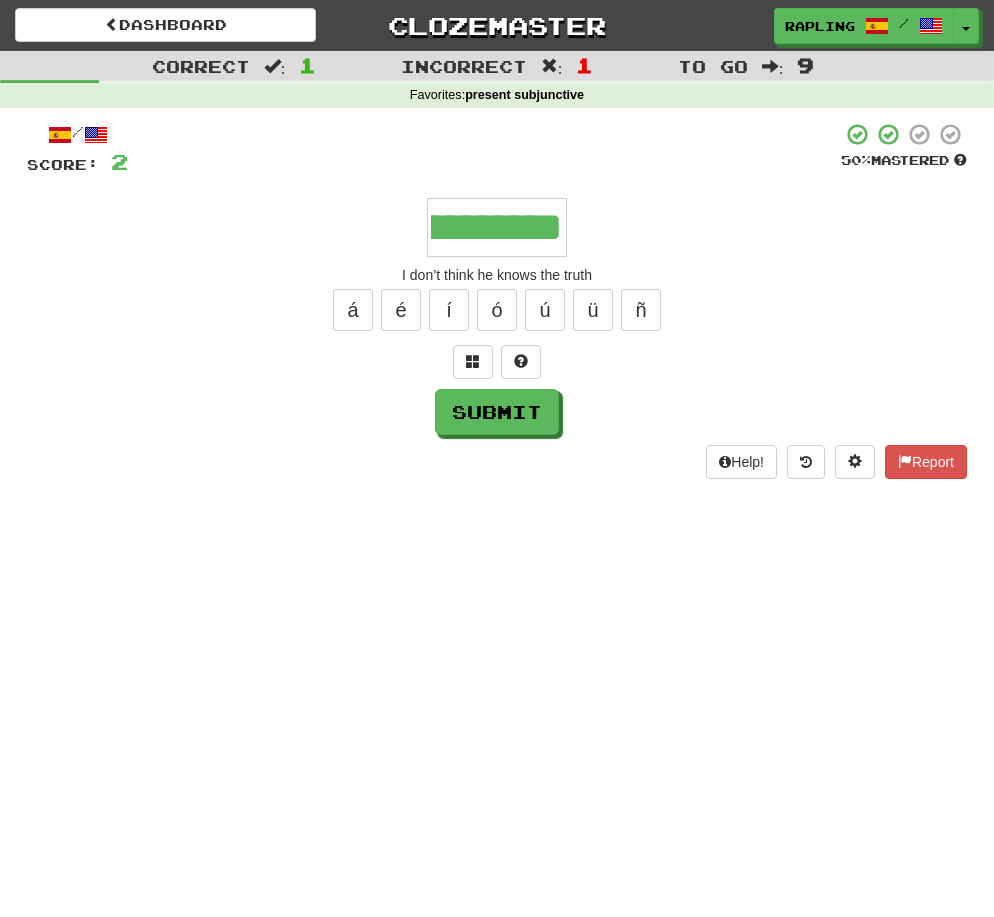 type on "**********" 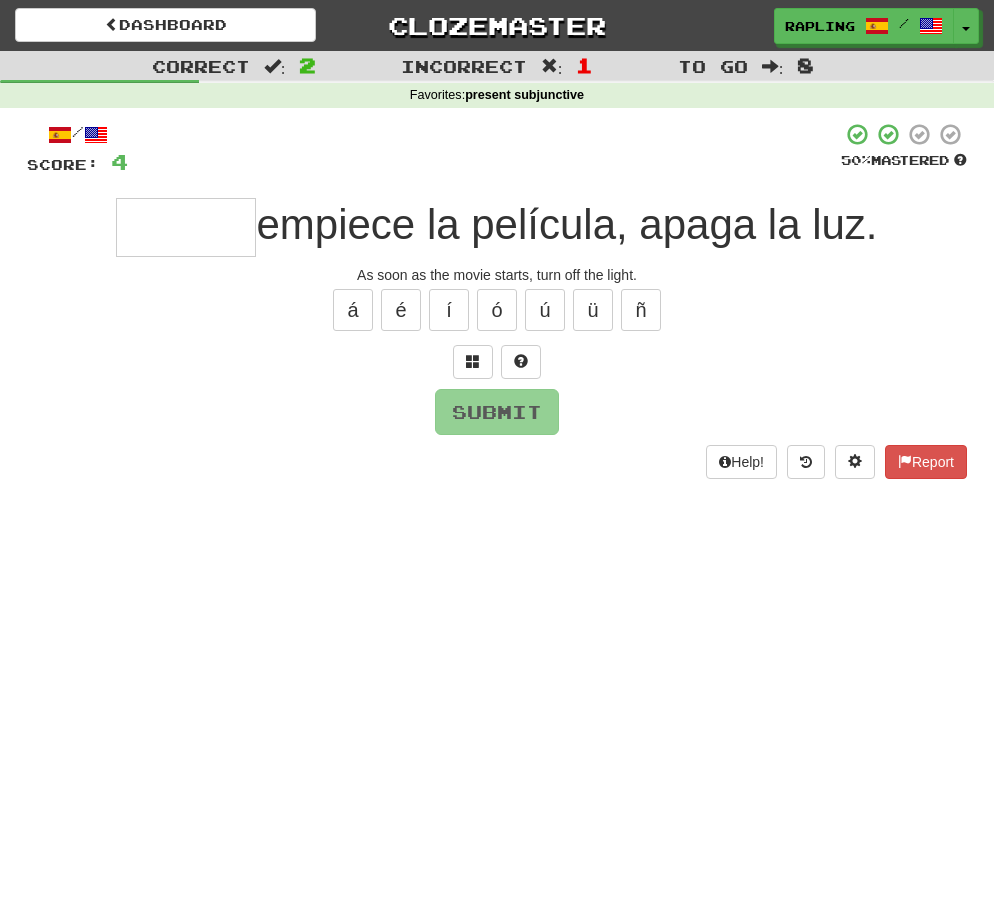type on "*" 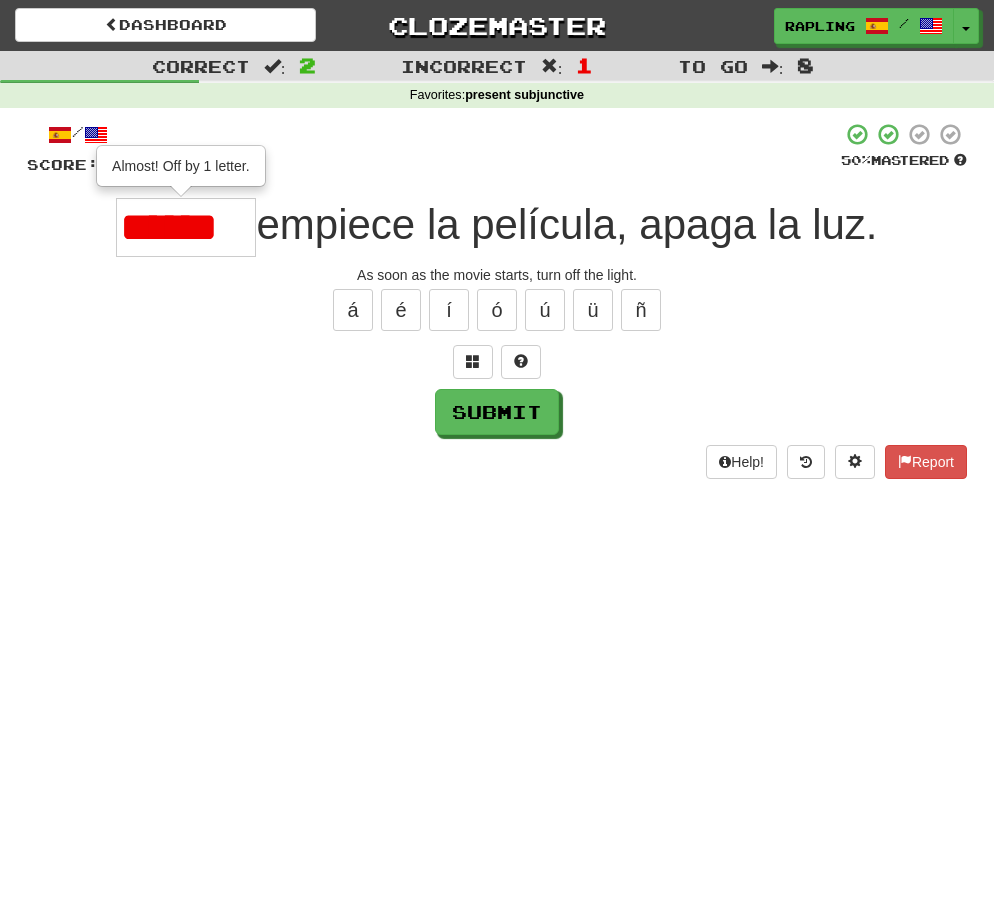 scroll, scrollTop: 0, scrollLeft: 5, axis: horizontal 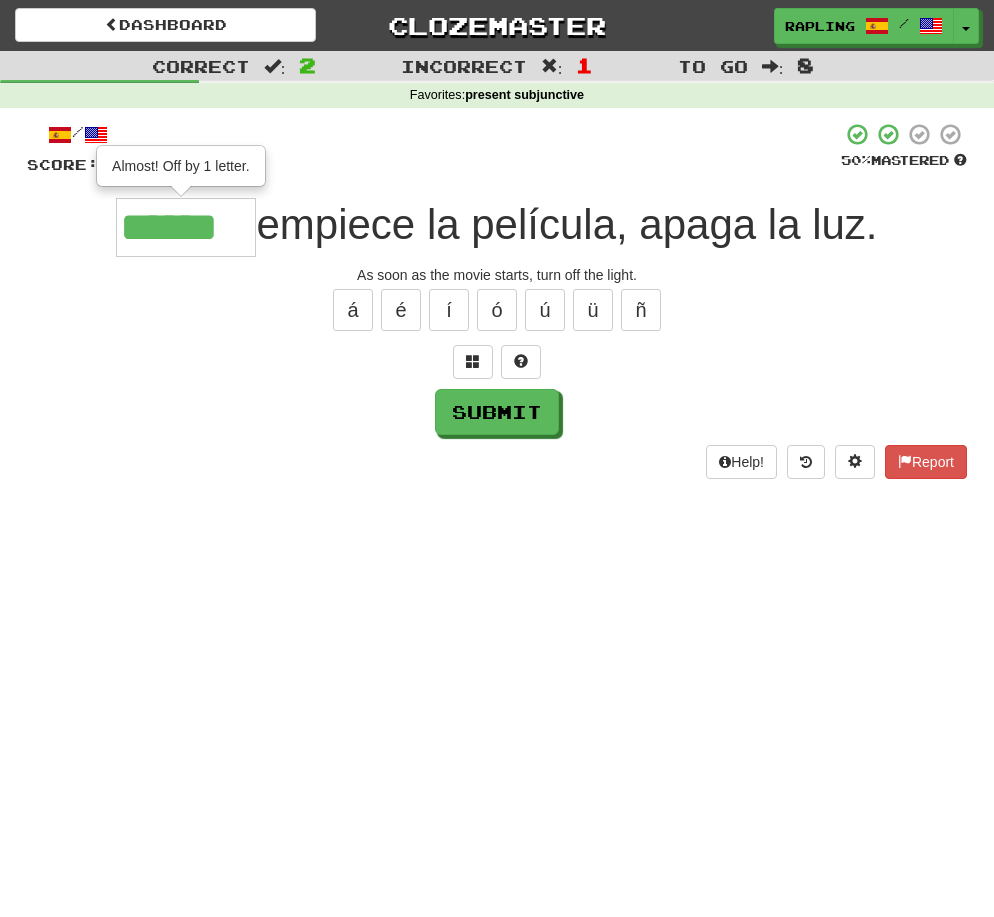 type on "******" 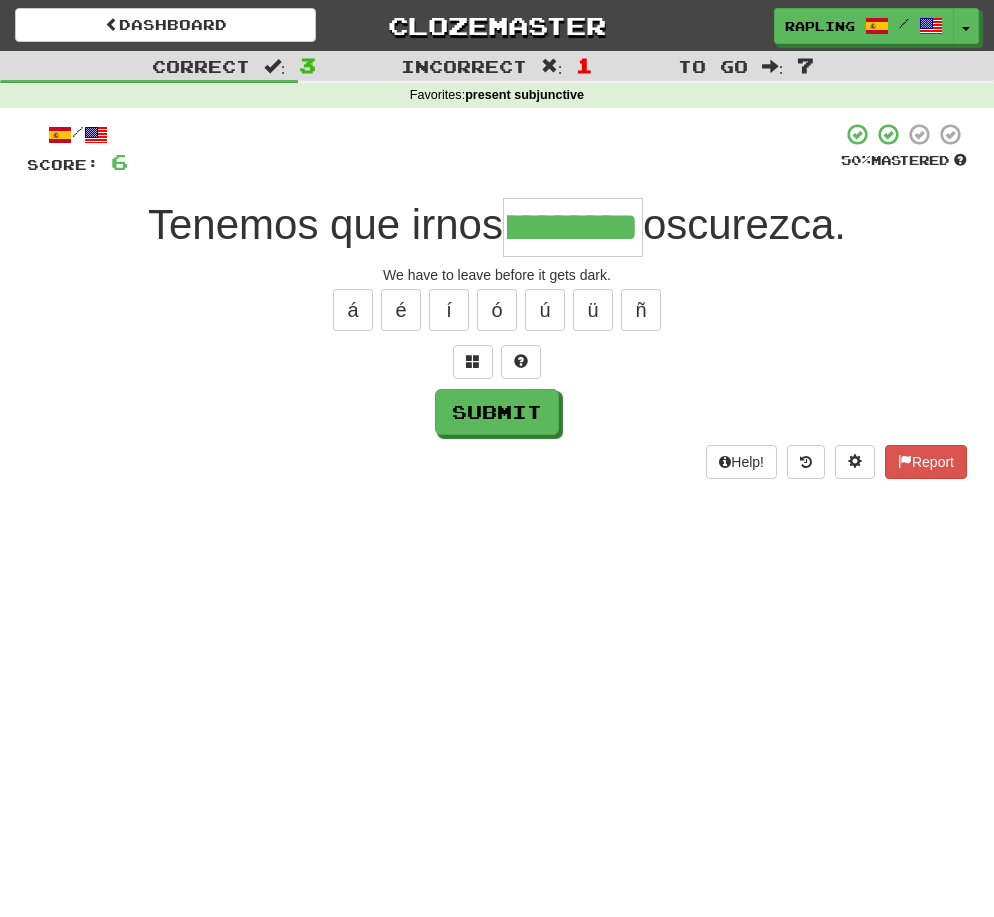 scroll, scrollTop: 0, scrollLeft: 112, axis: horizontal 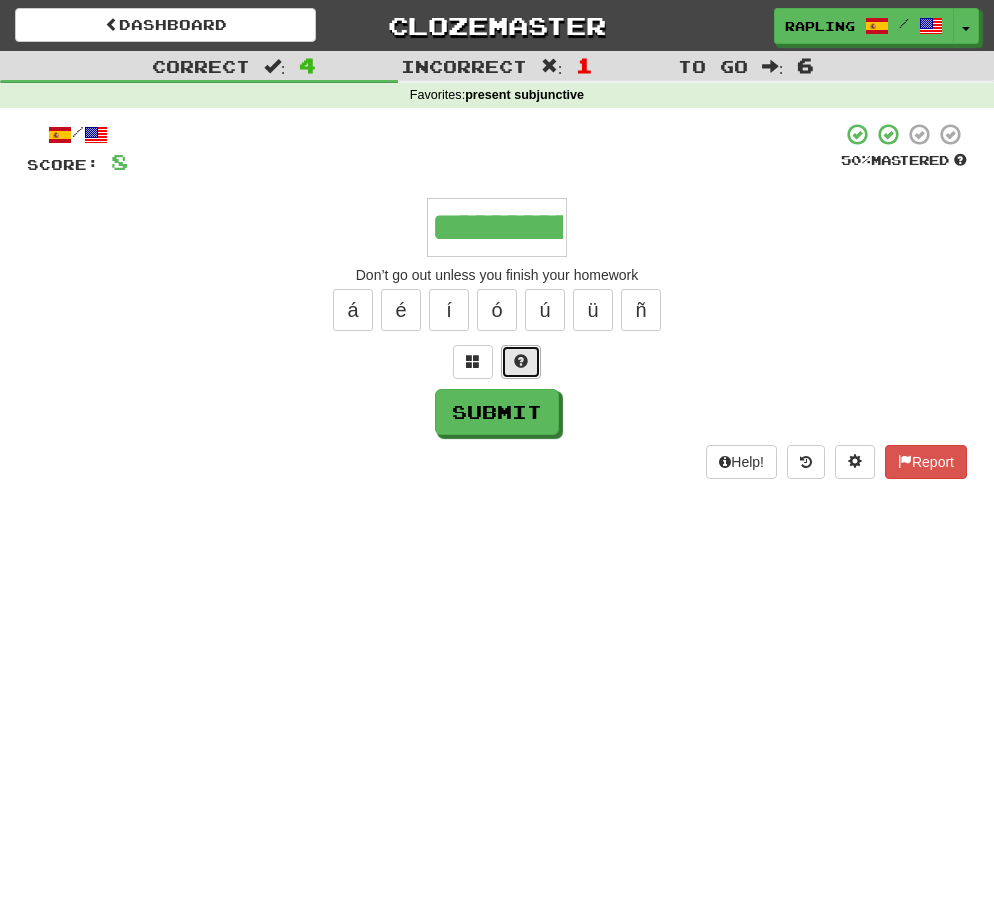 click at bounding box center [521, 361] 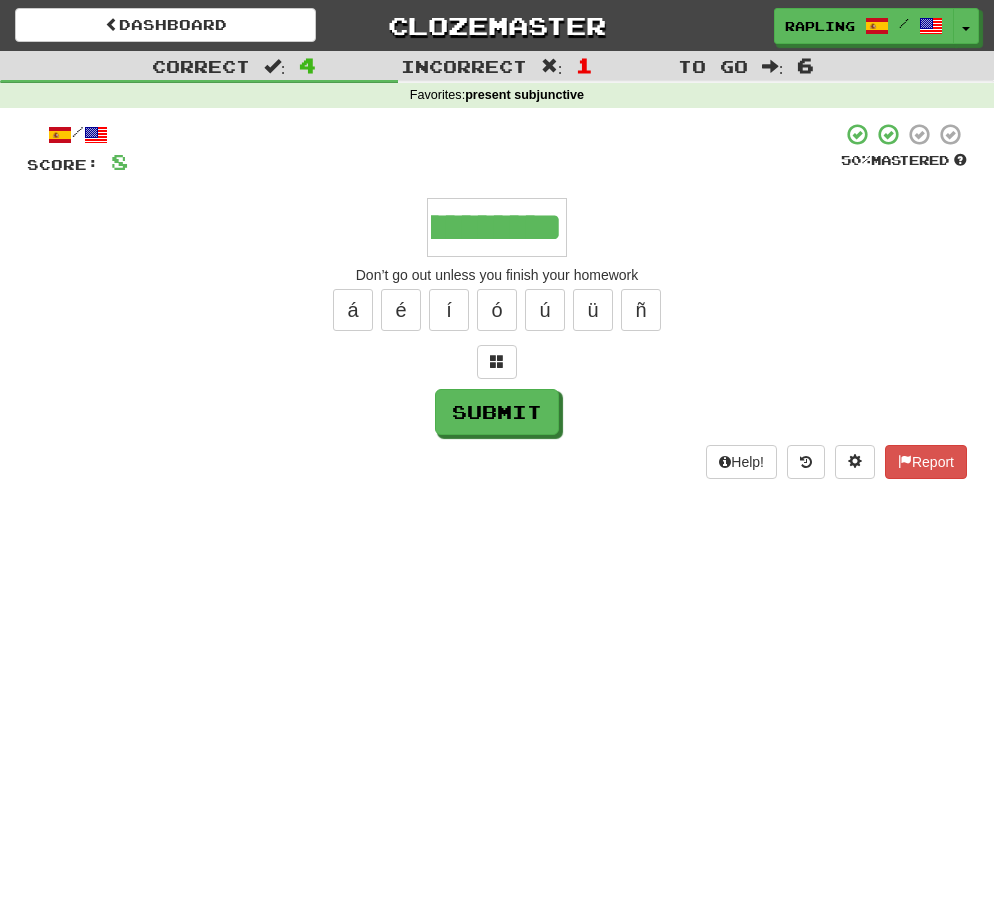 scroll, scrollTop: 0, scrollLeft: 89, axis: horizontal 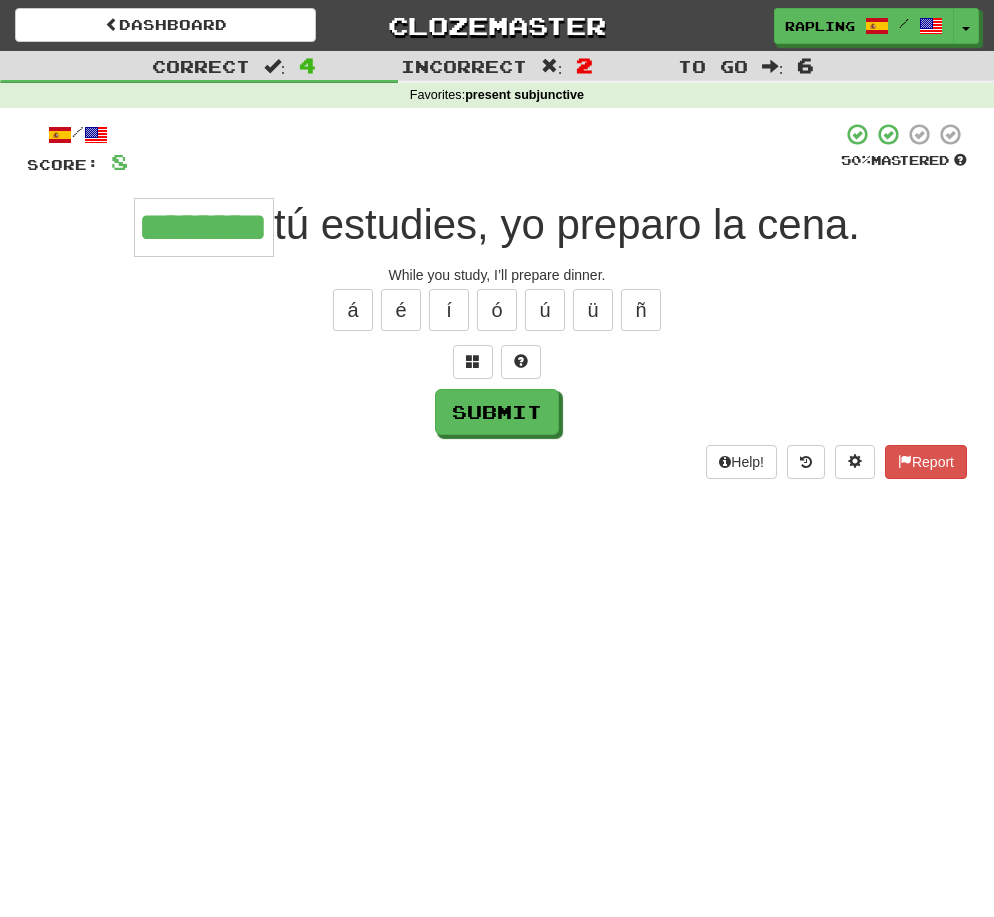 type on "********" 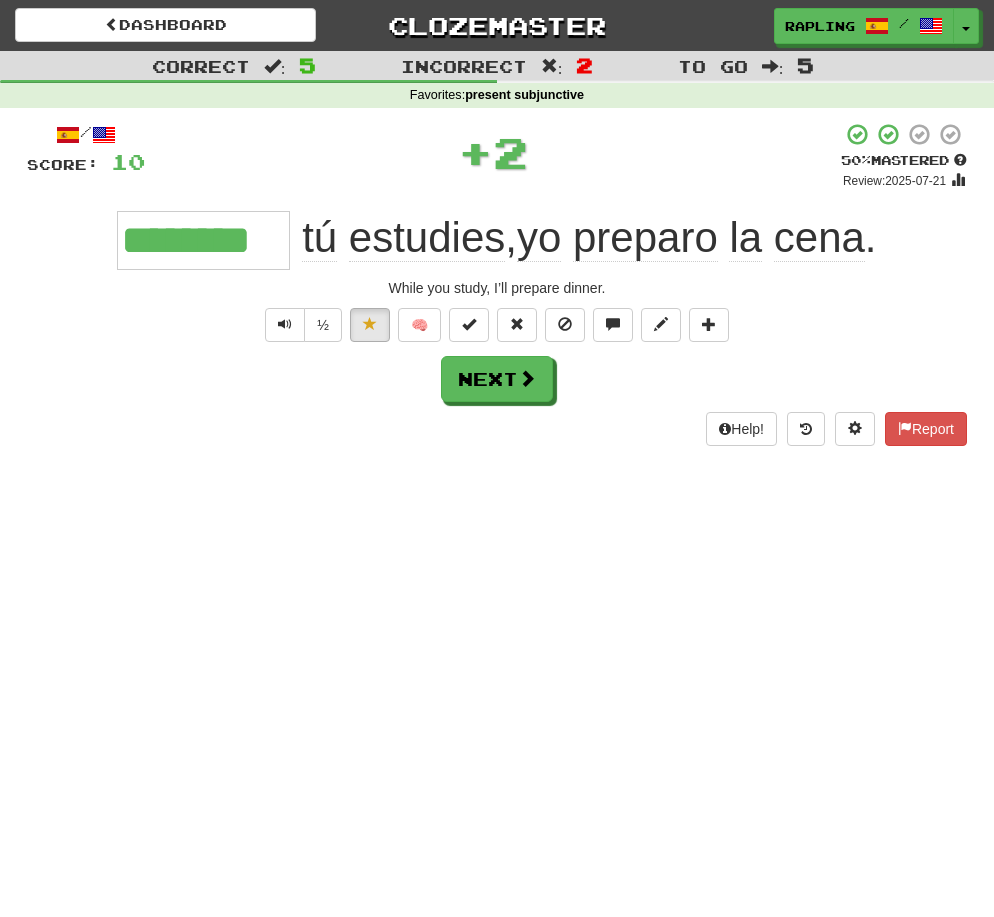 scroll, scrollTop: 0, scrollLeft: 0, axis: both 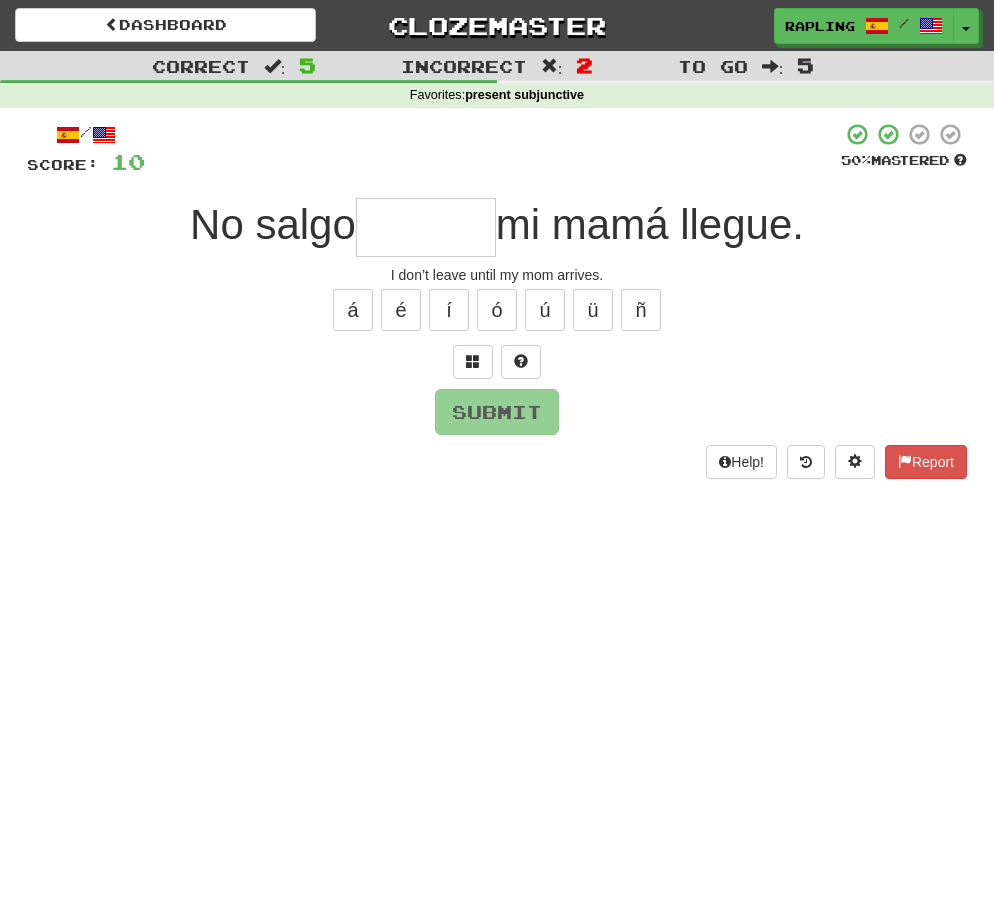type on "*" 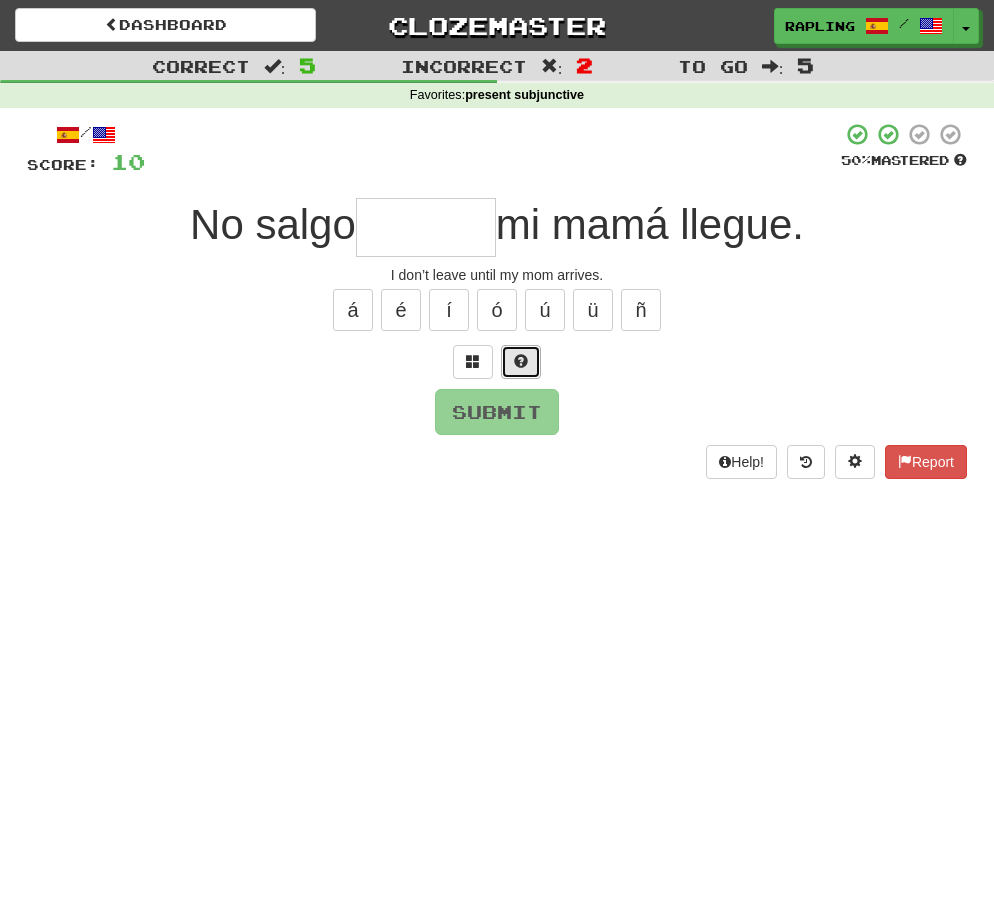 click at bounding box center (521, 362) 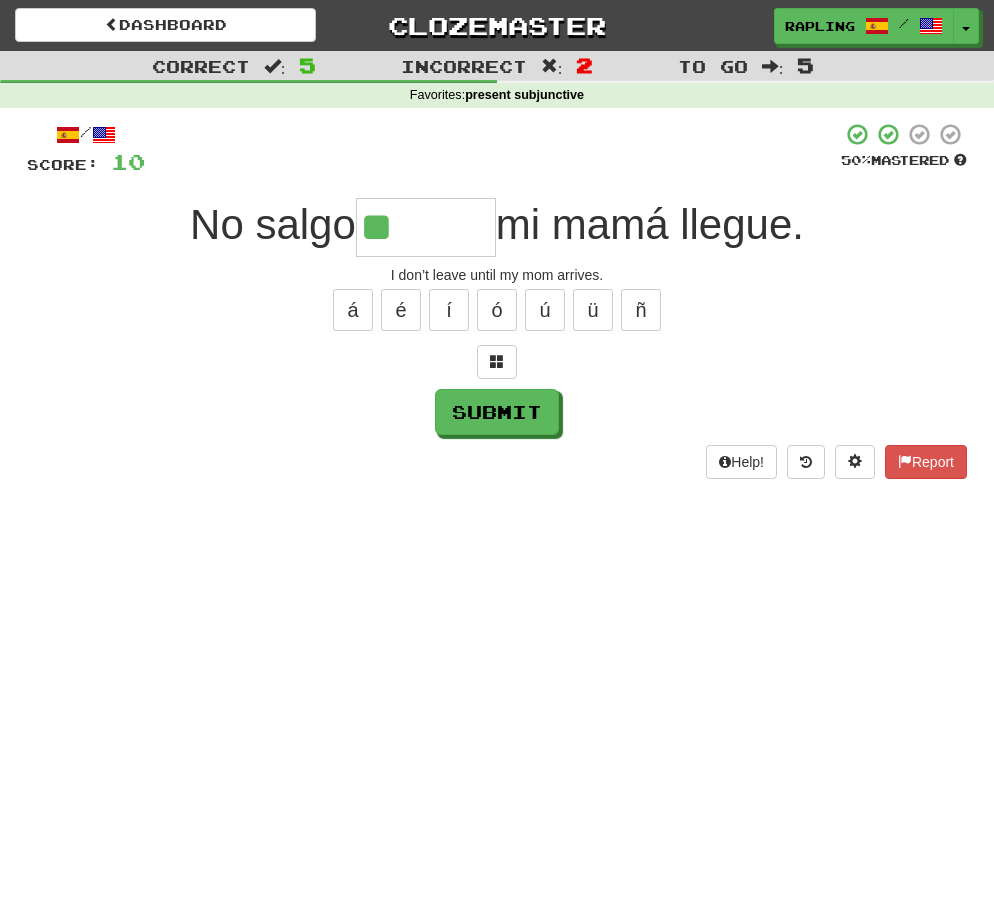 type on "*********" 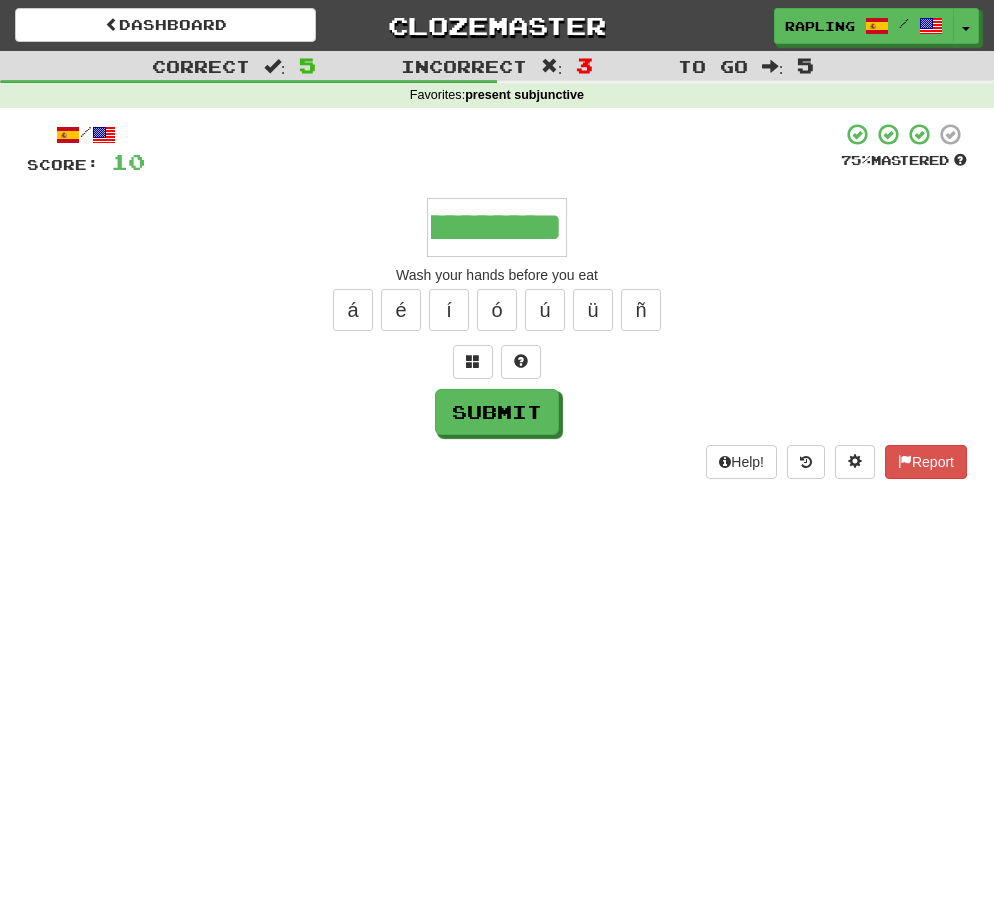 scroll, scrollTop: 0, scrollLeft: 576, axis: horizontal 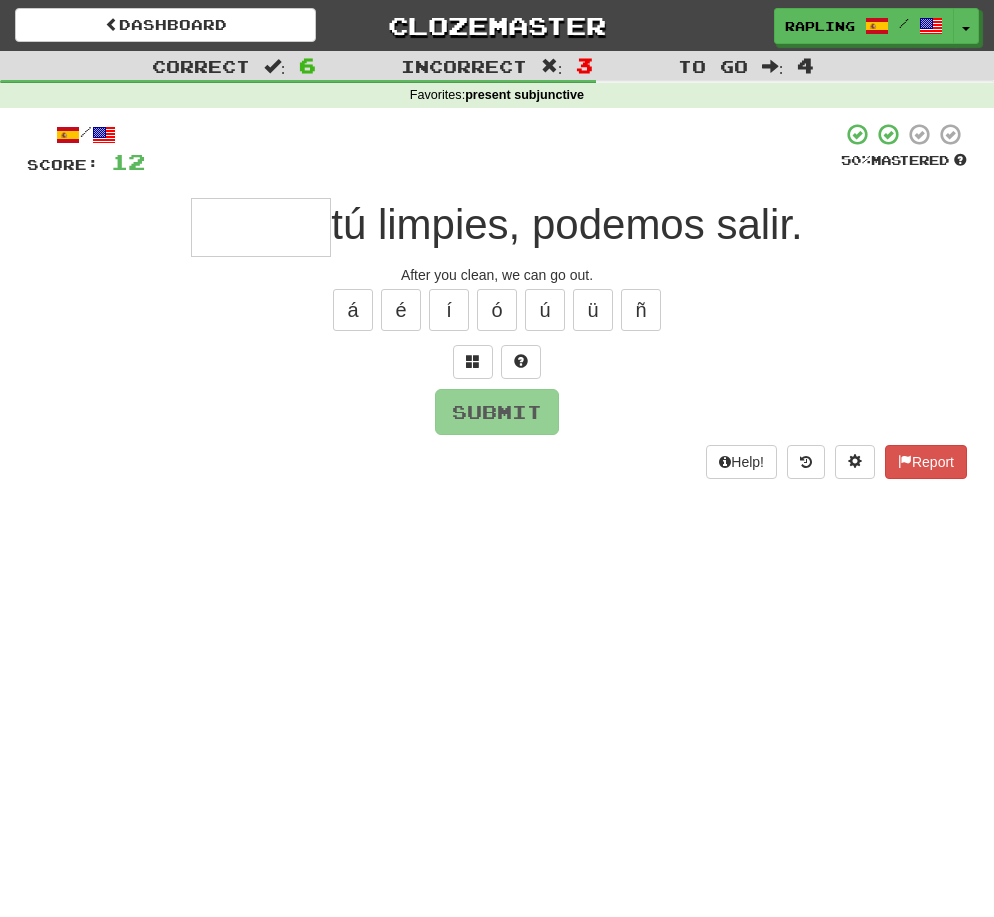 type on "*" 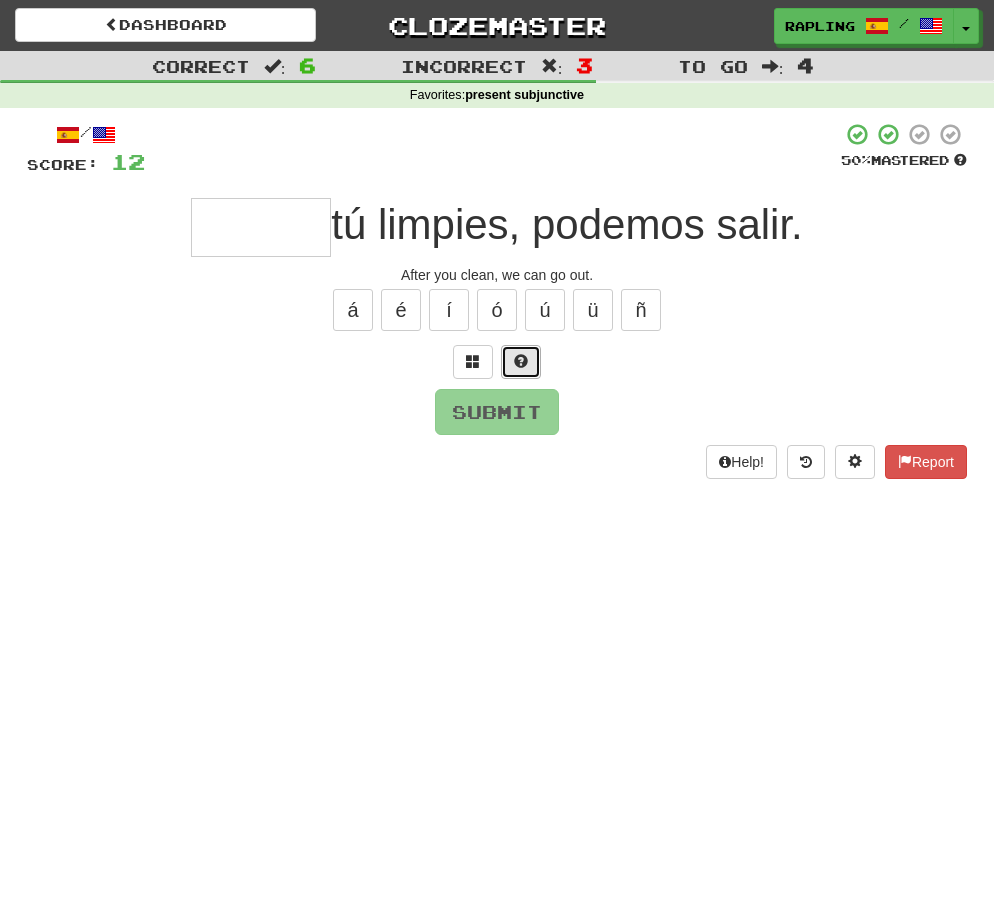 click at bounding box center [521, 362] 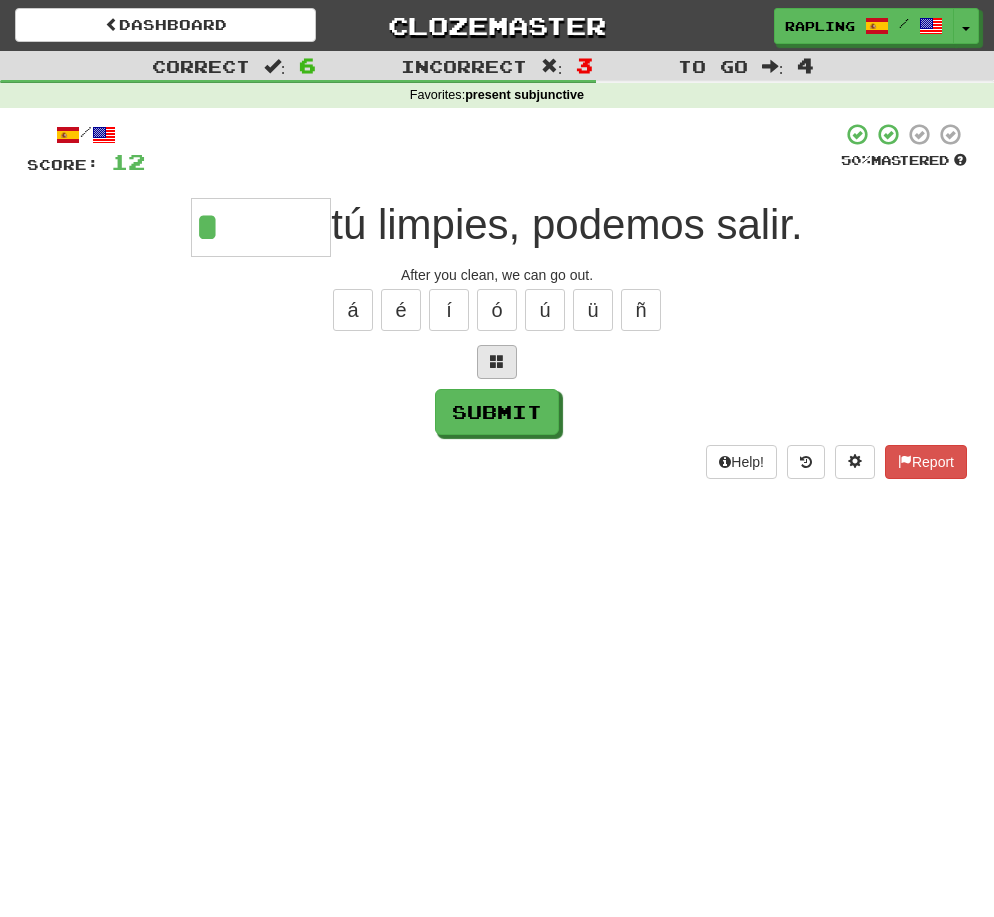 type on "**********" 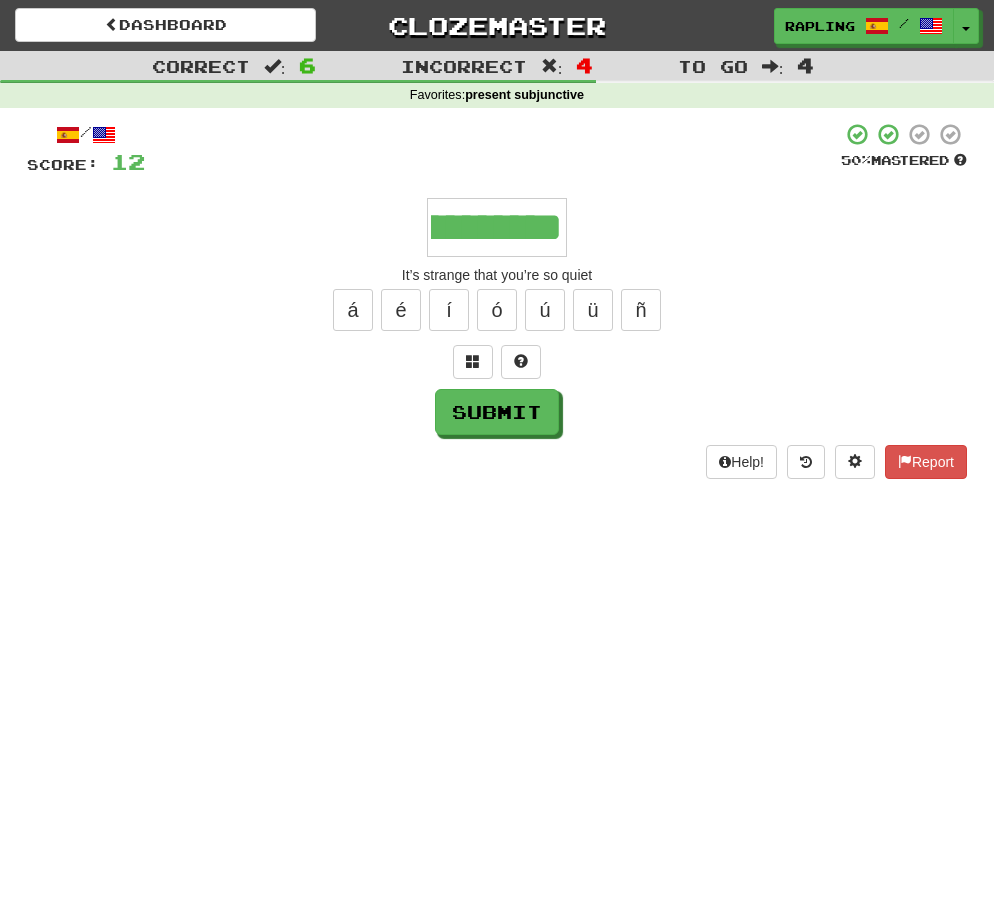 scroll, scrollTop: 0, scrollLeft: 457, axis: horizontal 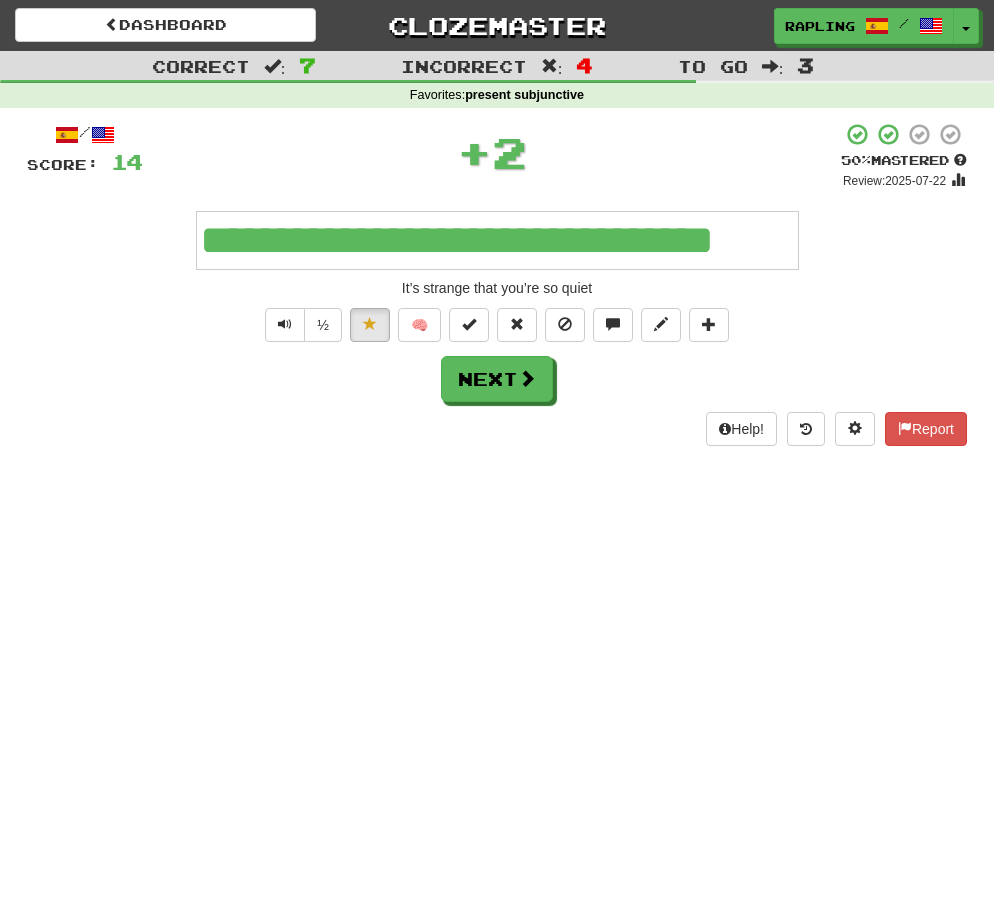 type 